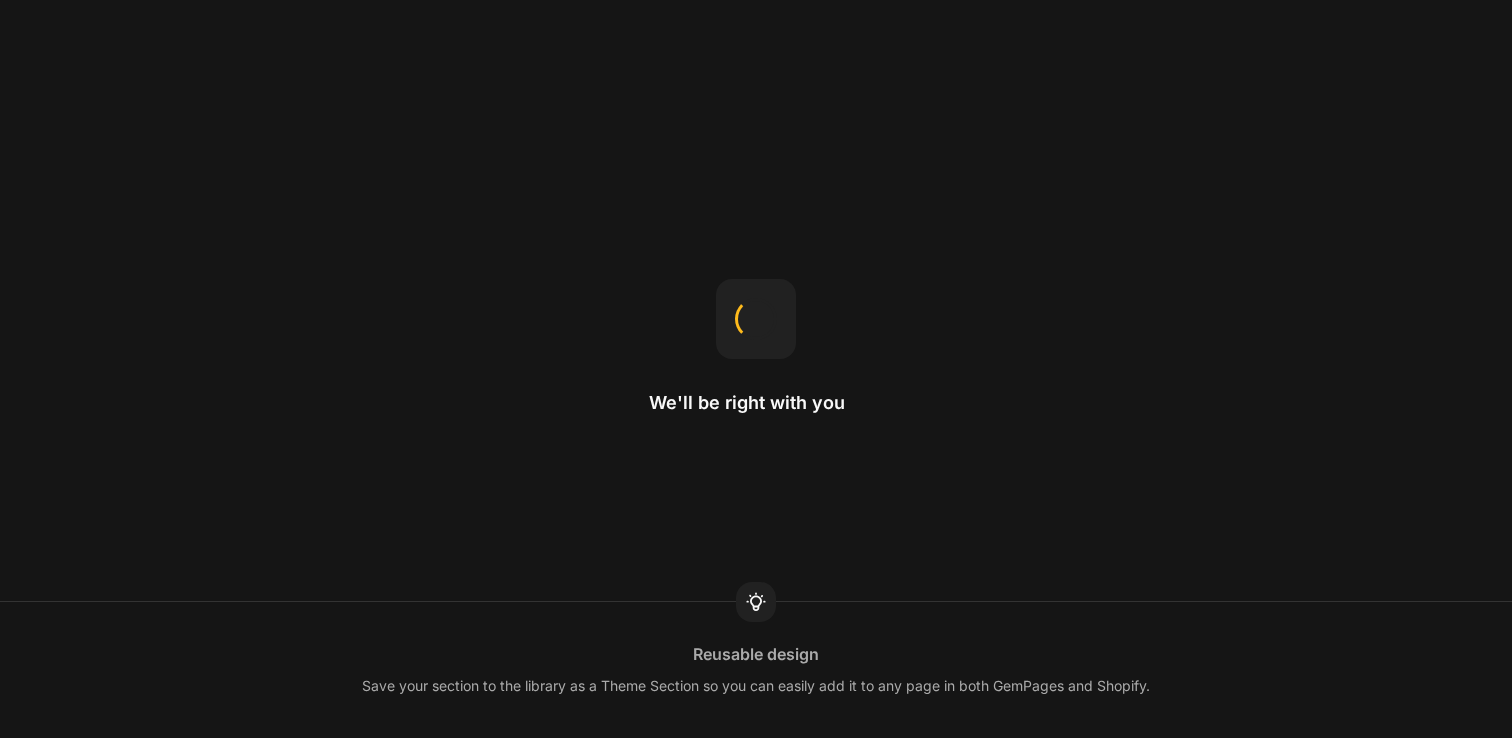 scroll, scrollTop: 0, scrollLeft: 0, axis: both 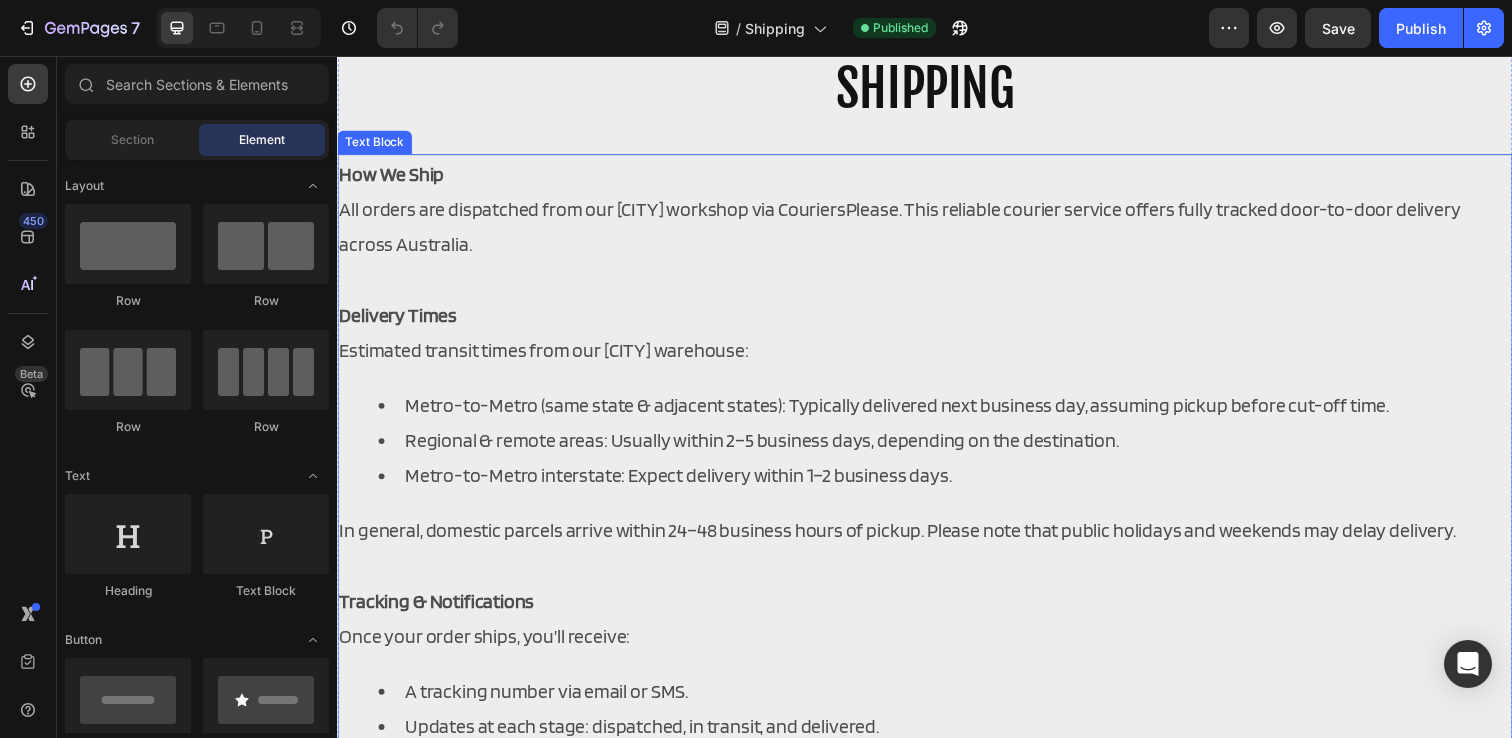 click on "Estimated transit times from our [CITY] warehouse:" at bounding box center [937, 356] 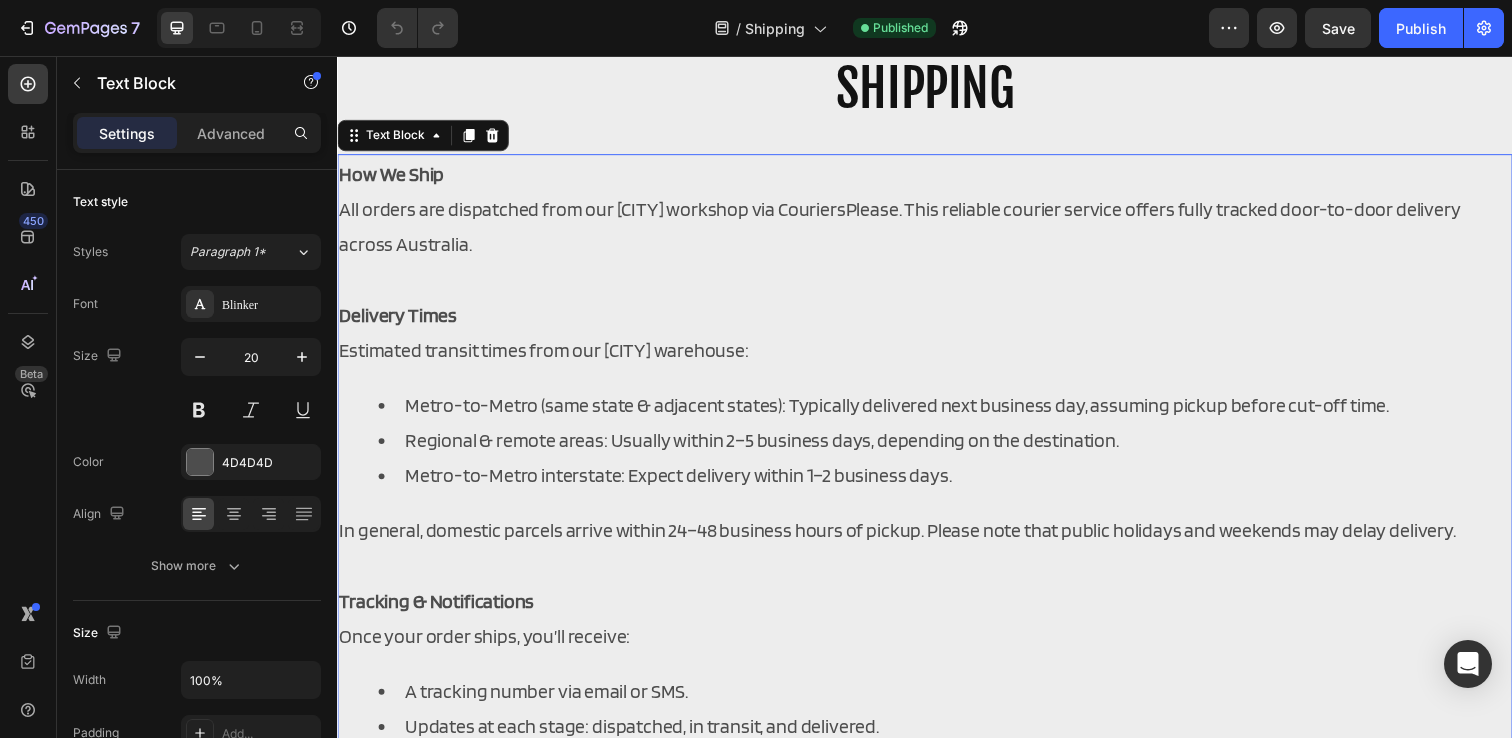 click on "All orders are dispatched from our [CITY] workshop via CouriersPlease. This reliable courier service offers fully tracked door-to-door delivery across Australia." at bounding box center (937, 230) 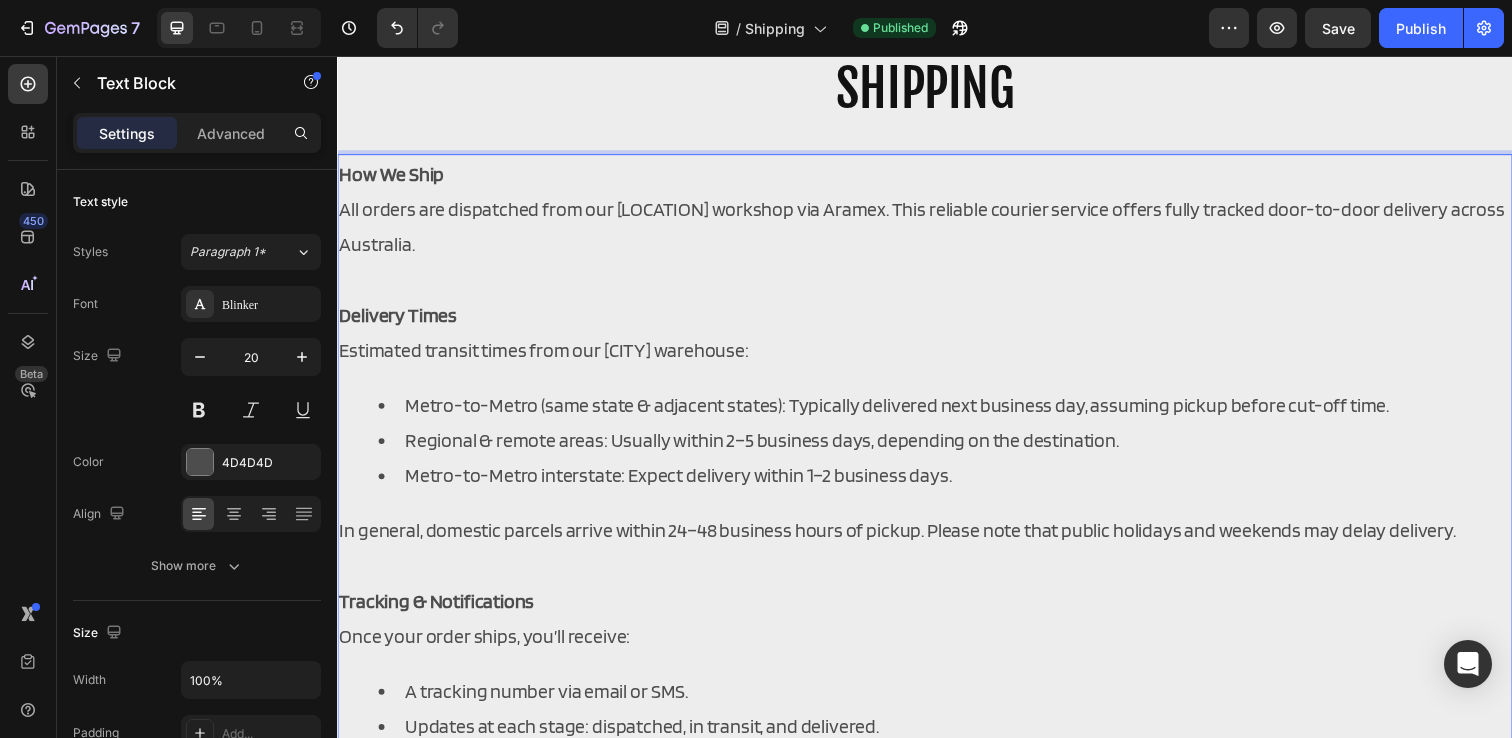 click at bounding box center [937, 284] 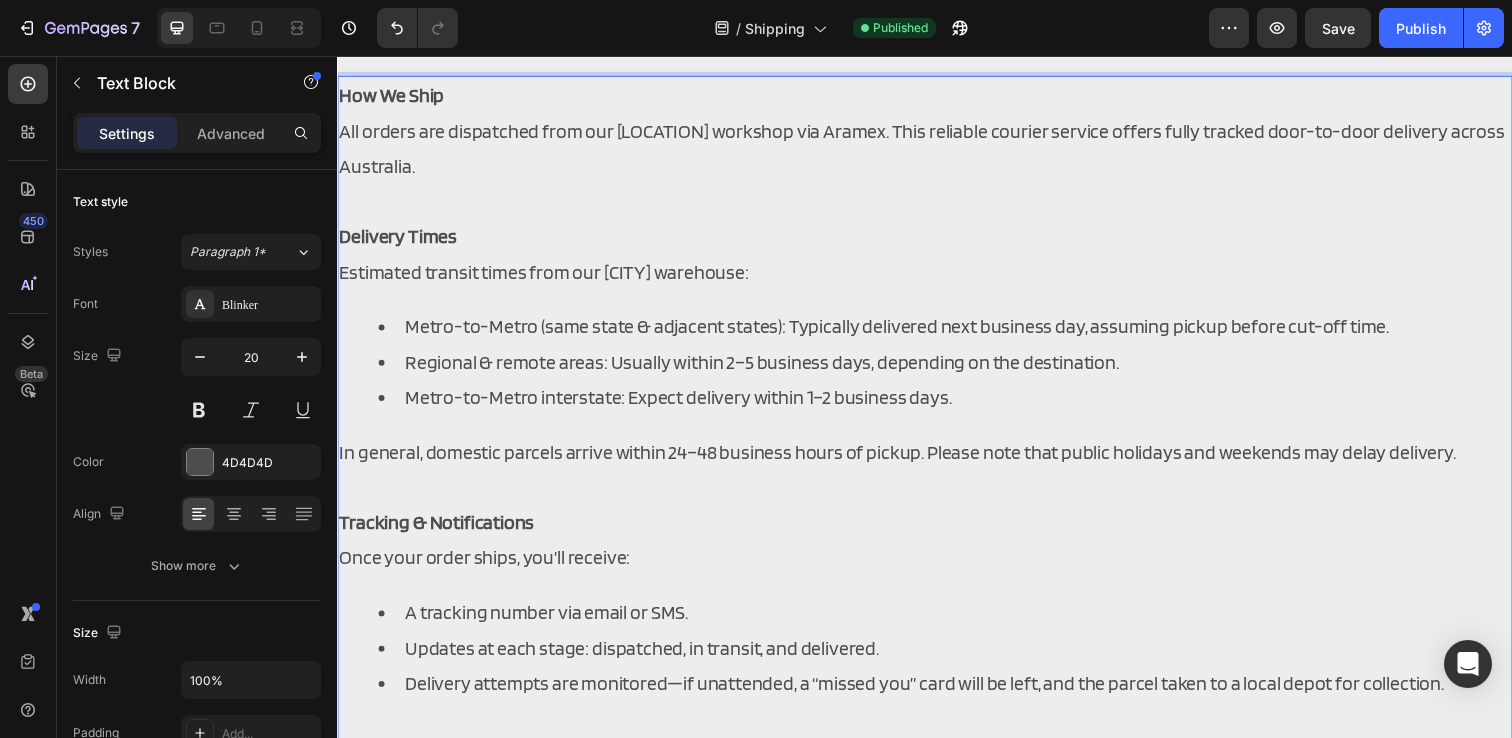 scroll, scrollTop: 213, scrollLeft: 0, axis: vertical 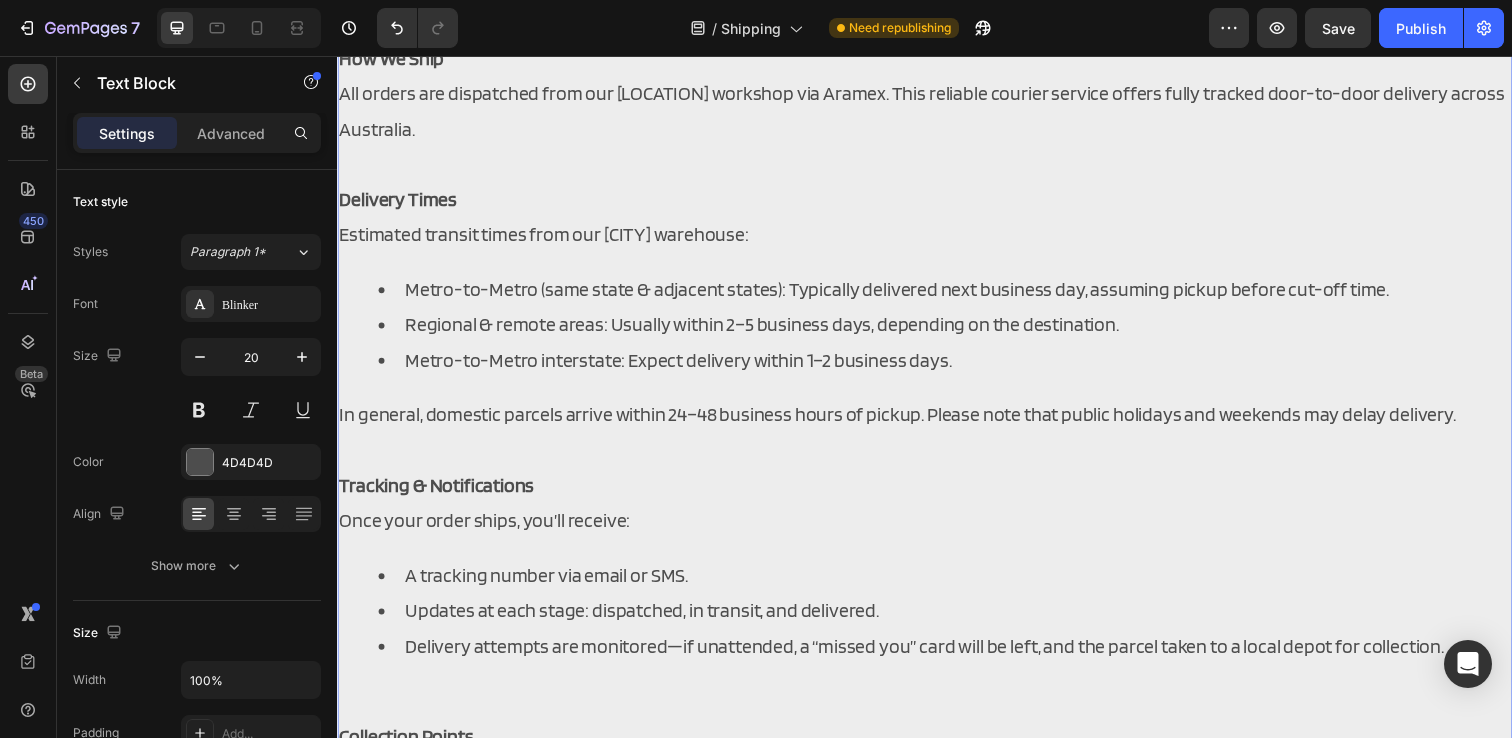 click on "Metro-to-Metro (same state & adjacent states): Typically delivered next business day, assuming pickup before cut-off time." at bounding box center (957, 294) 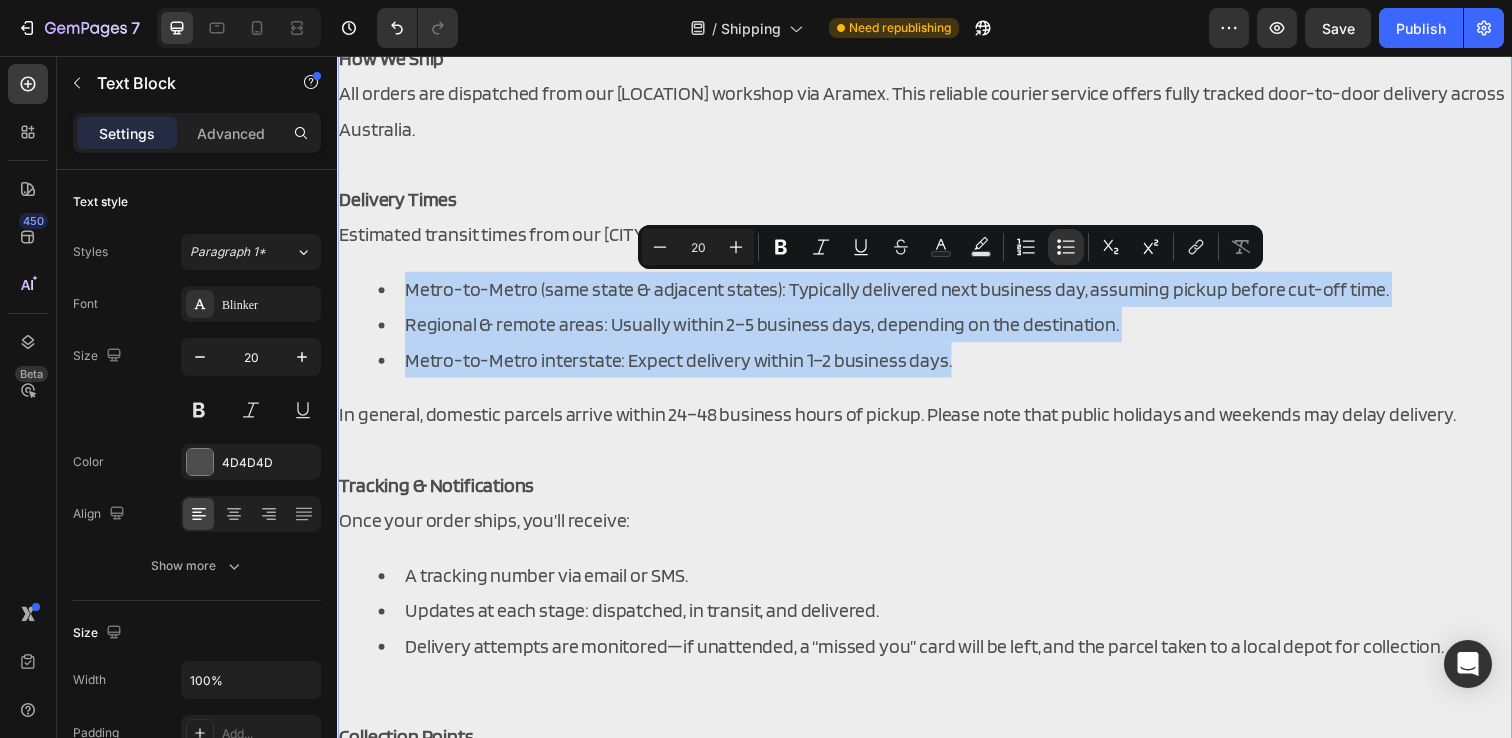 drag, startPoint x: 988, startPoint y: 363, endPoint x: 402, endPoint y: 289, distance: 590.6539 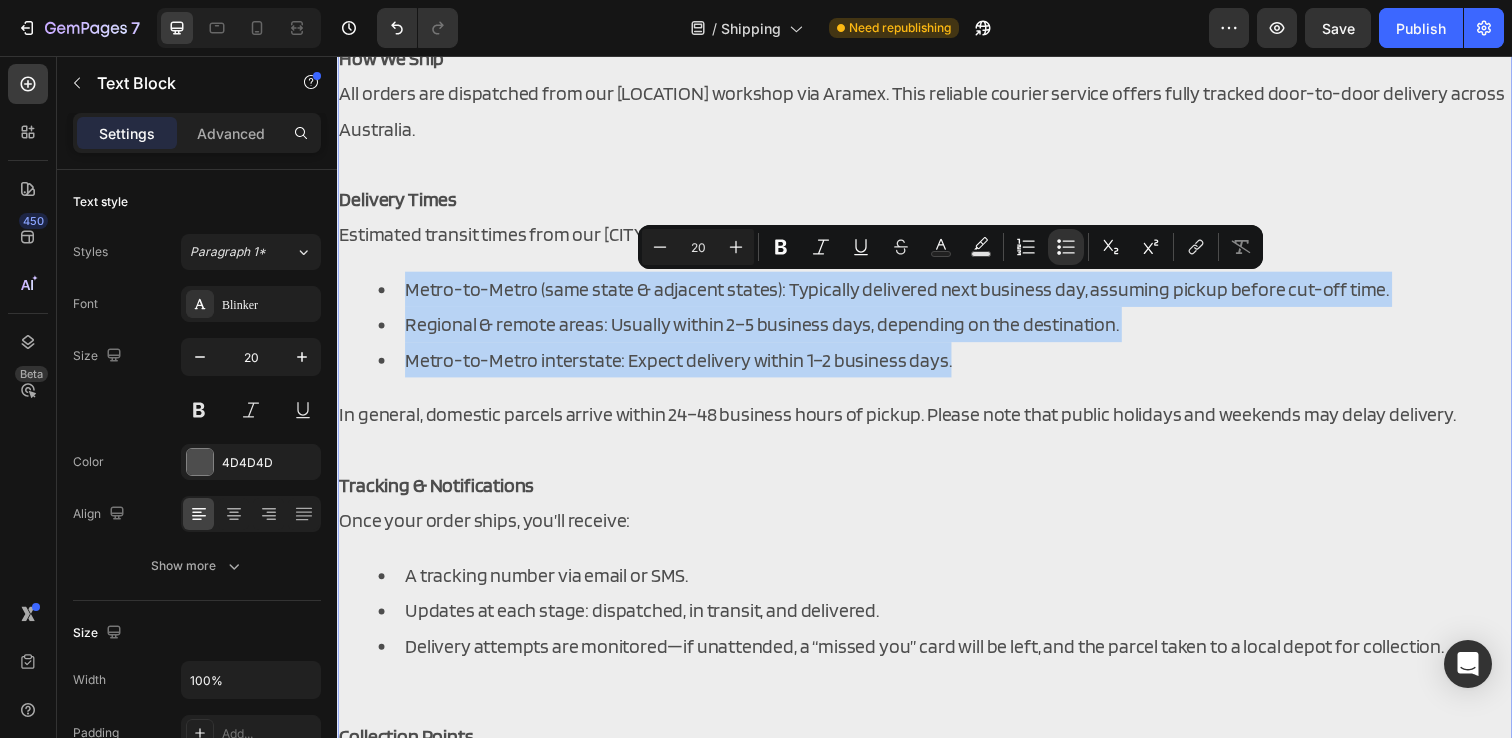 click on "Metro-to-Metro (same state & adjacent states): Typically delivered next business day, assuming pickup before cut-off time. Regional & remote areas: Usually within 2–5 business days, depending on the destination. Metro-to-Metro interstate: Expect delivery within 1–2 business days." at bounding box center [937, 330] 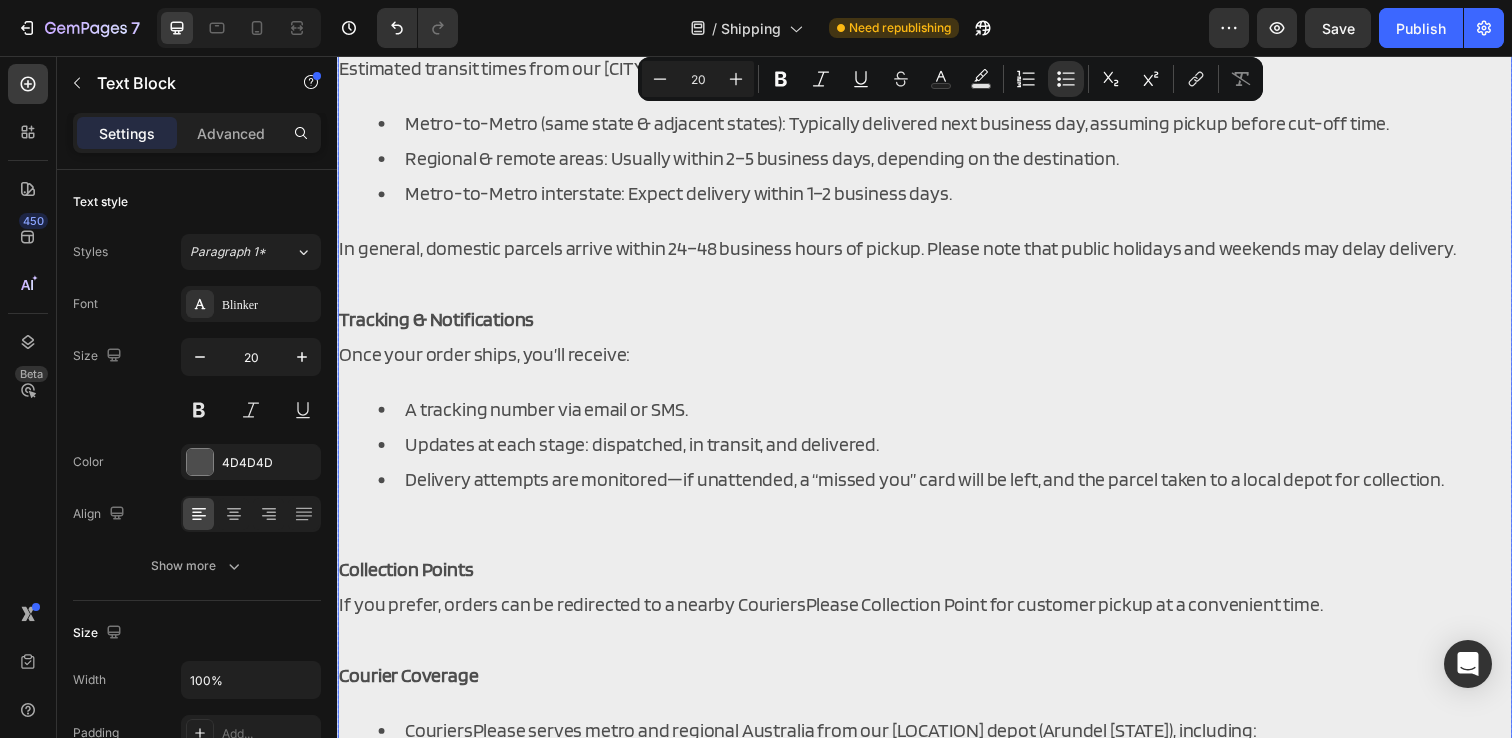scroll, scrollTop: 414, scrollLeft: 0, axis: vertical 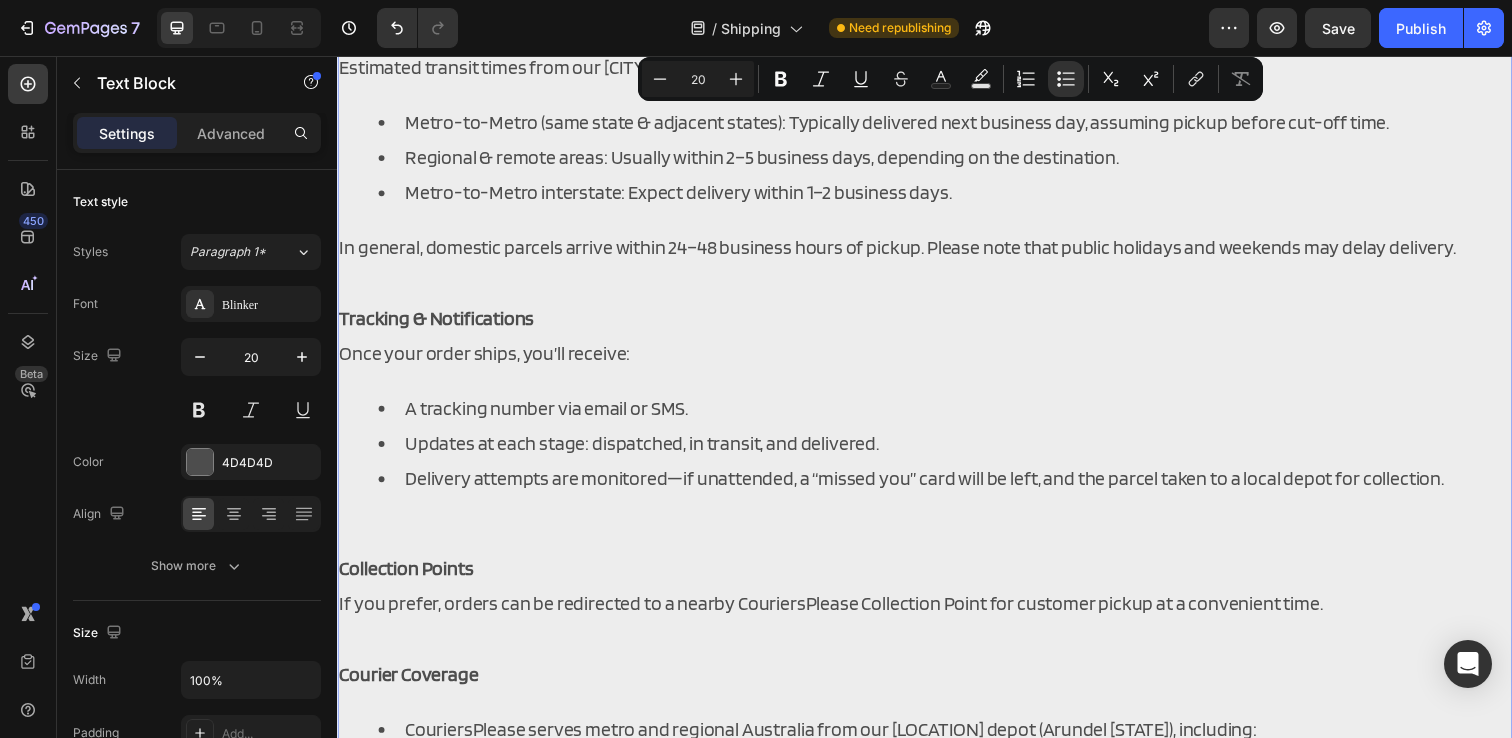 click at bounding box center [937, 287] 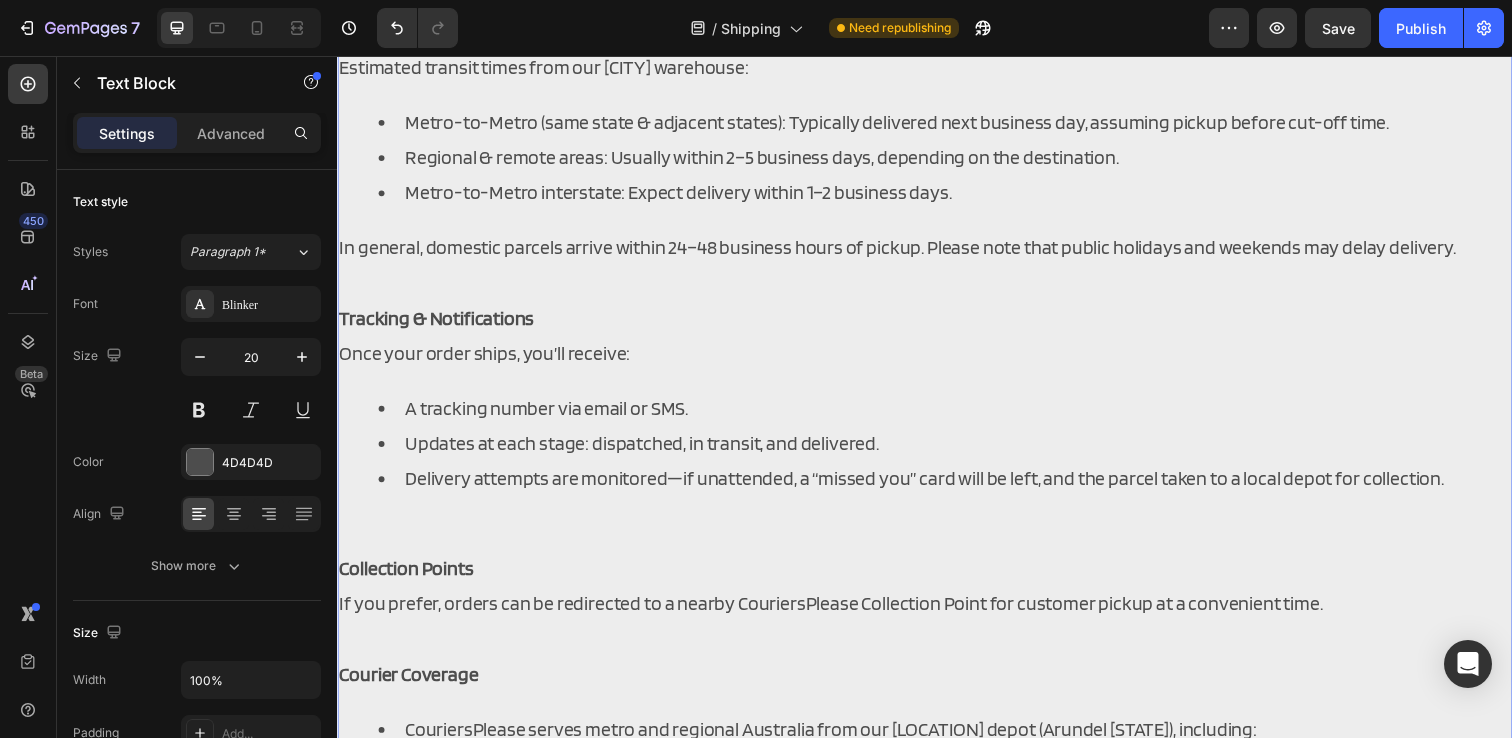 click on "Updates at each stage: dispatched, in transit, and delivered." at bounding box center (957, 451) 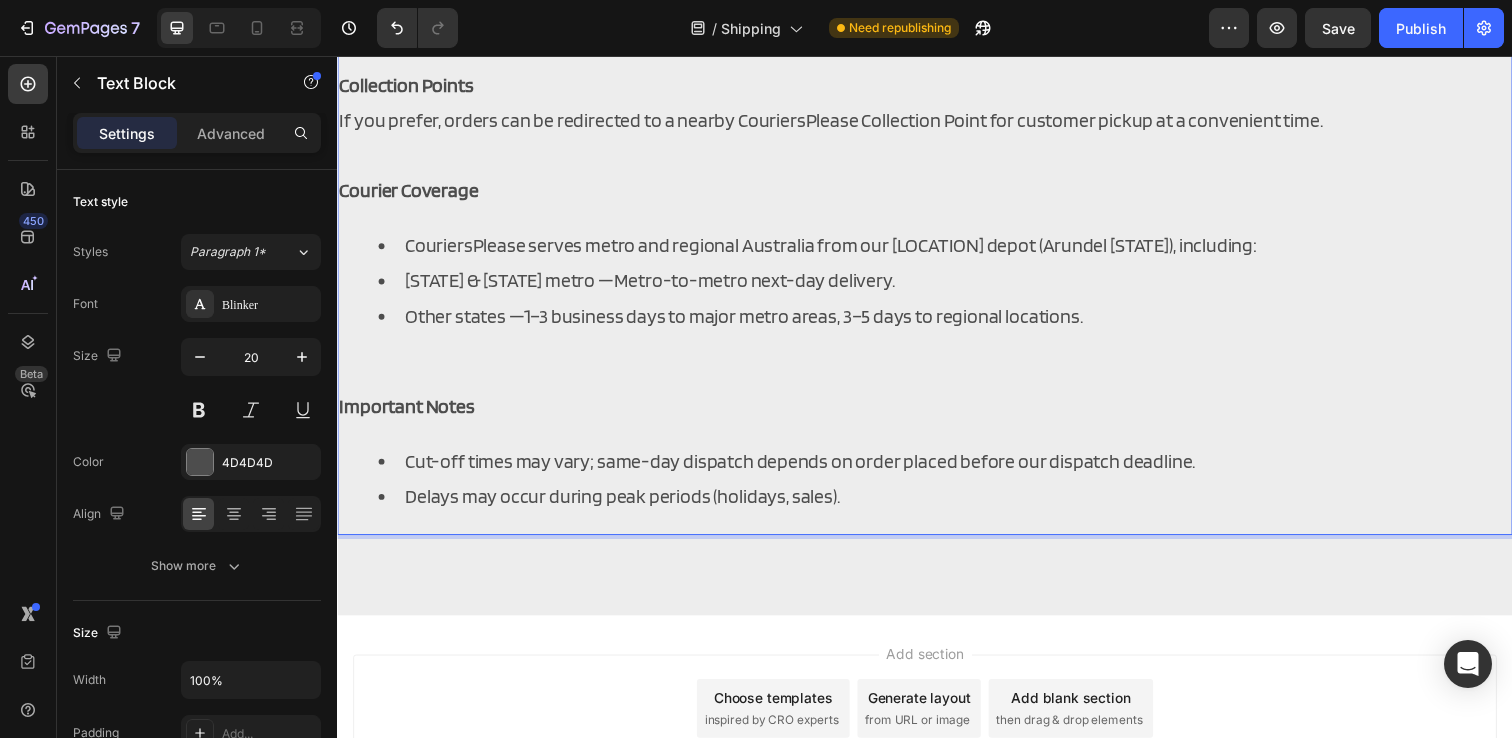 scroll, scrollTop: 944, scrollLeft: 0, axis: vertical 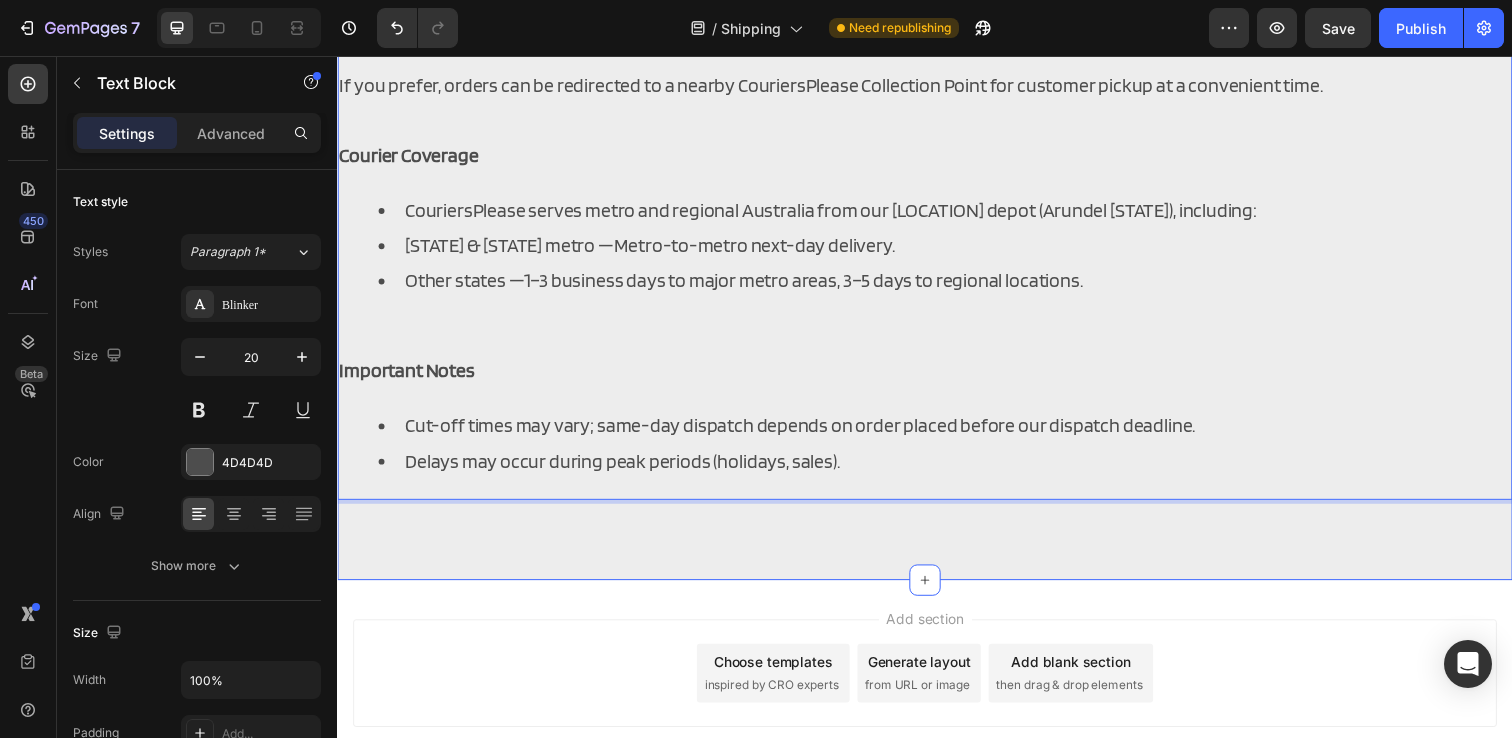 click on "SHIPPING Heading How We Ship All orders are dispatched from our [CITY] workshop via Aramex. This reliable courier service offers fully tracked door-to-door delivery across Australia. Delivery Times Estimated transit times from our [CITY] warehouse: Metro-to-Metro (same state & adjacent states): Typically delivered next business day, assuming pickup before cut-off time. Regional & remote areas: Usually within 2–5 business days, depending on the destination. Metro-to-Metro interstate: Expect delivery within 1–2 business days. In general, domestic parcels arrive within 24–48 business hours of pickup. Please note that public holidays and weekends may delay delivery. Tracking & Notifications Once your order ships, you’ll receive: A tracking number via email or SMS. Updates at each stage: dispatched, in transit, and delivered. Delivery attempts are monitored—if unattended, a “missed you” card will be left, and the parcel taken to a local depot for collection. Collection Points Courier Coverage" at bounding box center [937, -128] 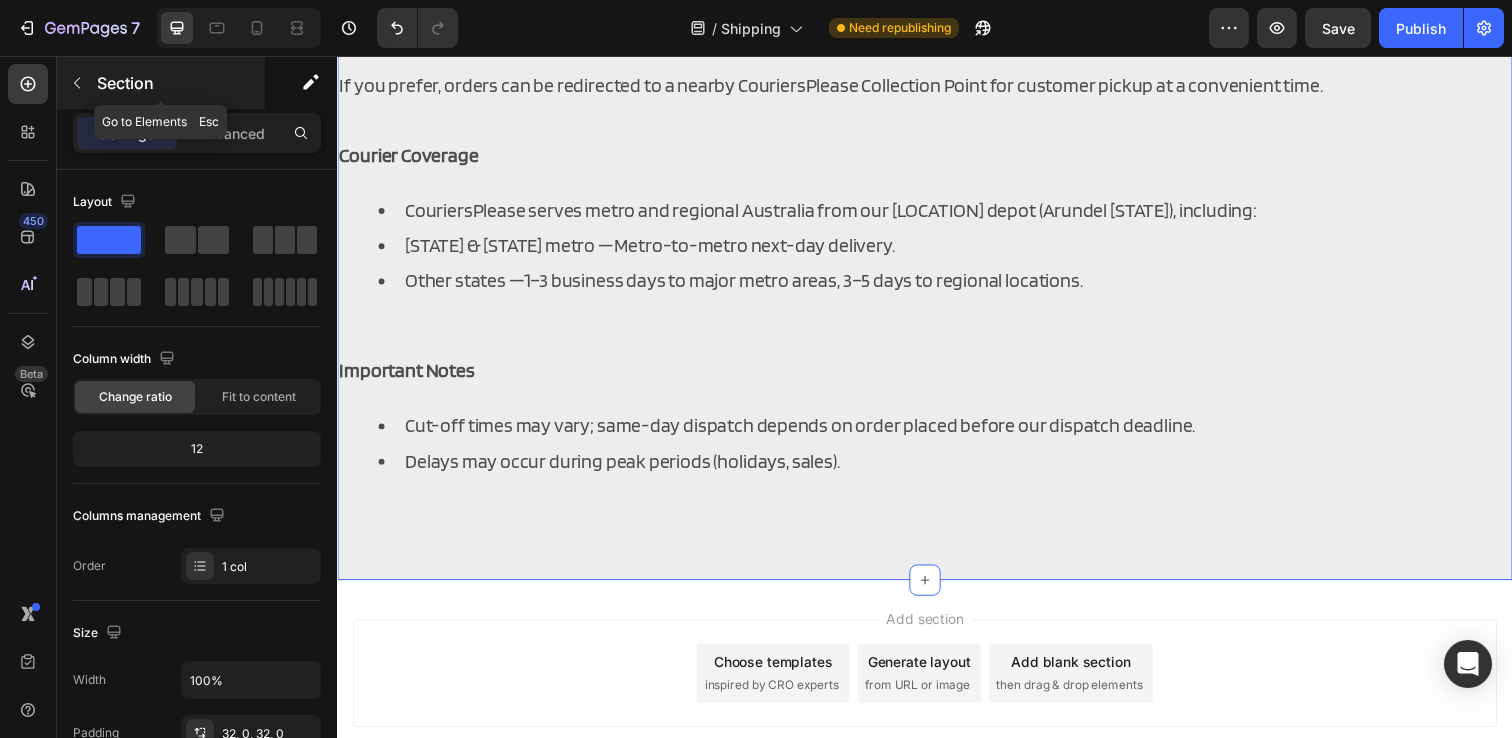 click 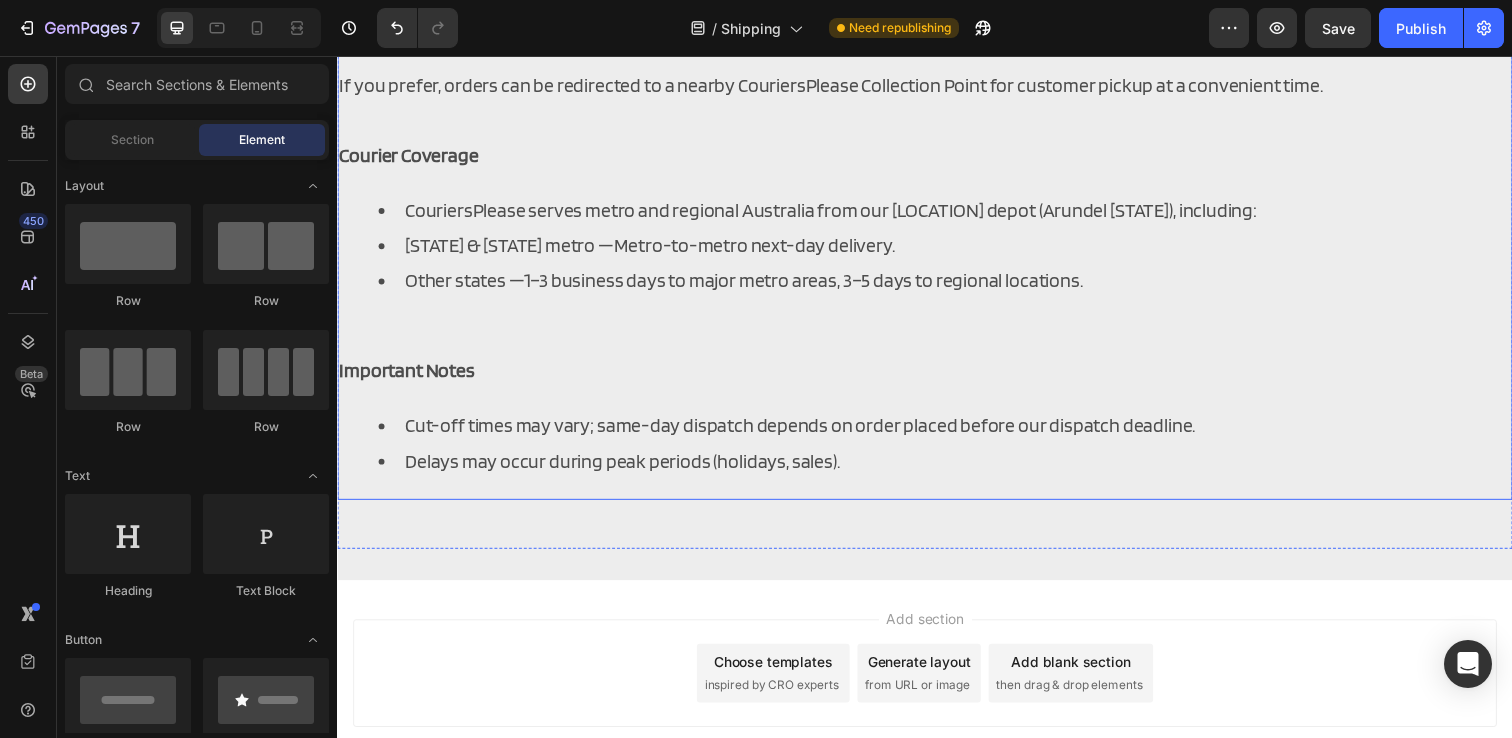 click on "How We Ship All orders are dispatched from our [CITY] workshop via Aramex. This reliable courier service offers fully tracked door-to-door delivery across Australia. Delivery Times Estimated transit times from our [CITY] warehouse: Metro-to-Metro (same state & adjacent states): Typically delivered next business day, assuming pickup before cut-off time. Regional & remote areas: Usually within 2–5 business days, depending on the destination. Metro-to-Metro interstate: Expect delivery within 1–2 business days. In general, domestic parcels arrive within 24–48 business hours of pickup. Please note that public holidays and weekends may delay delivery. Tracking & Notifications Once your order ships, you’ll receive: A tracking number via email or SMS. Updates at each stage: dispatched, in transit, and delivered. Delivery attempts are monitored—if unattended, a “missed you” card will be left, and the parcel taken to a local depot for collection. Collection Points Courier Coverage Important Notes" at bounding box center (937, -77) 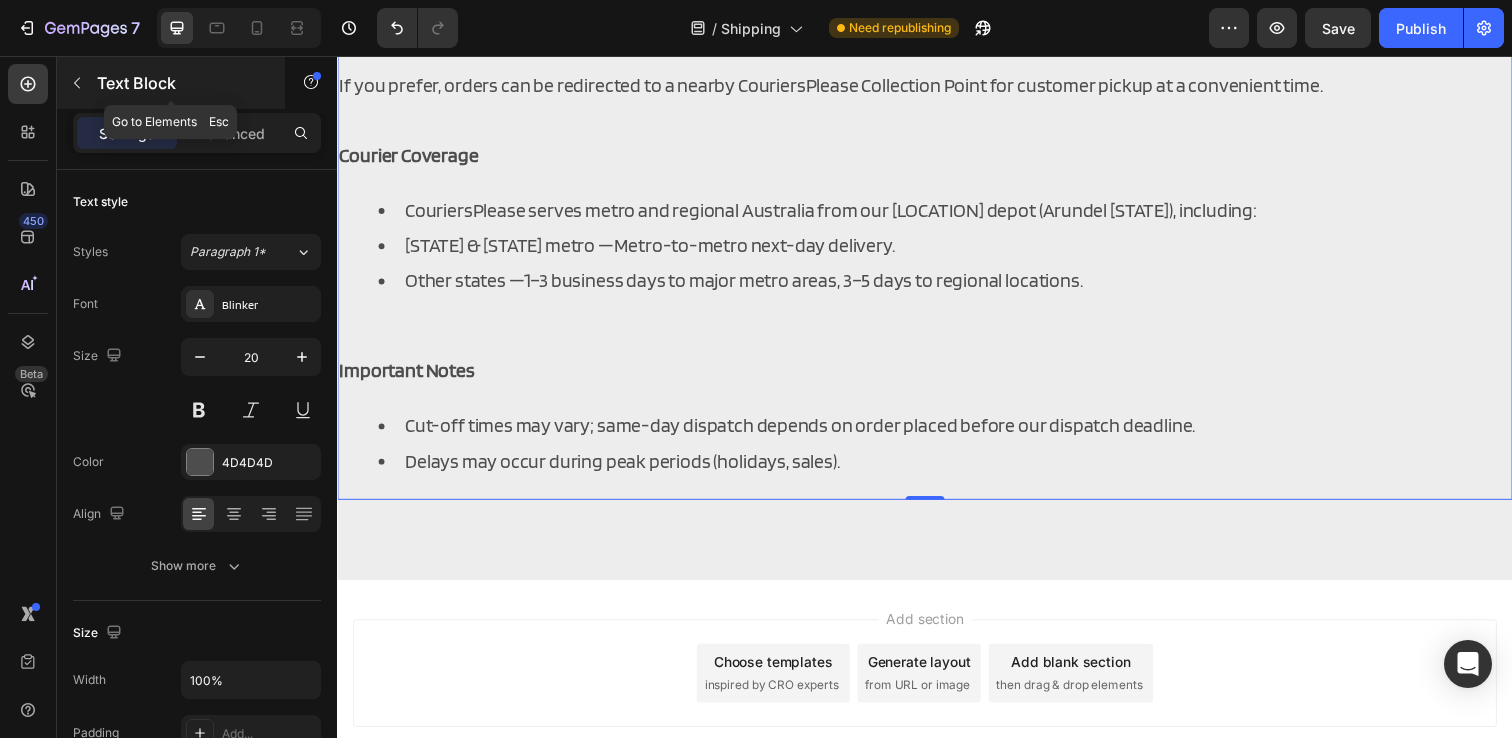 click 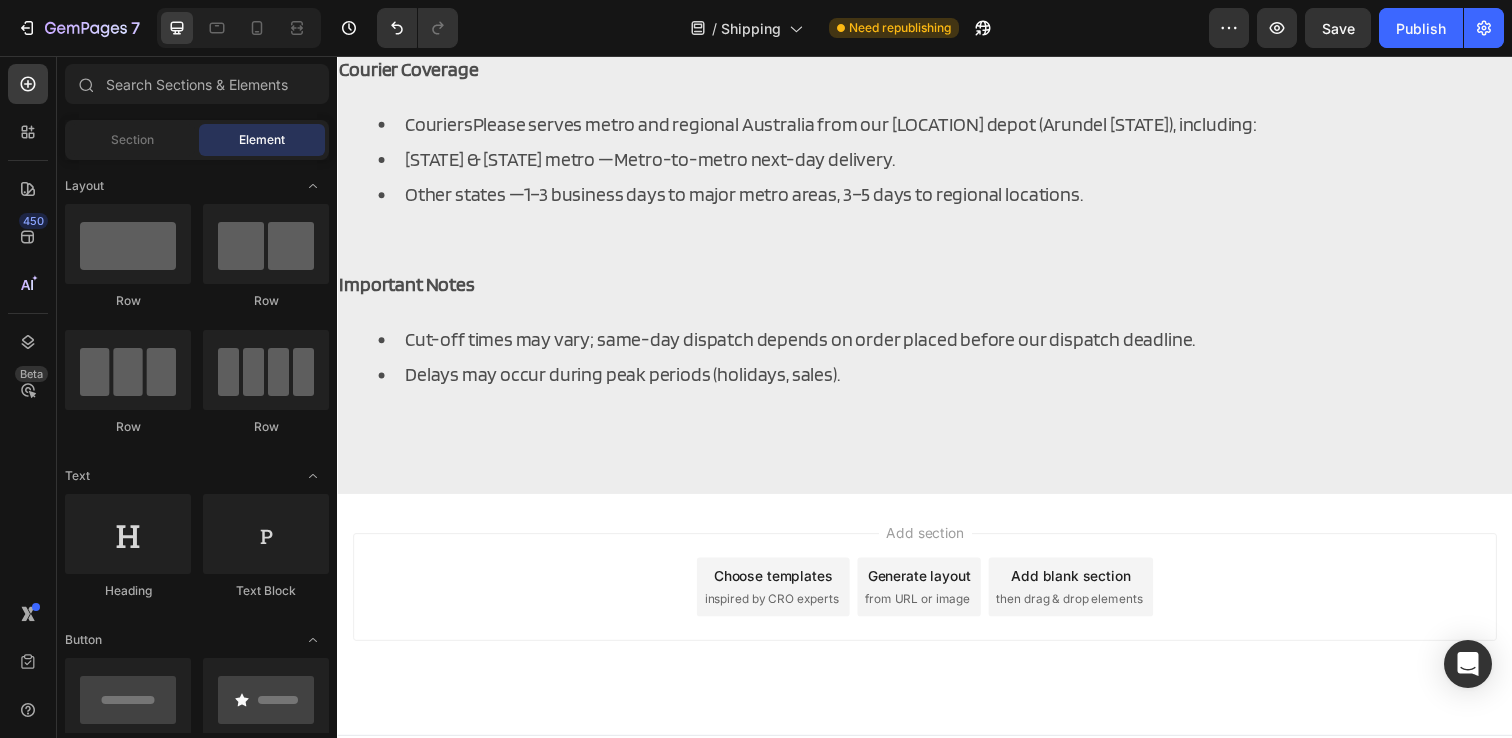 scroll, scrollTop: 1042, scrollLeft: 0, axis: vertical 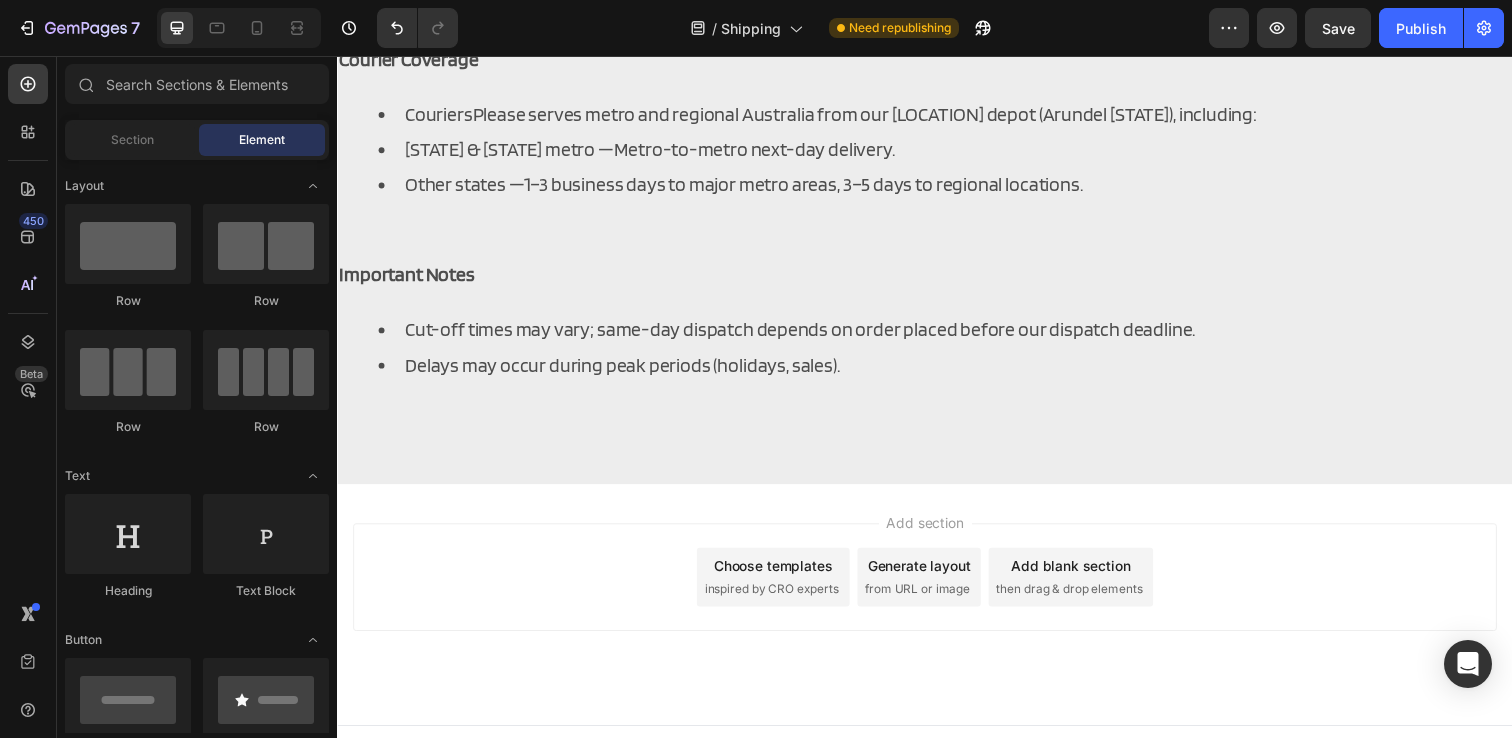 click on "Add section Choose templates inspired by CRO experts Generate layout from URL or image Add blank section then drag & drop elements" at bounding box center (937, 588) 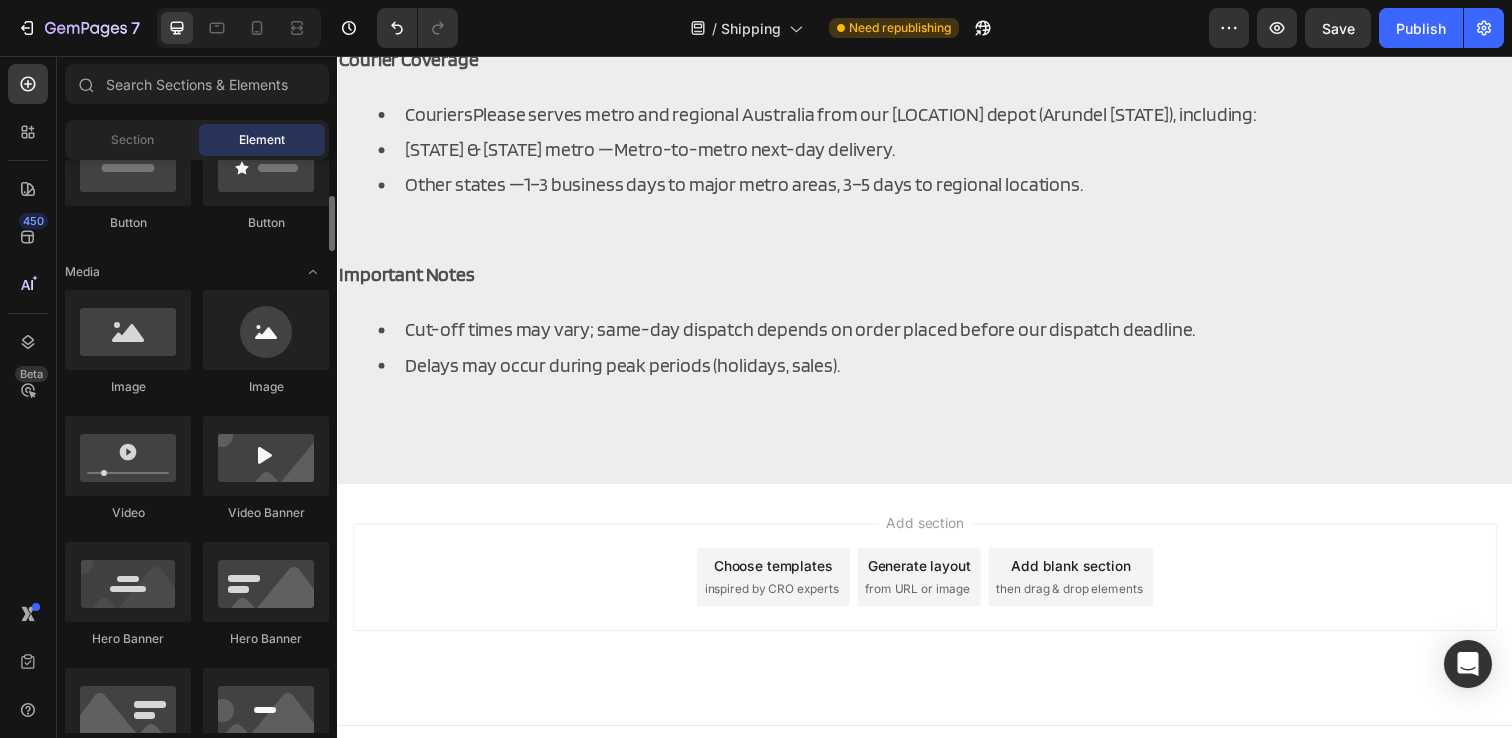 scroll, scrollTop: 597, scrollLeft: 0, axis: vertical 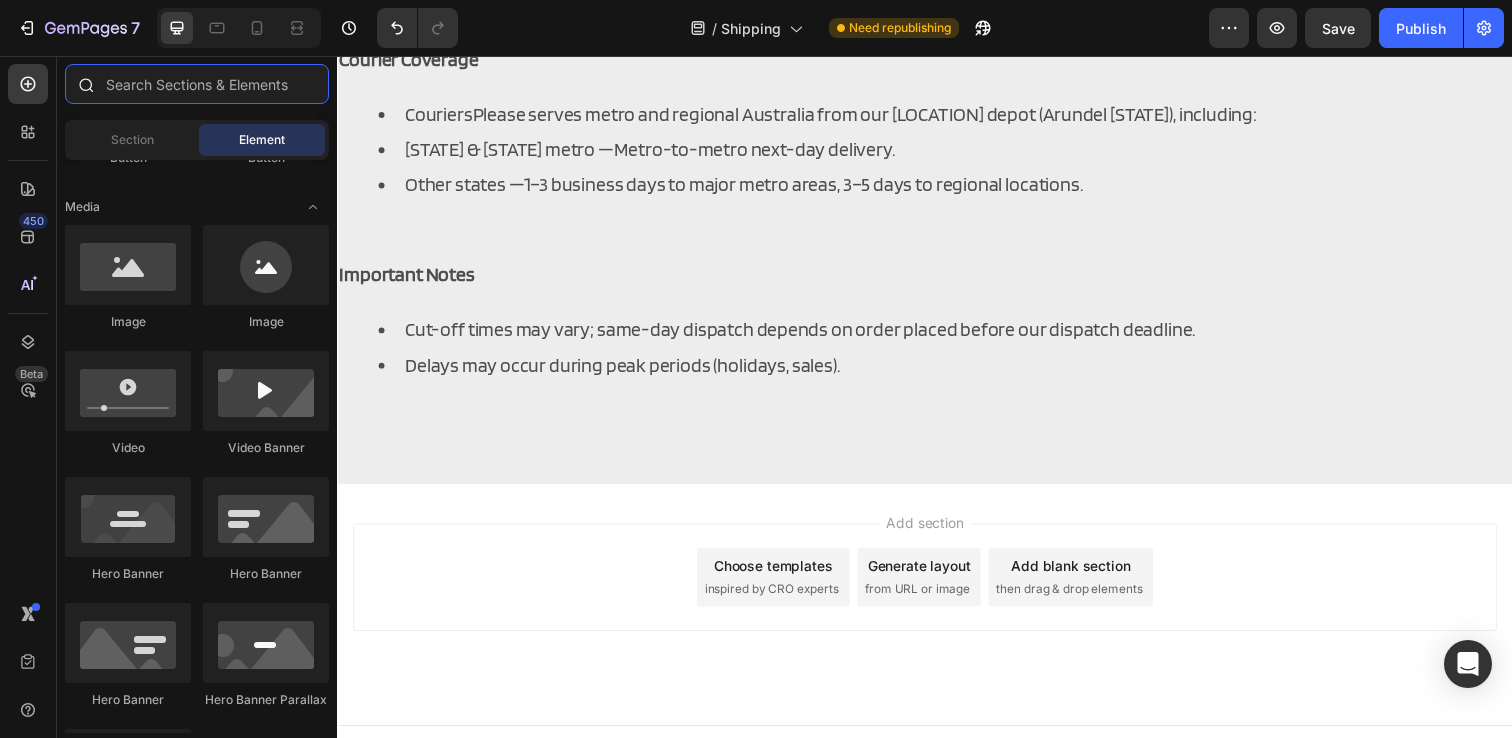 click at bounding box center [197, 84] 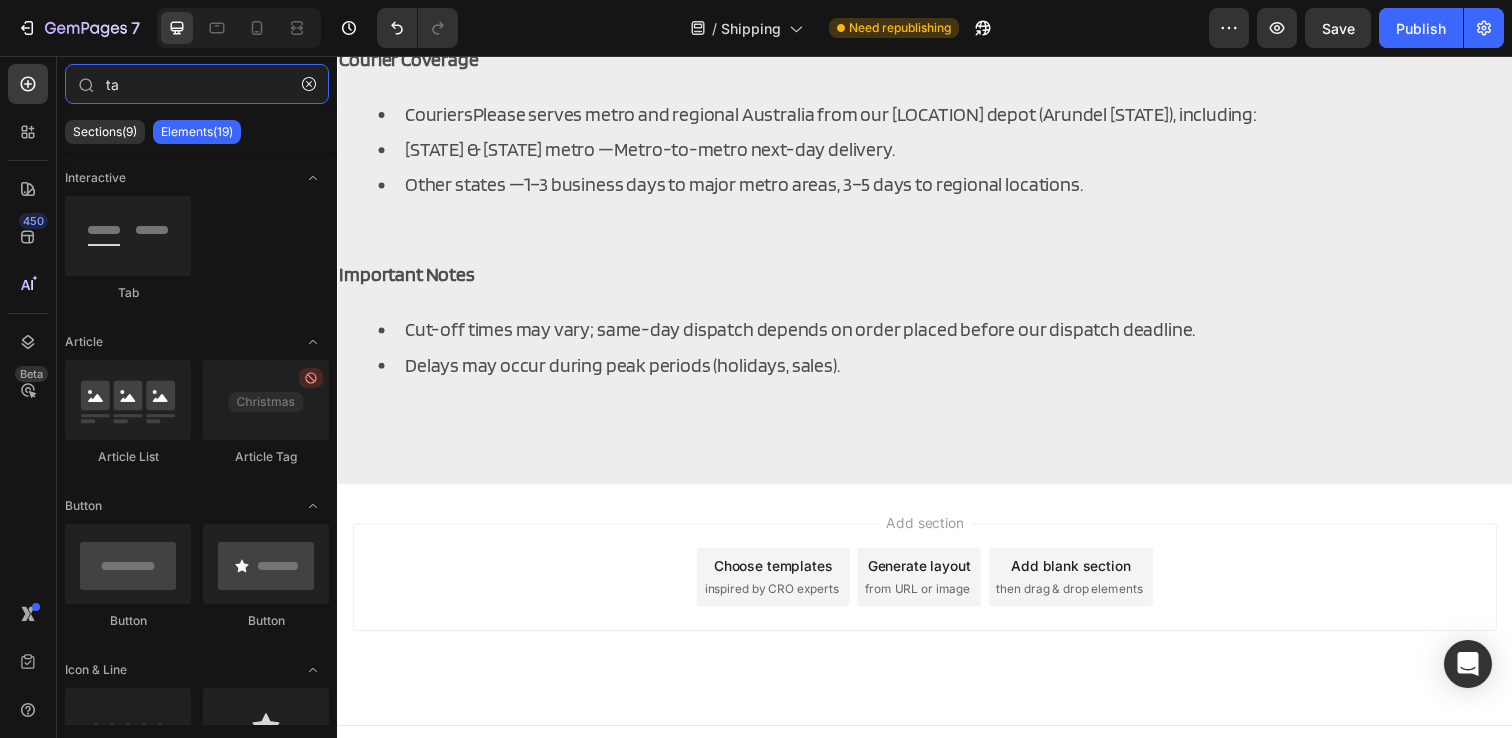 type on "t" 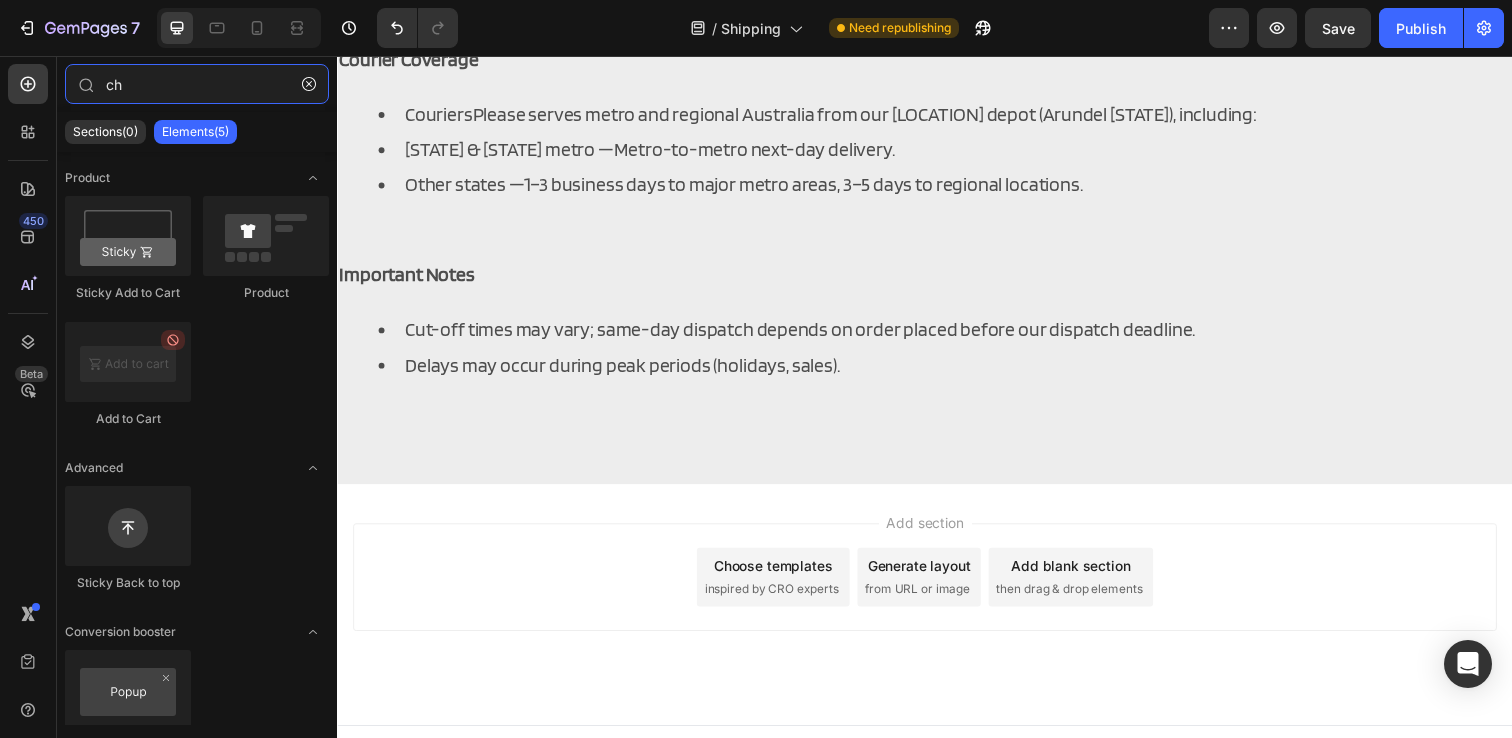 type on "c" 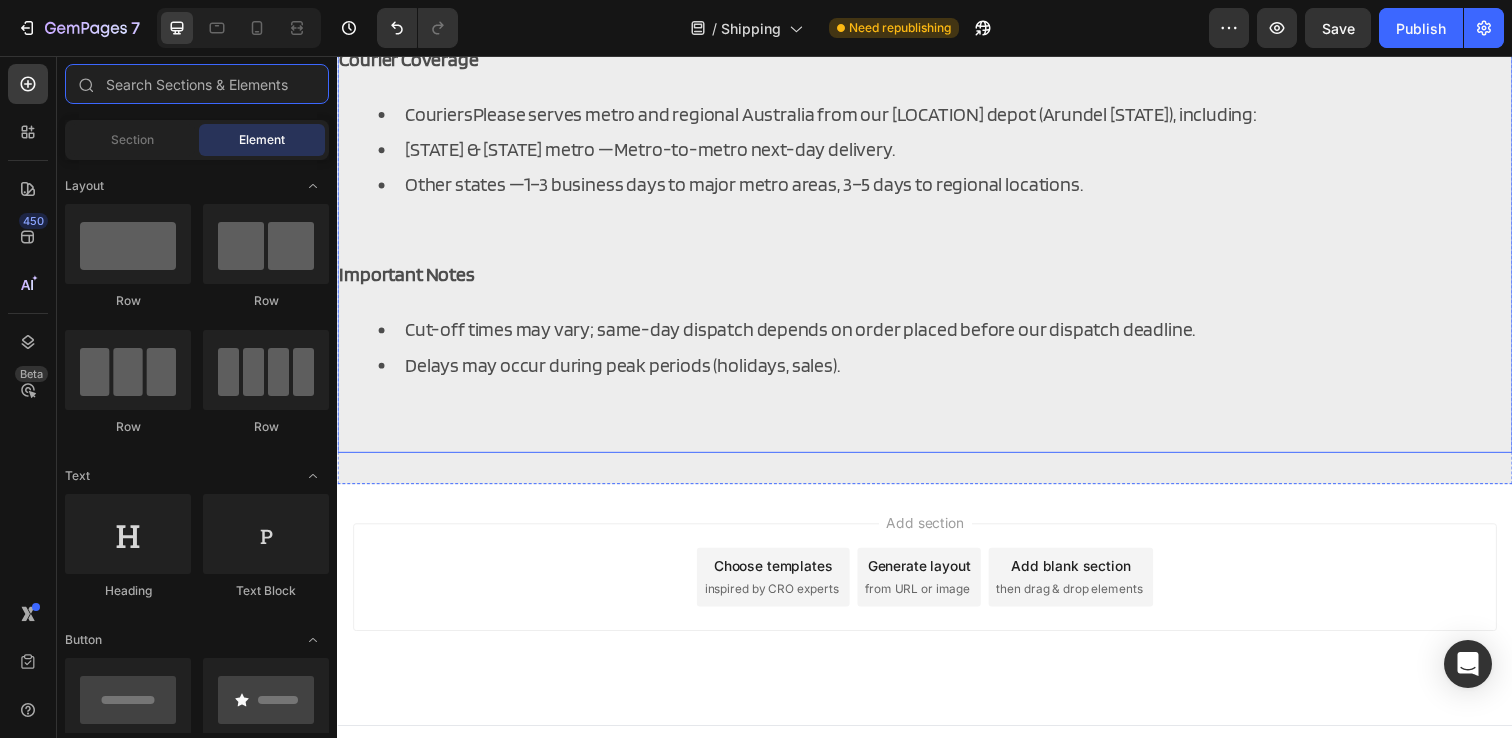 scroll, scrollTop: 1033, scrollLeft: 0, axis: vertical 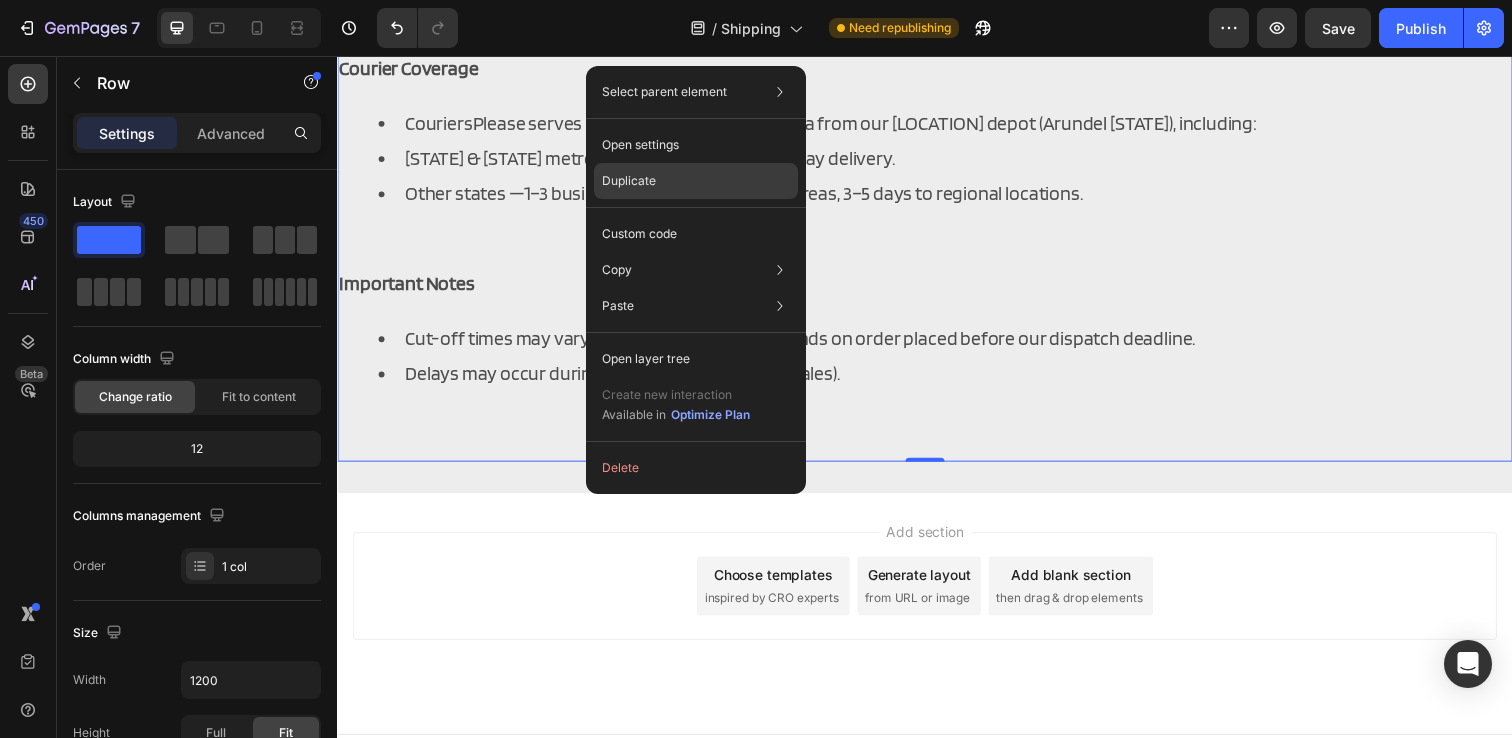 click on "Duplicate" 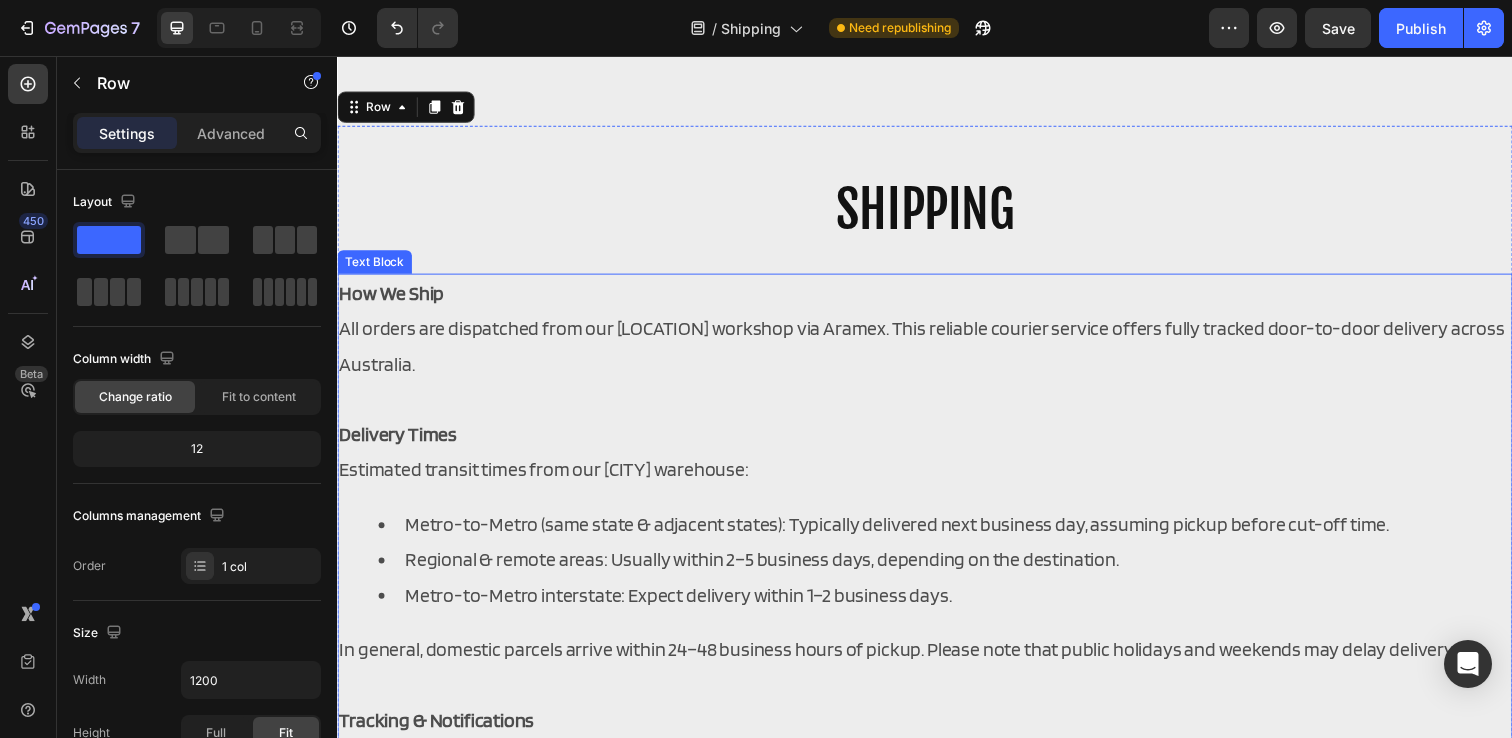 scroll, scrollTop: 1337, scrollLeft: 0, axis: vertical 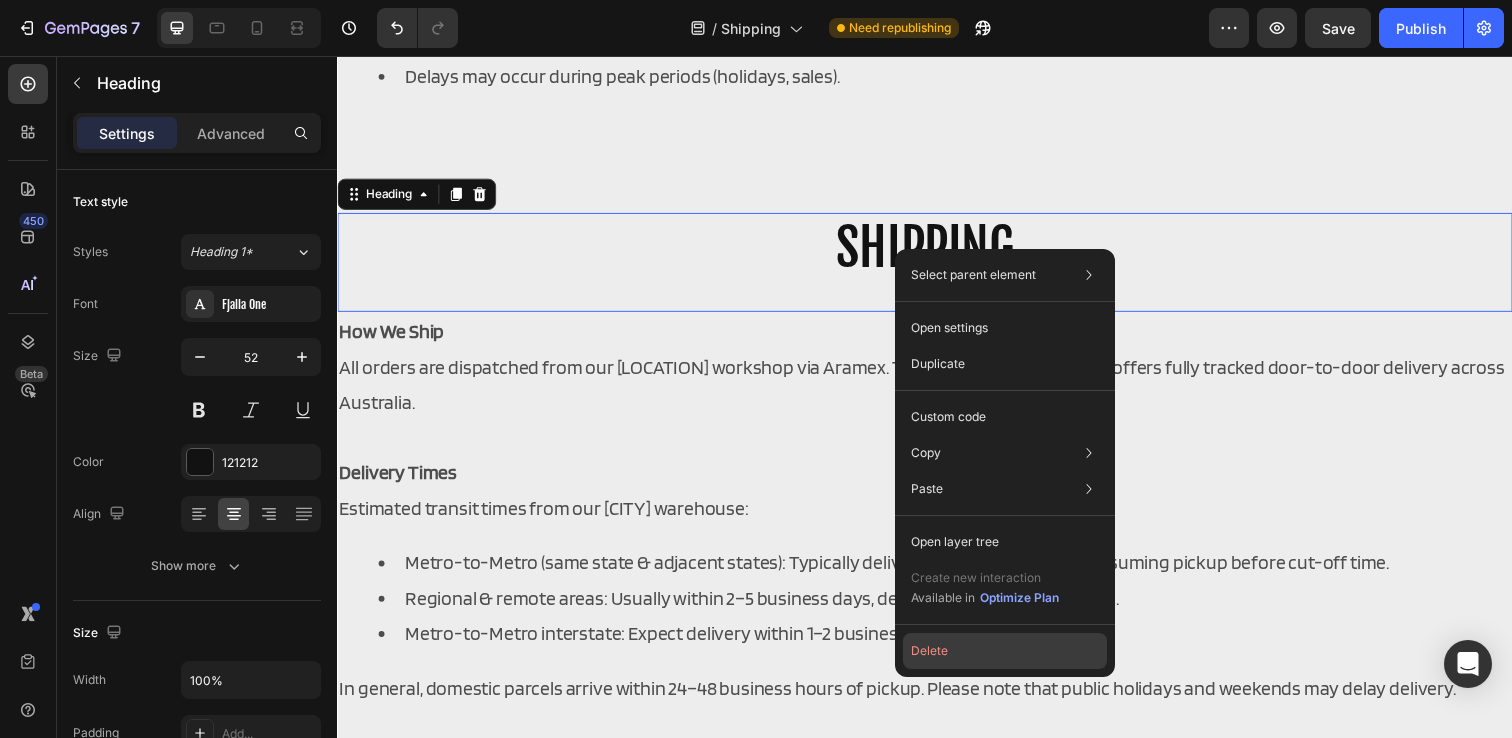 click on "Delete" 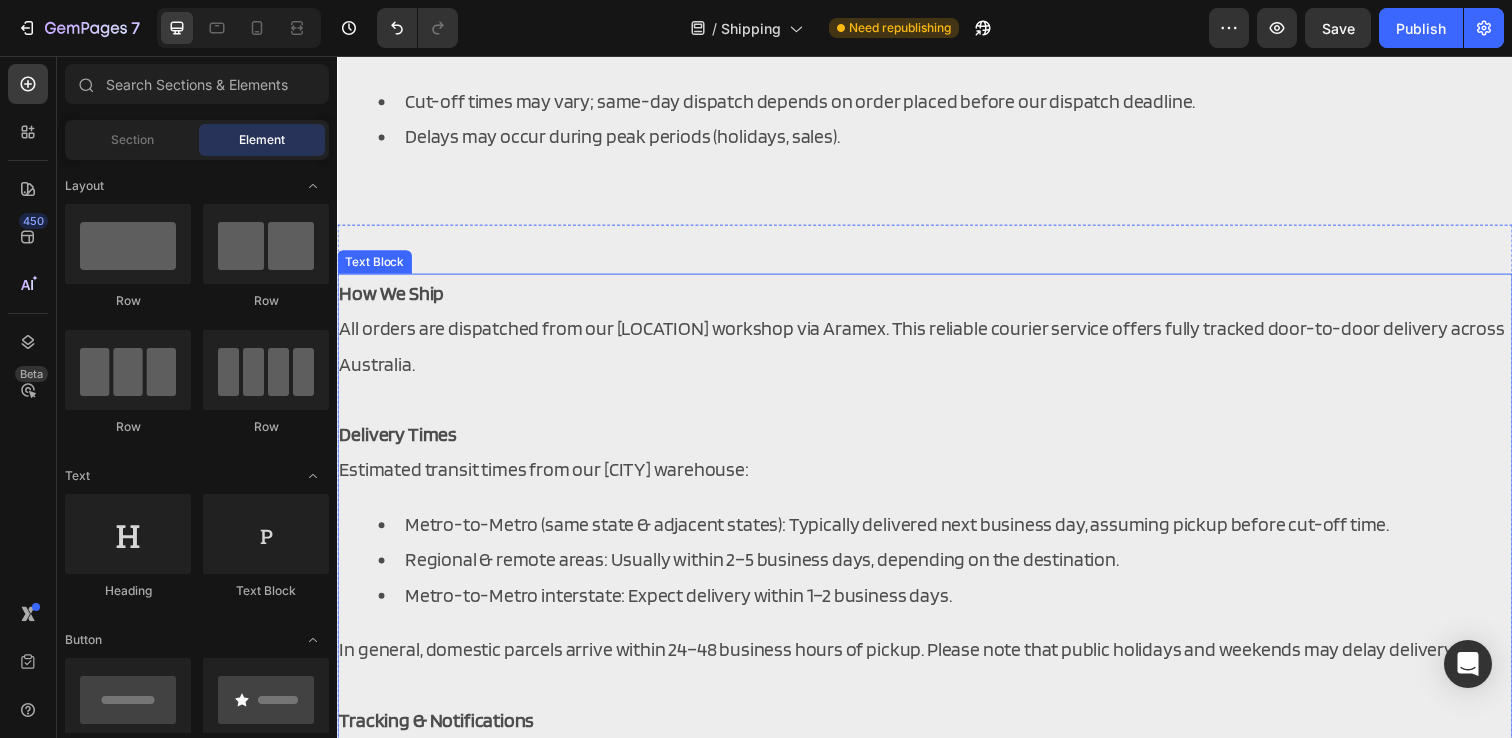 scroll, scrollTop: 1273, scrollLeft: 0, axis: vertical 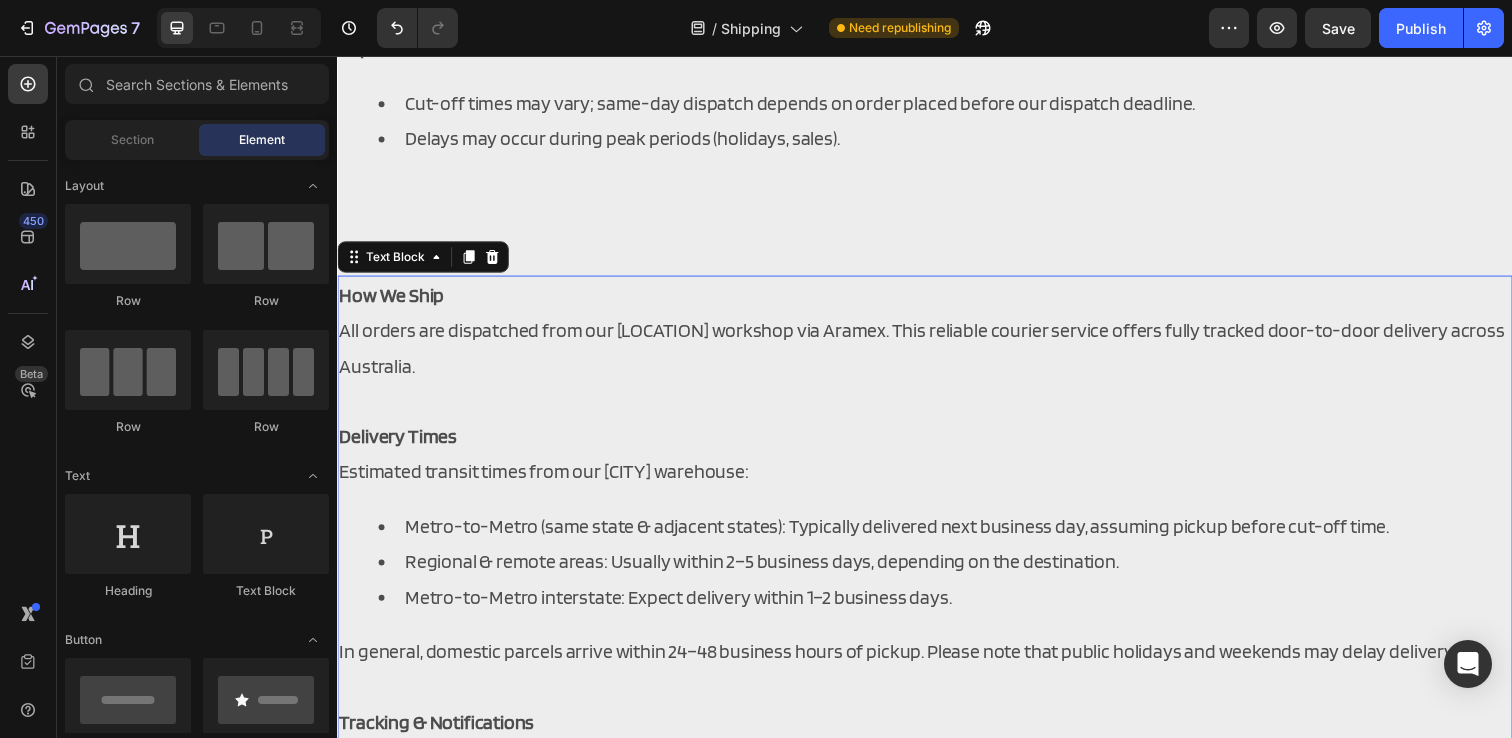 click on "Delivery Times" at bounding box center [937, 444] 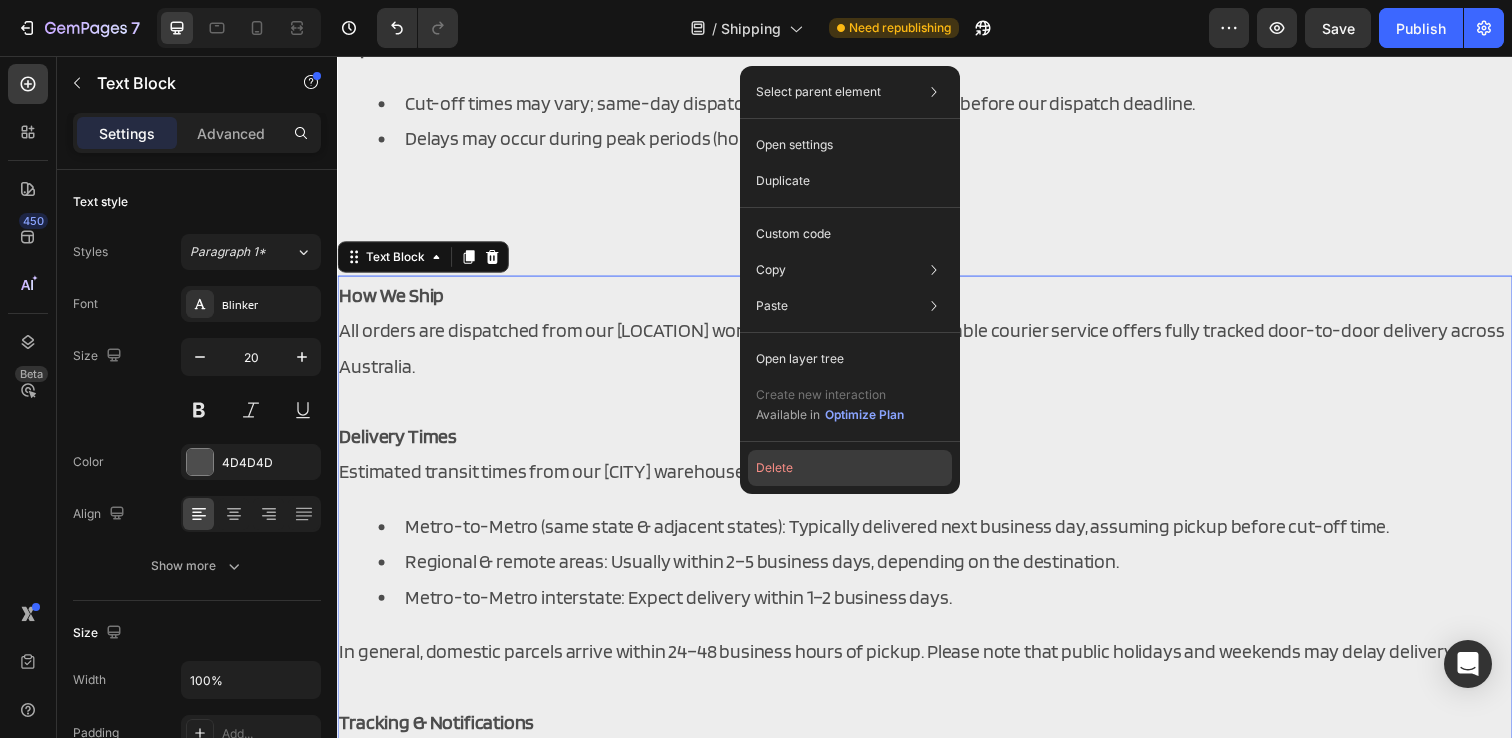 click on "Delete" 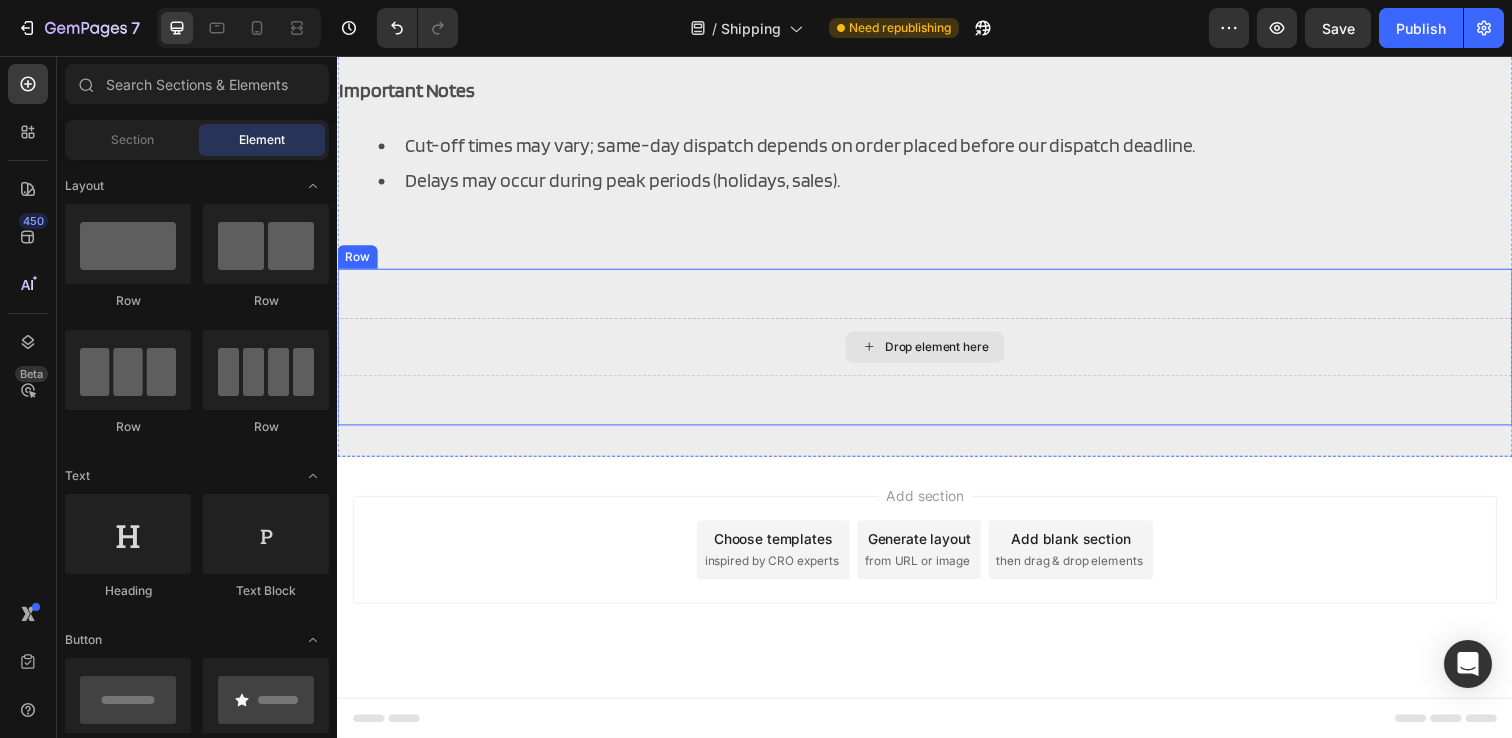 scroll, scrollTop: 1179, scrollLeft: 0, axis: vertical 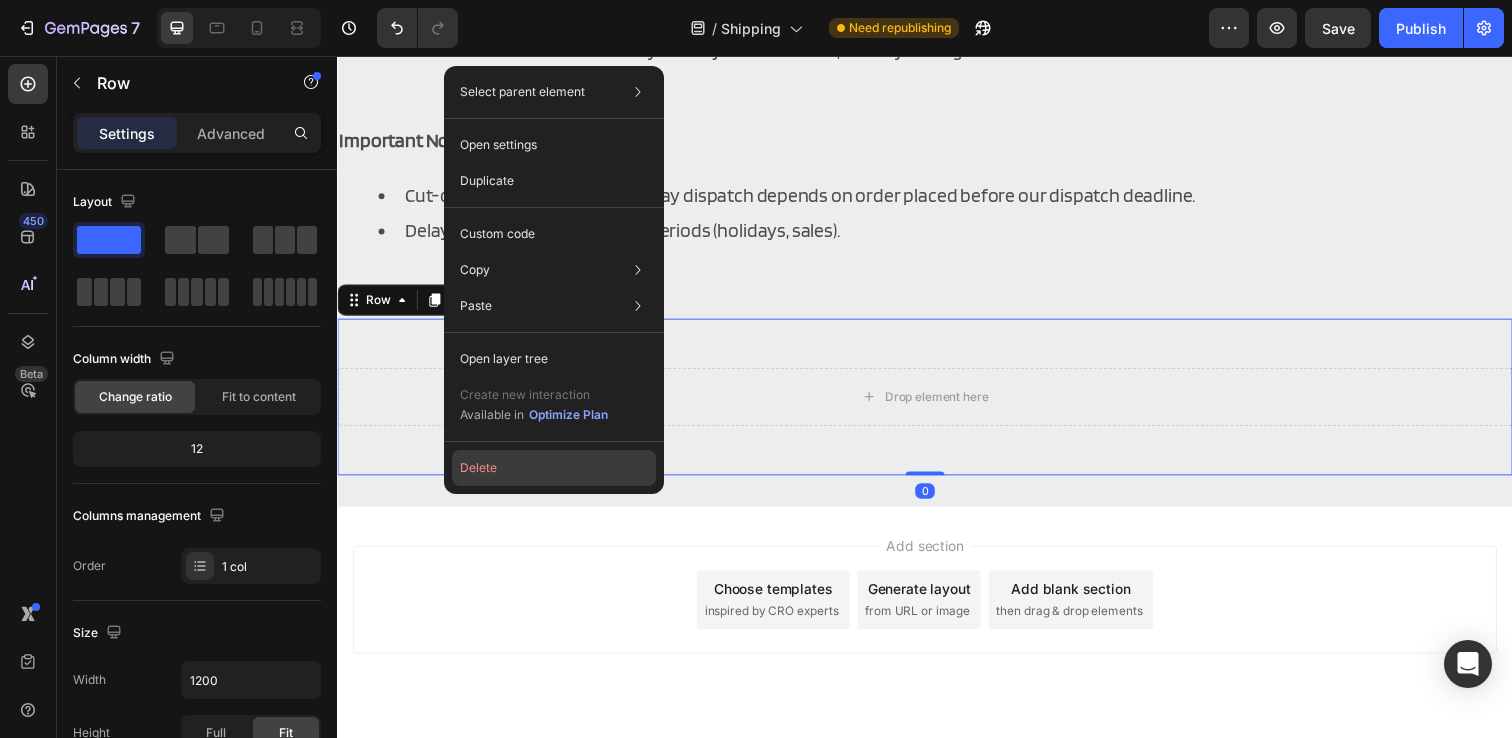 click on "Delete" 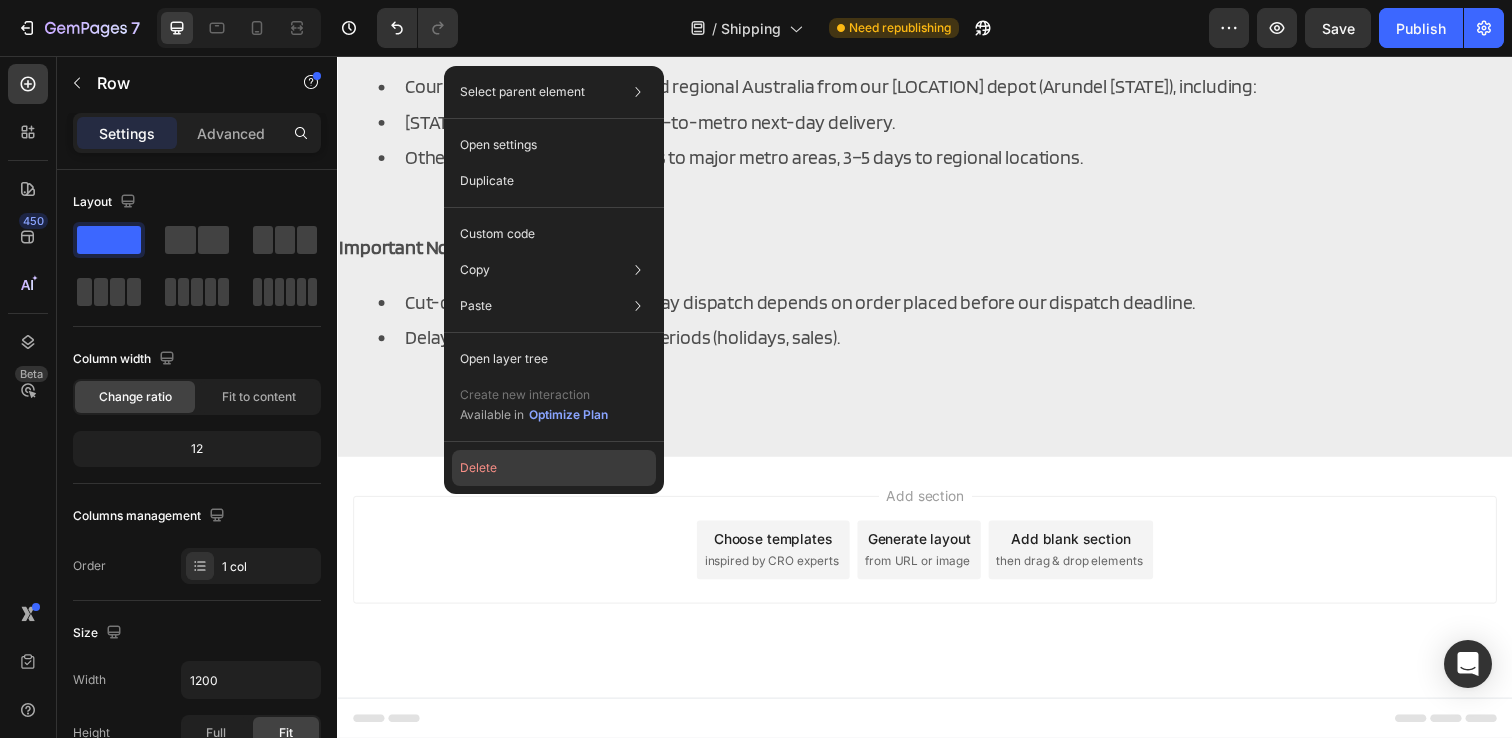 scroll, scrollTop: 1070, scrollLeft: 0, axis: vertical 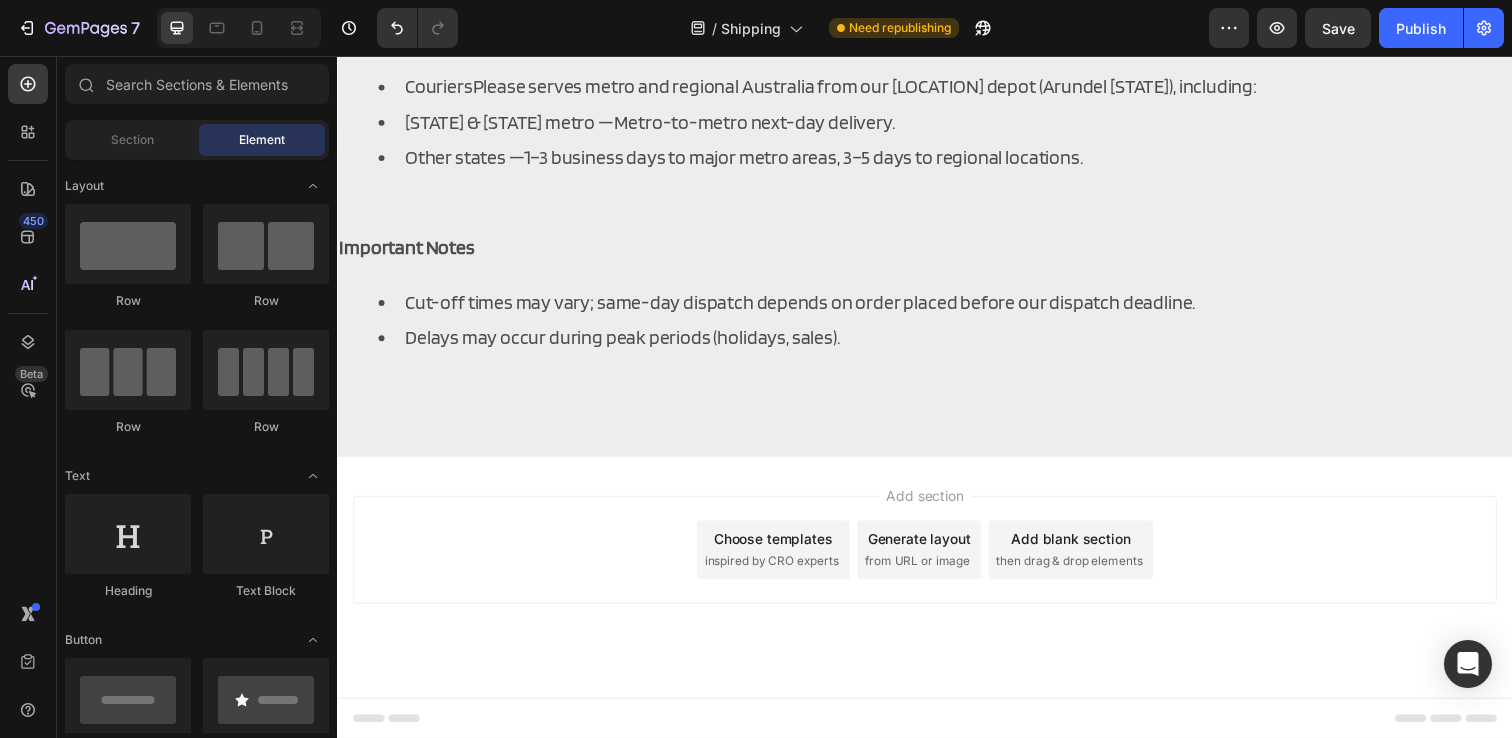 click on "Add section Choose templates inspired by CRO experts Generate layout from URL or image Add blank section then drag & drop elements" at bounding box center [937, 560] 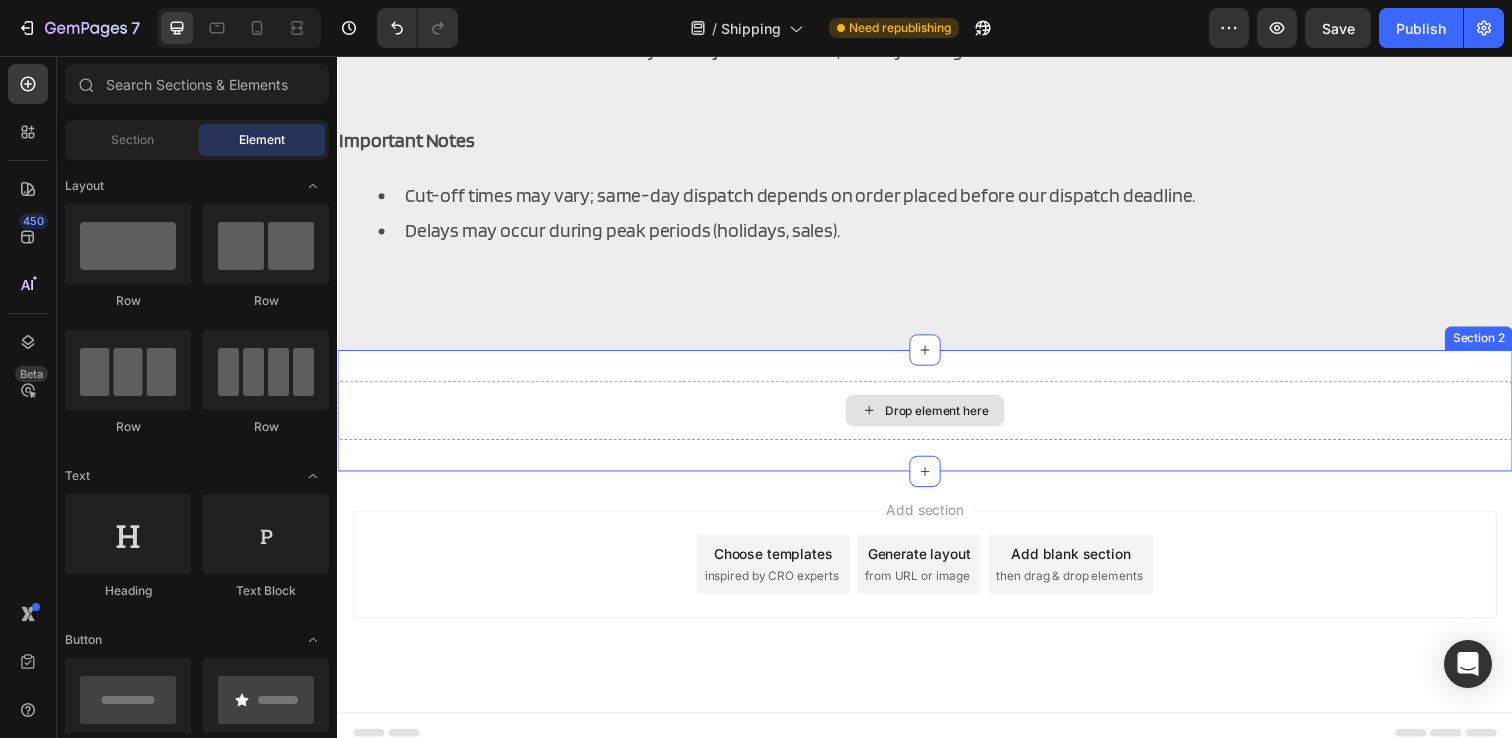 scroll, scrollTop: 1070, scrollLeft: 0, axis: vertical 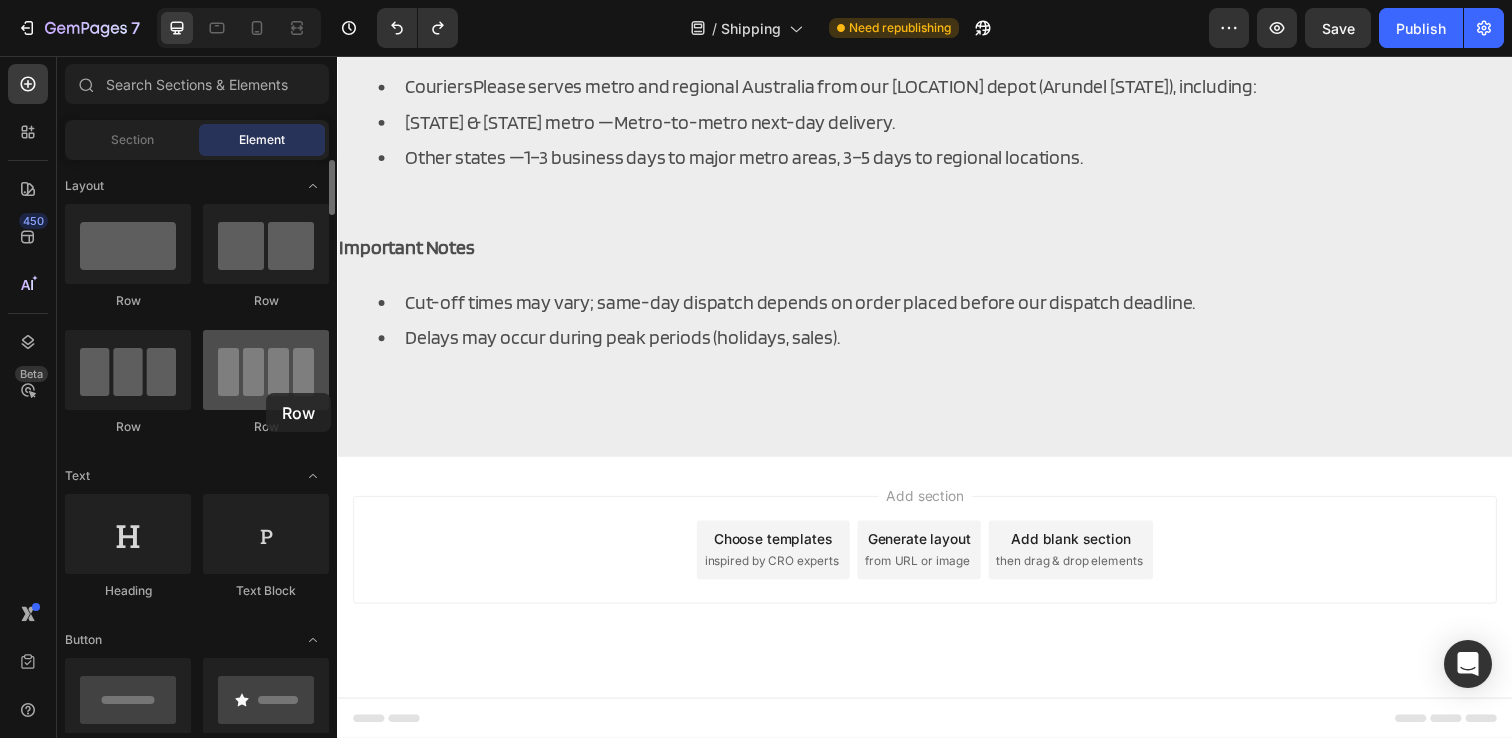 click at bounding box center (266, 370) 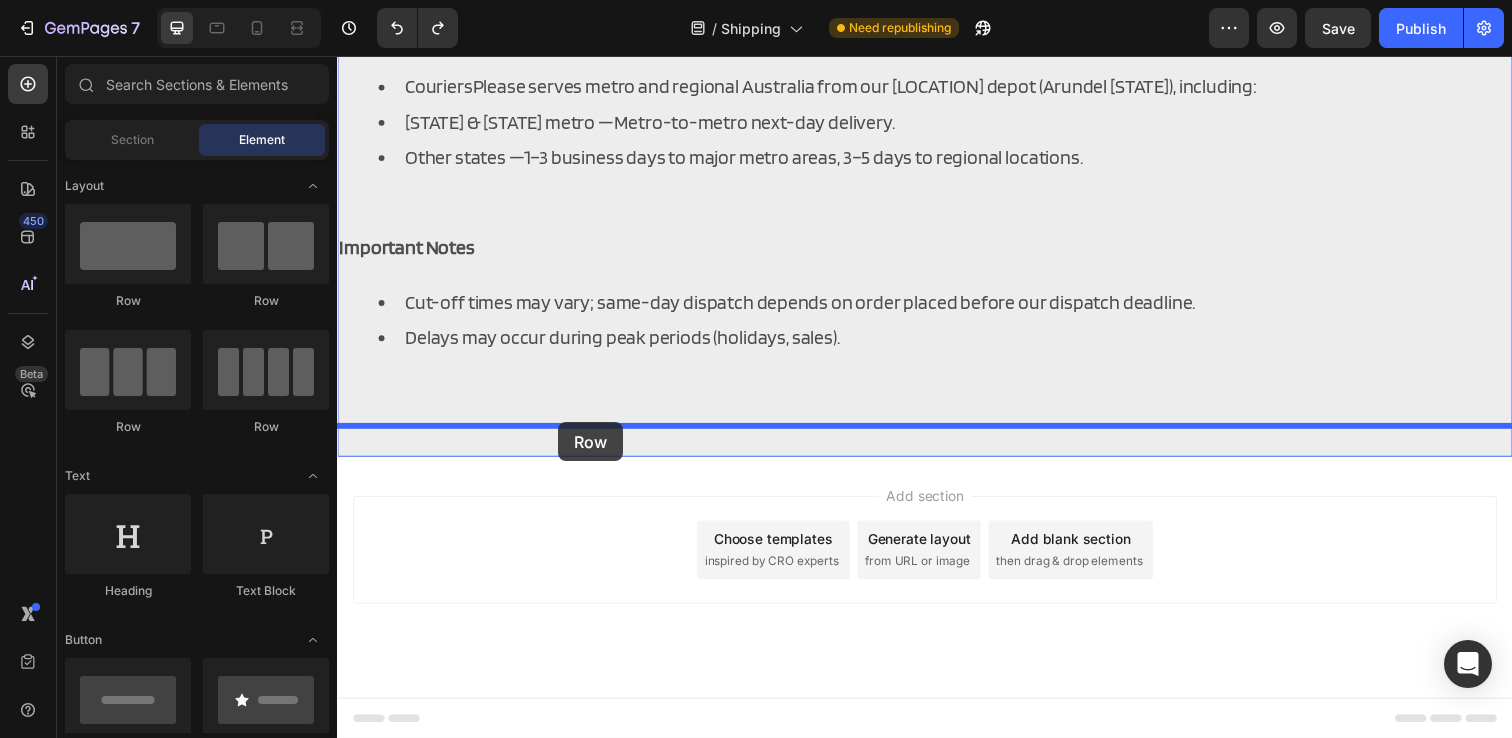 drag, startPoint x: 609, startPoint y: 436, endPoint x: 563, endPoint y: 429, distance: 46.52956 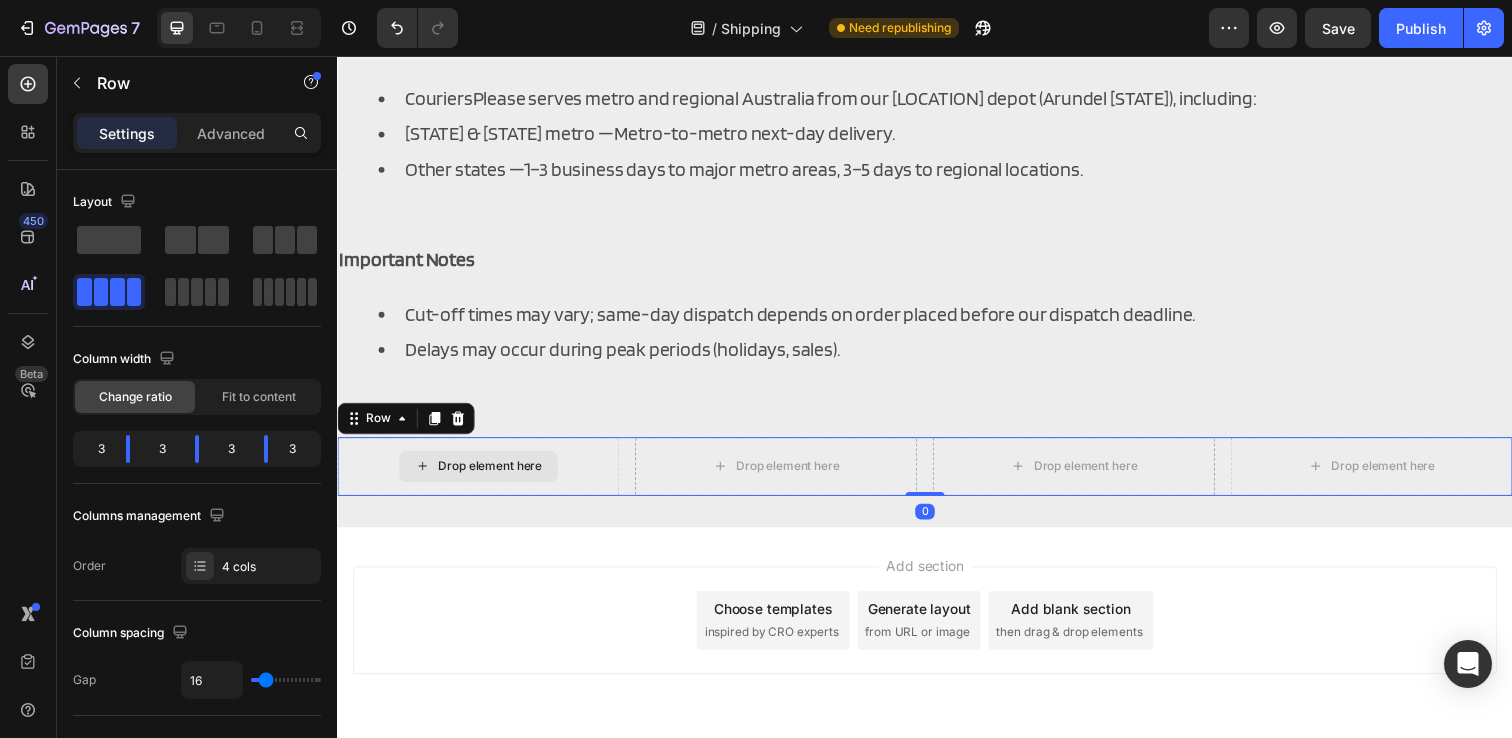 scroll, scrollTop: 1053, scrollLeft: 0, axis: vertical 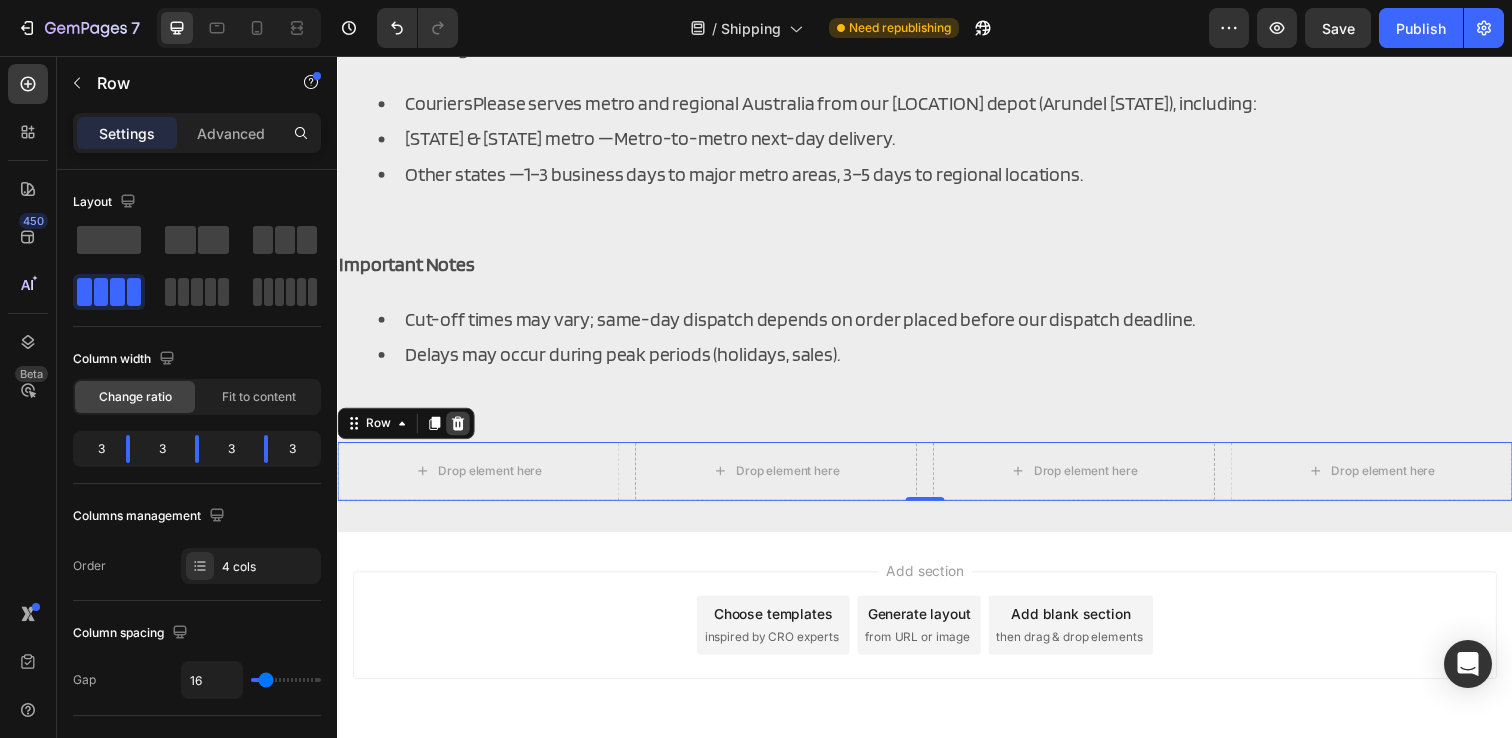 click 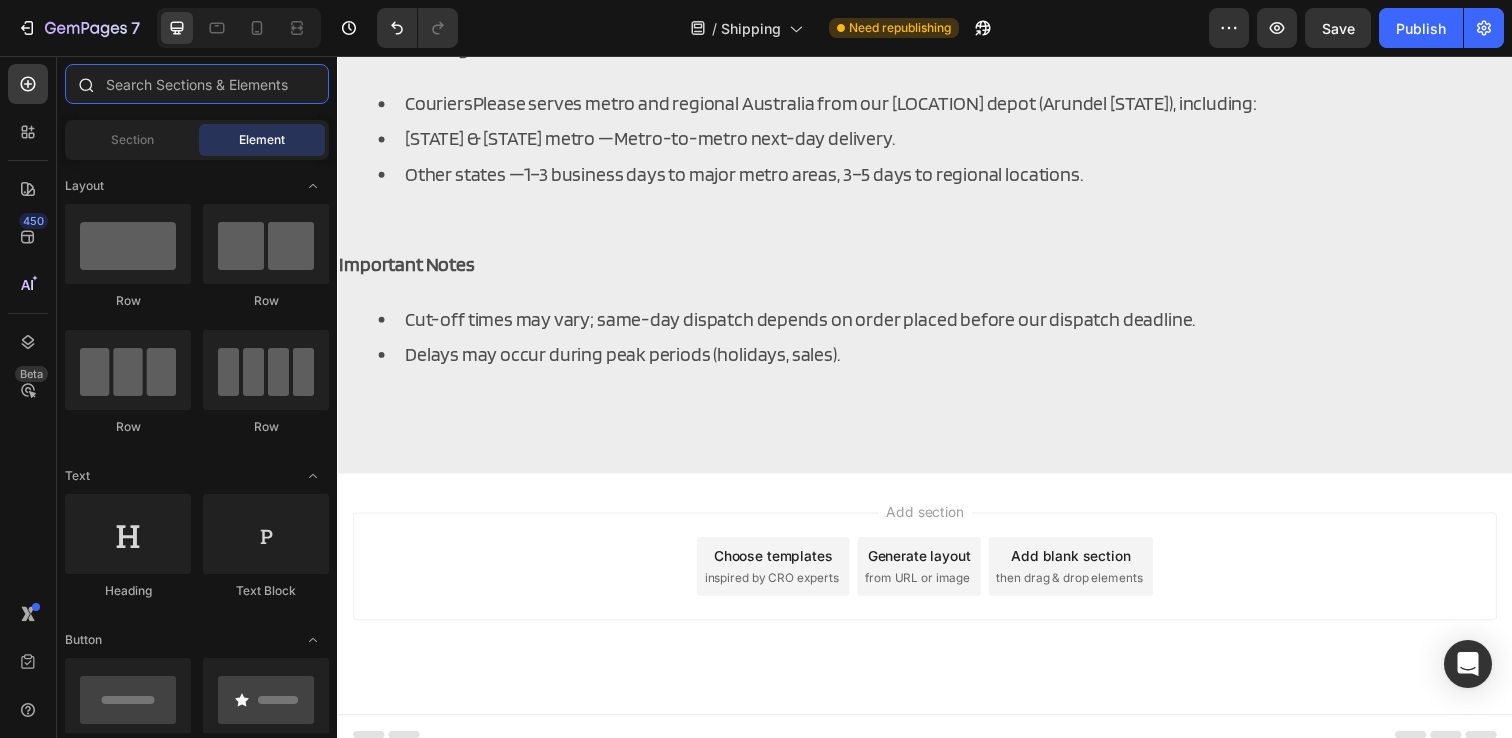 click at bounding box center (197, 84) 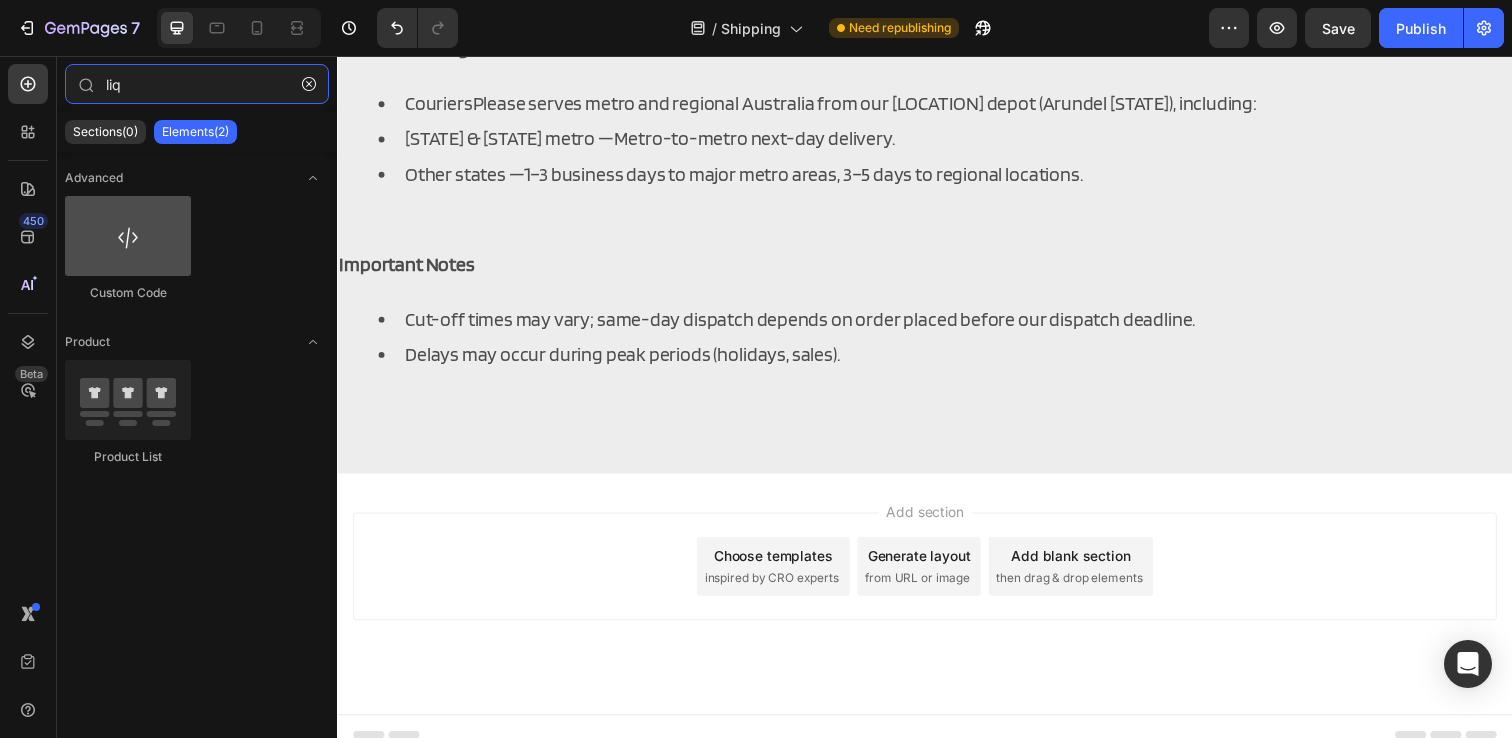 type on "liq" 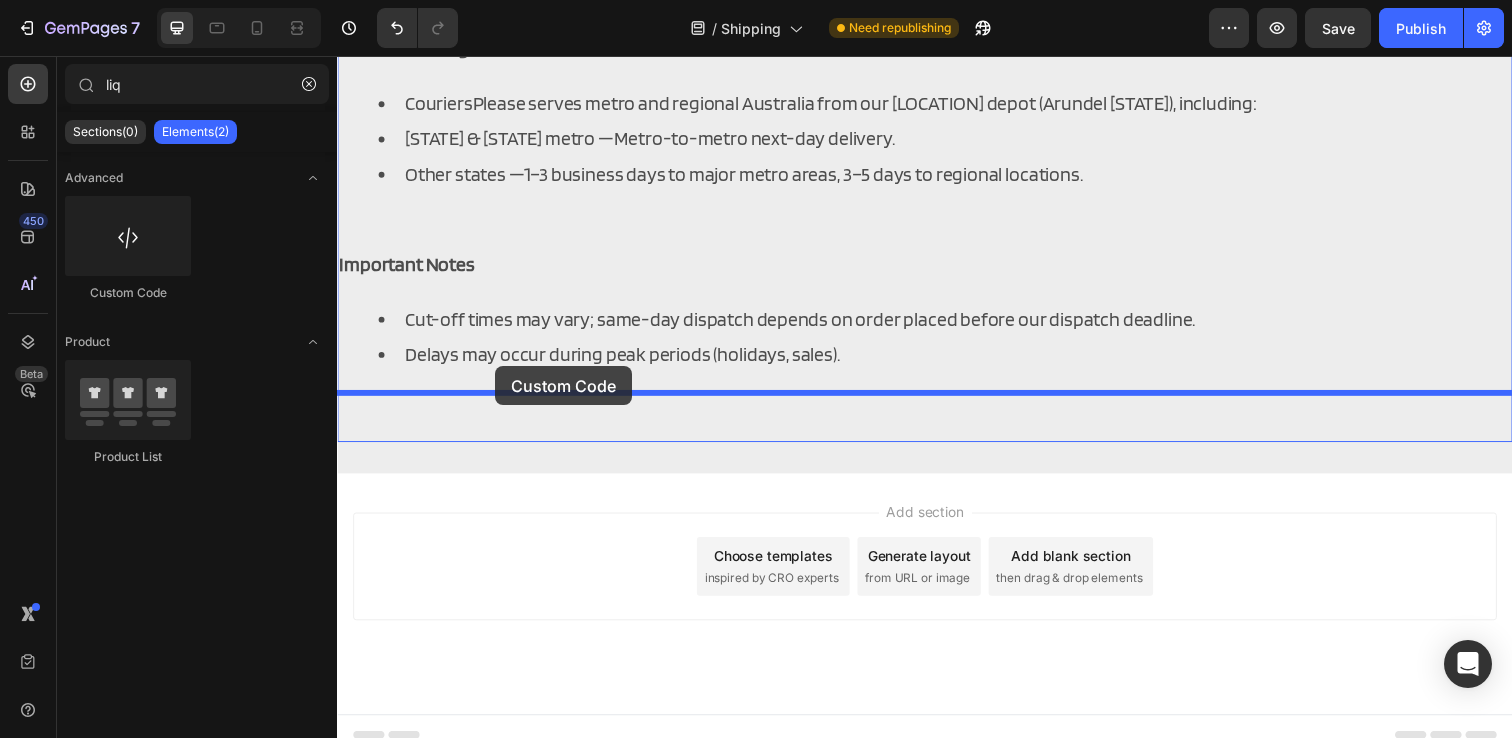 drag, startPoint x: 468, startPoint y: 311, endPoint x: 498, endPoint y: 373, distance: 68.8767 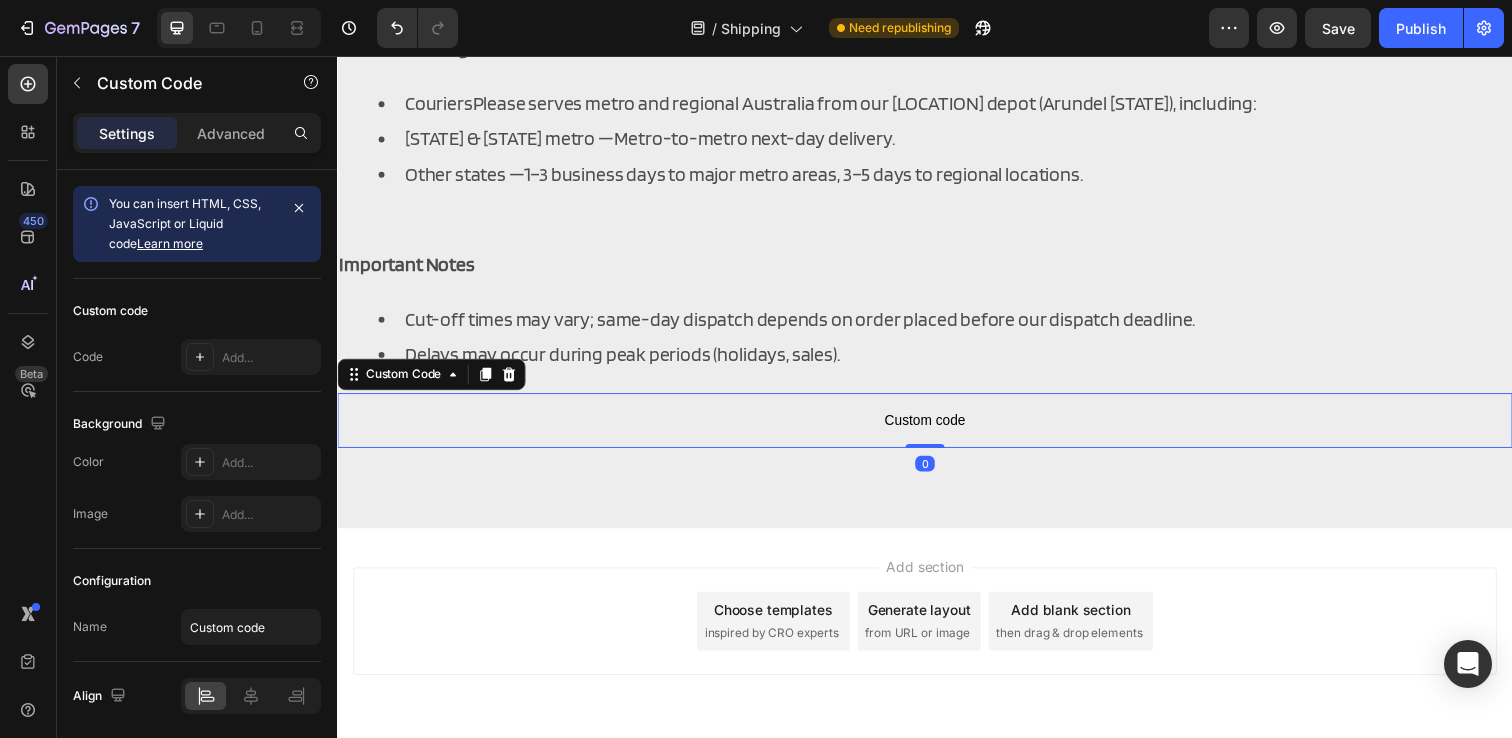 click on "Custom code" at bounding box center [937, 428] 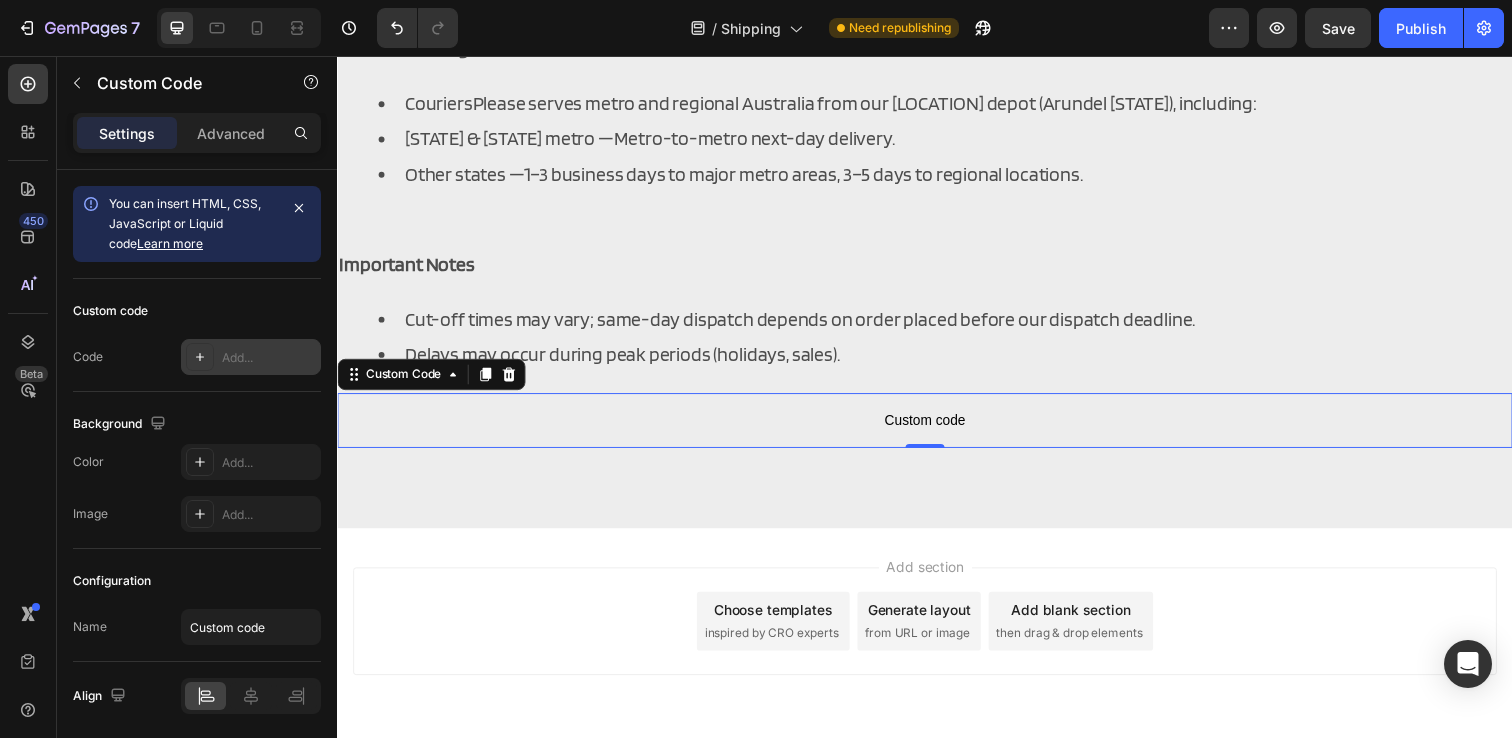 click on "Add..." at bounding box center [251, 357] 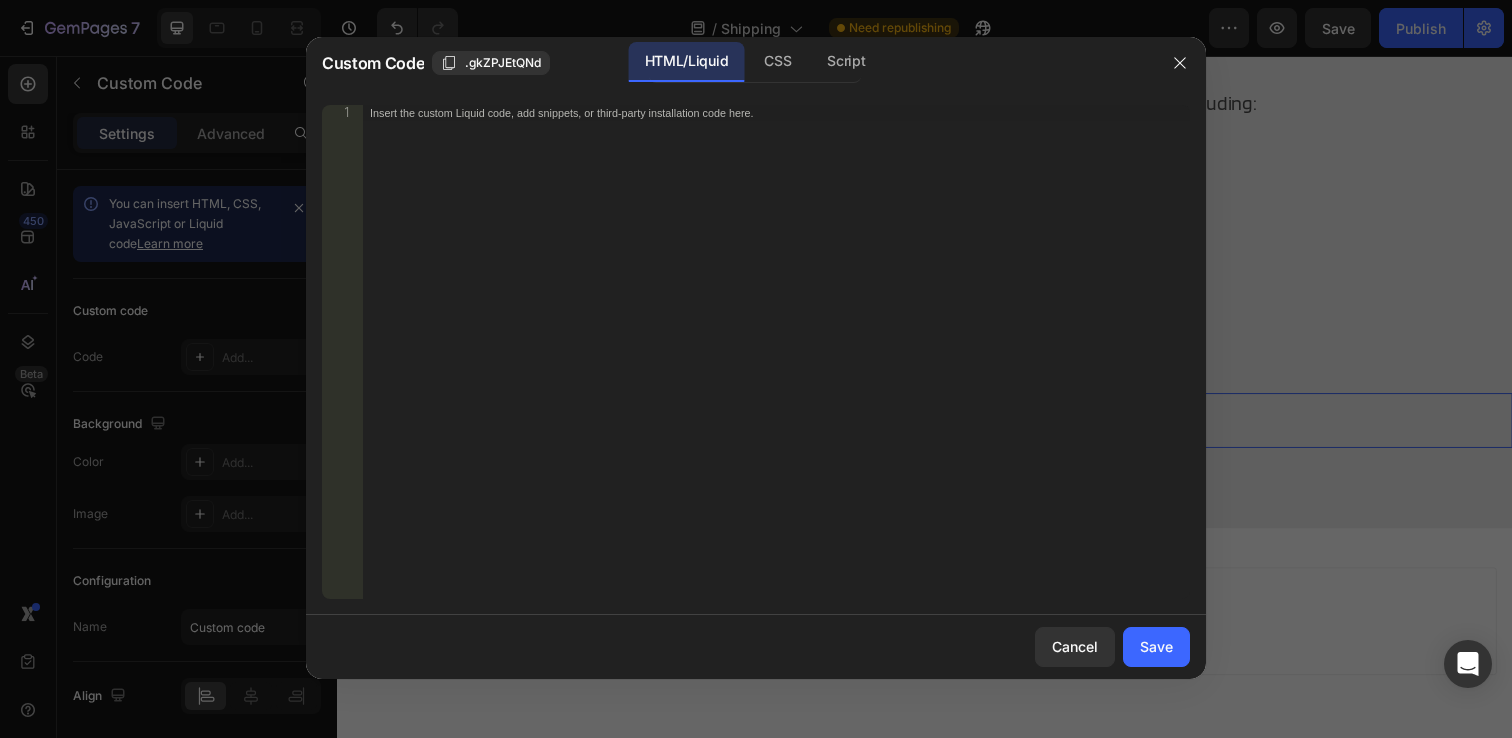type 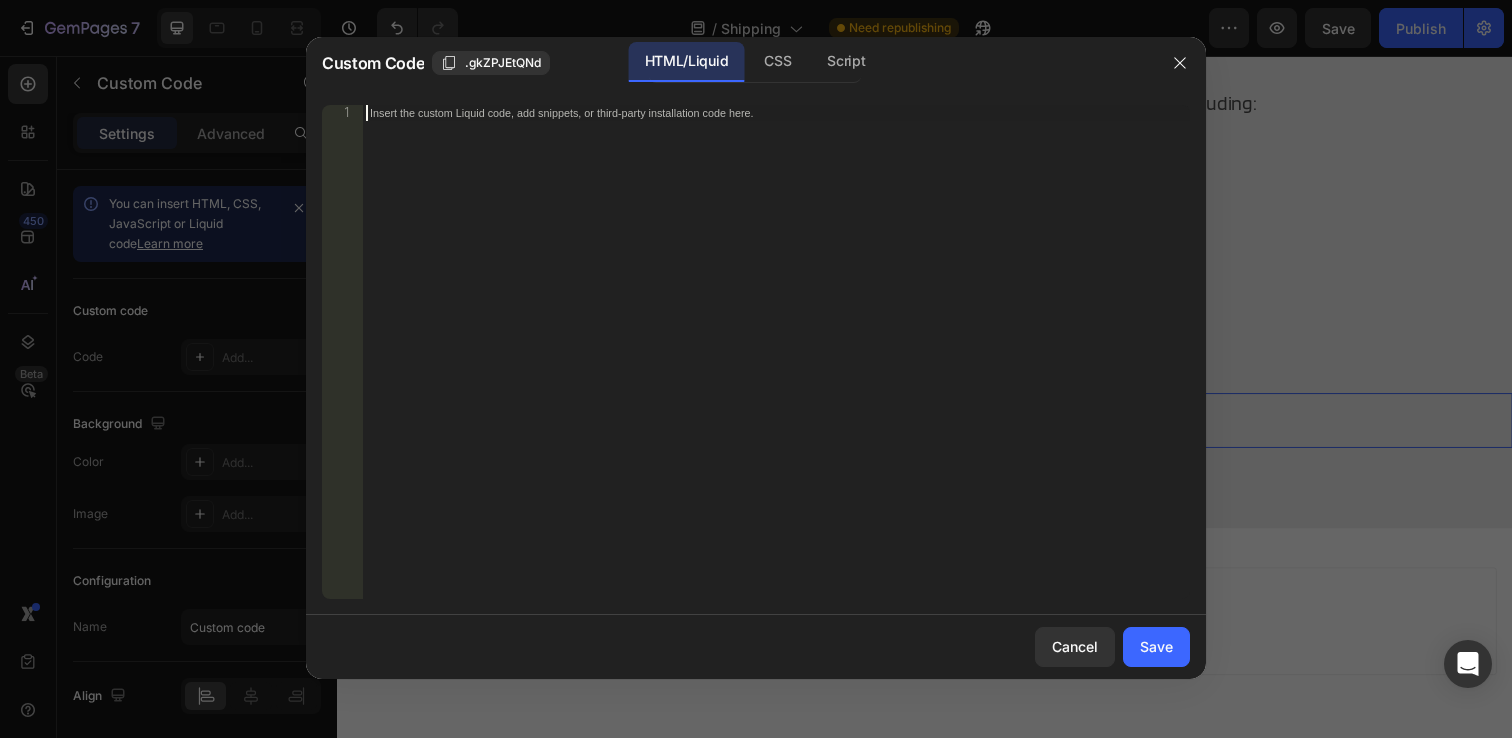 click on "Insert the custom Liquid code, add snippets, or third-party installation code here." at bounding box center [776, 368] 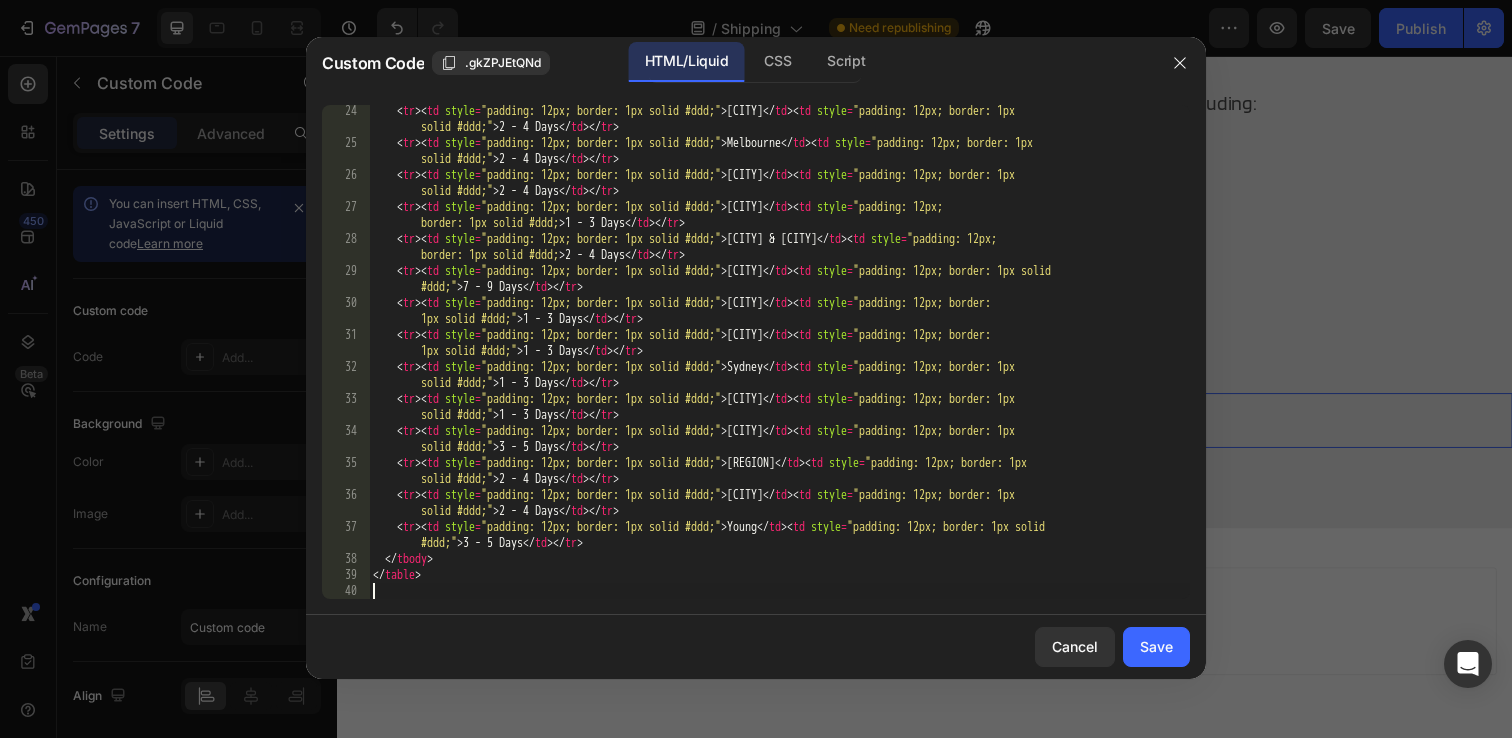 scroll, scrollTop: 626, scrollLeft: 0, axis: vertical 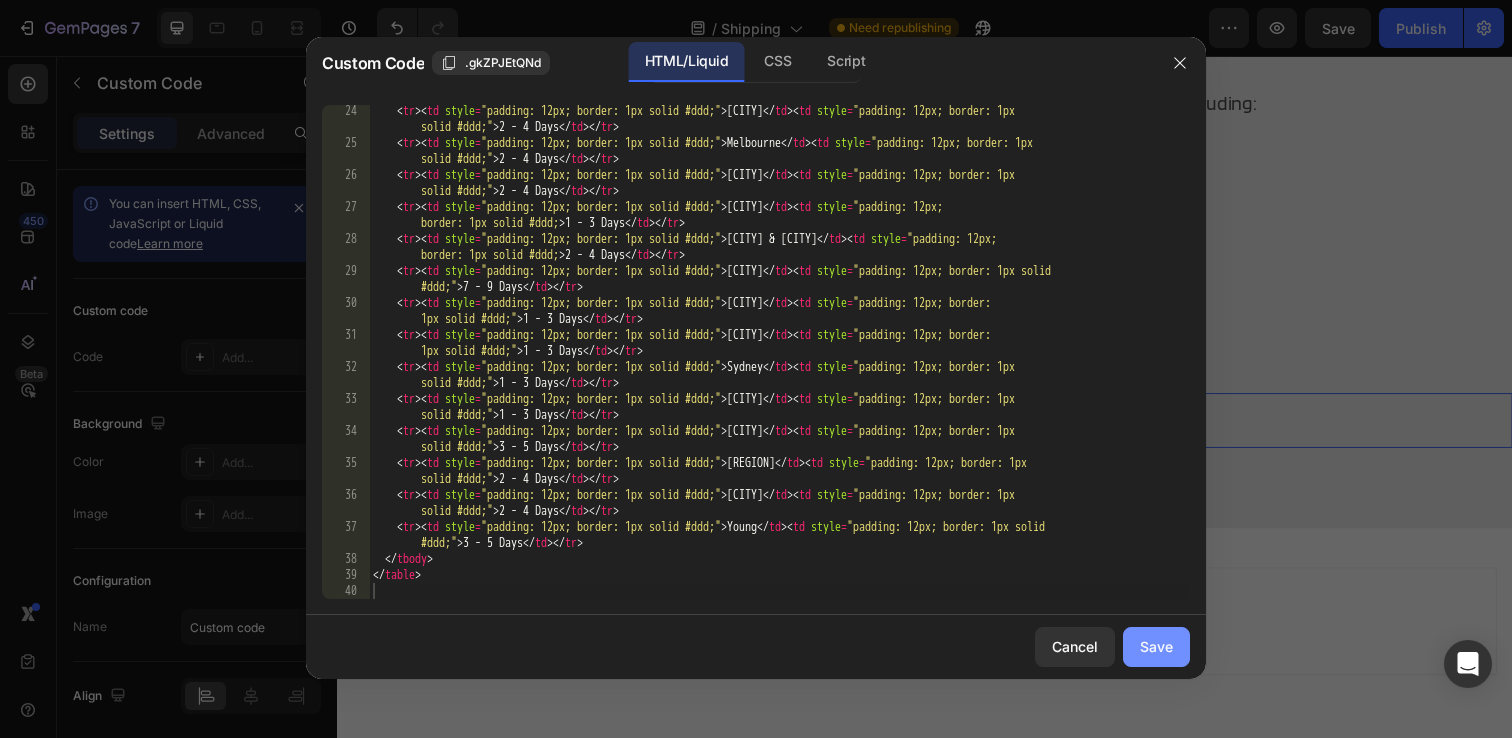 click on "Save" at bounding box center [1156, 646] 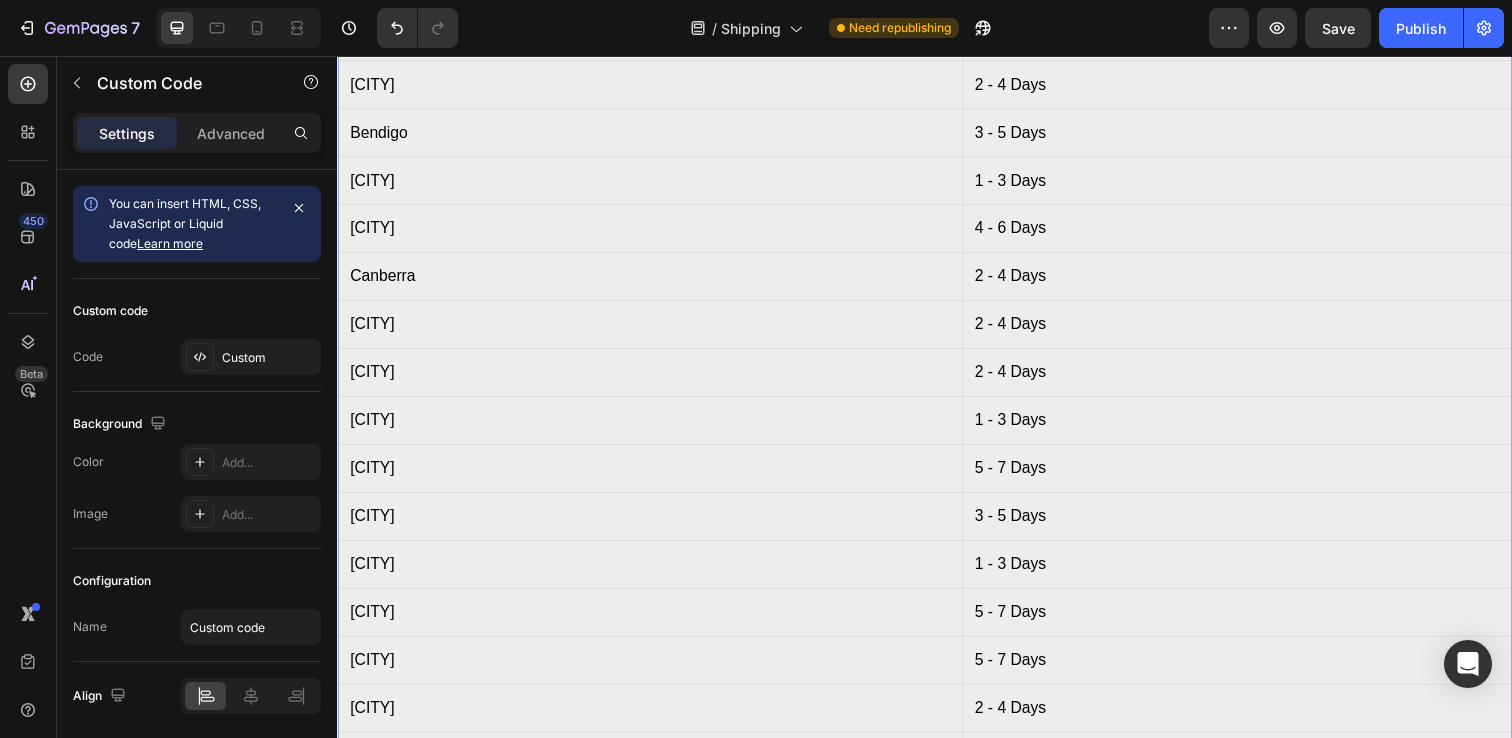 scroll, scrollTop: 1489, scrollLeft: 0, axis: vertical 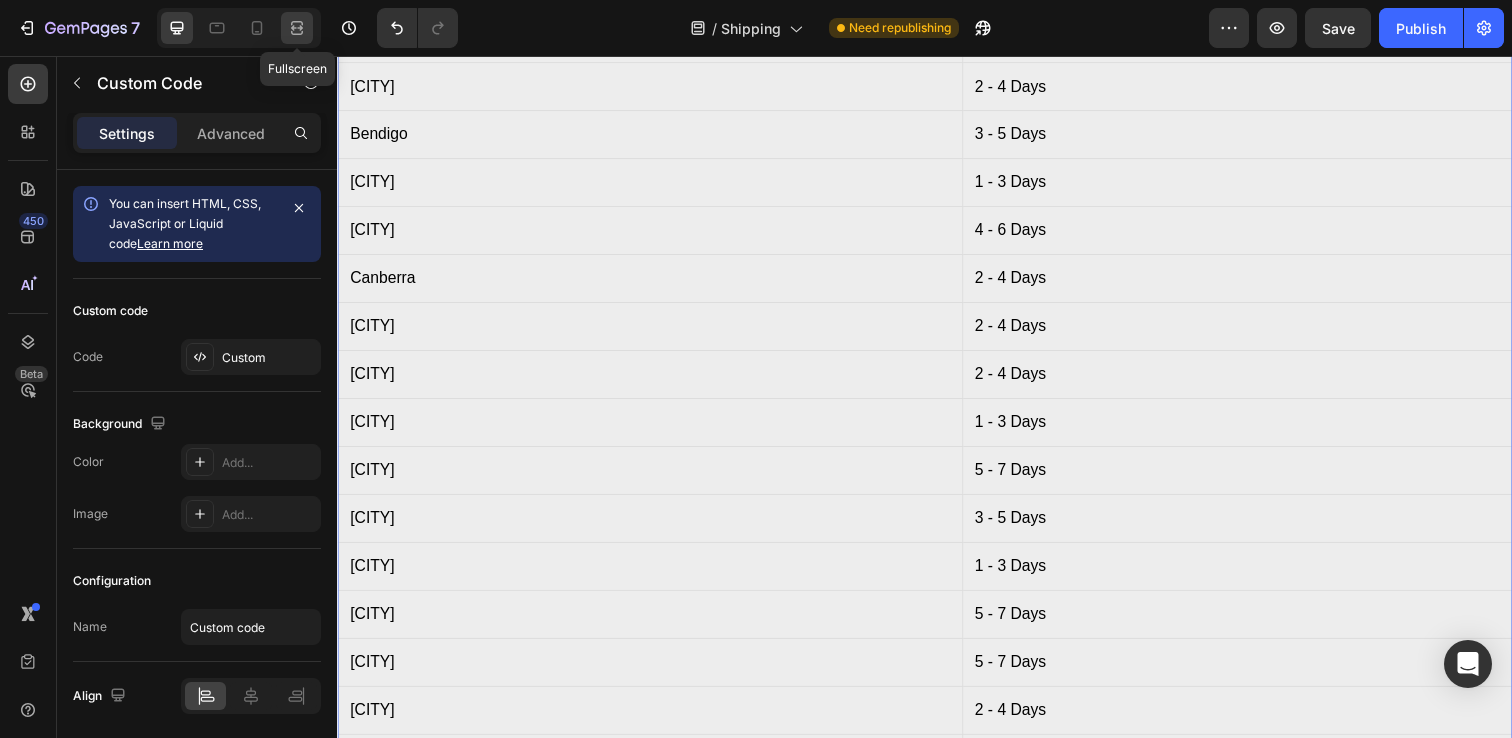 click 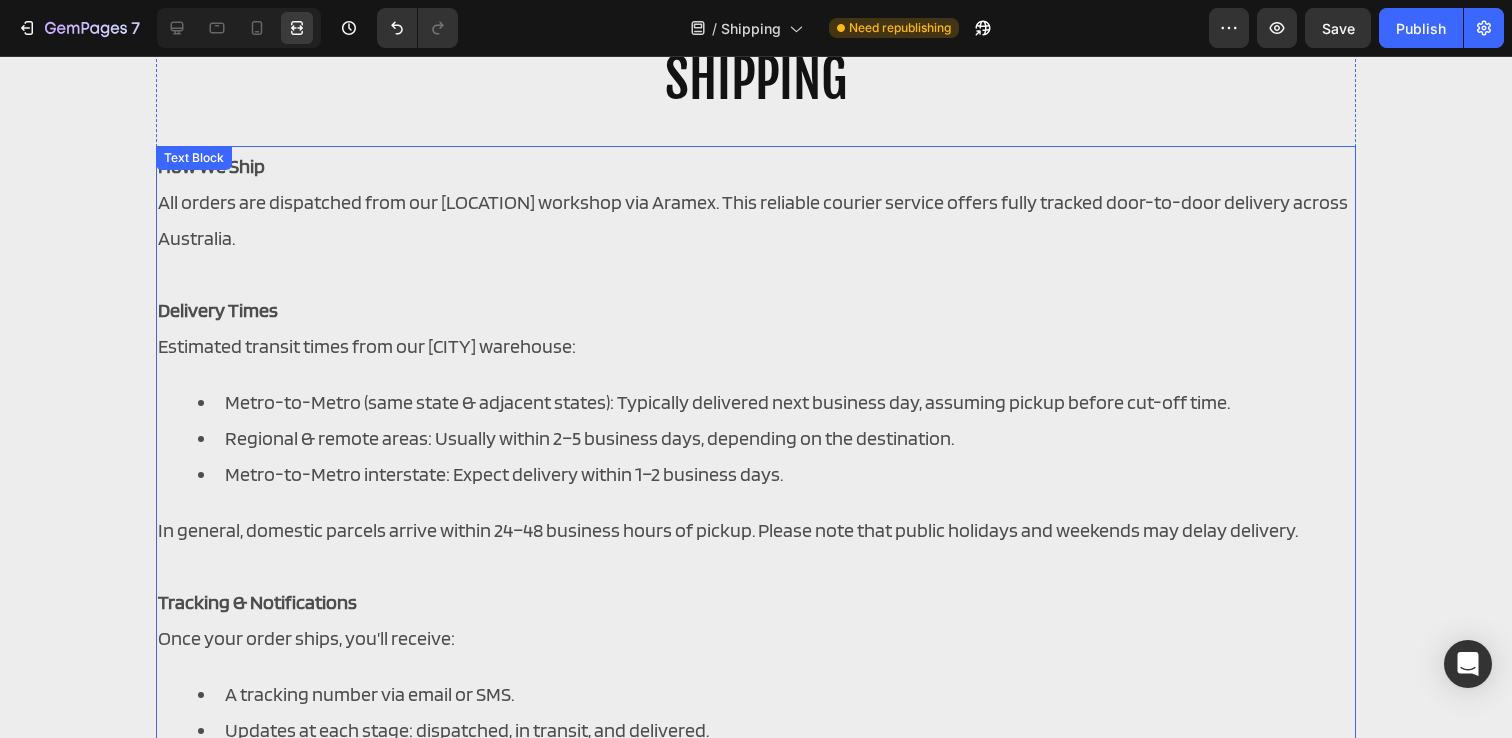 scroll, scrollTop: 128, scrollLeft: 0, axis: vertical 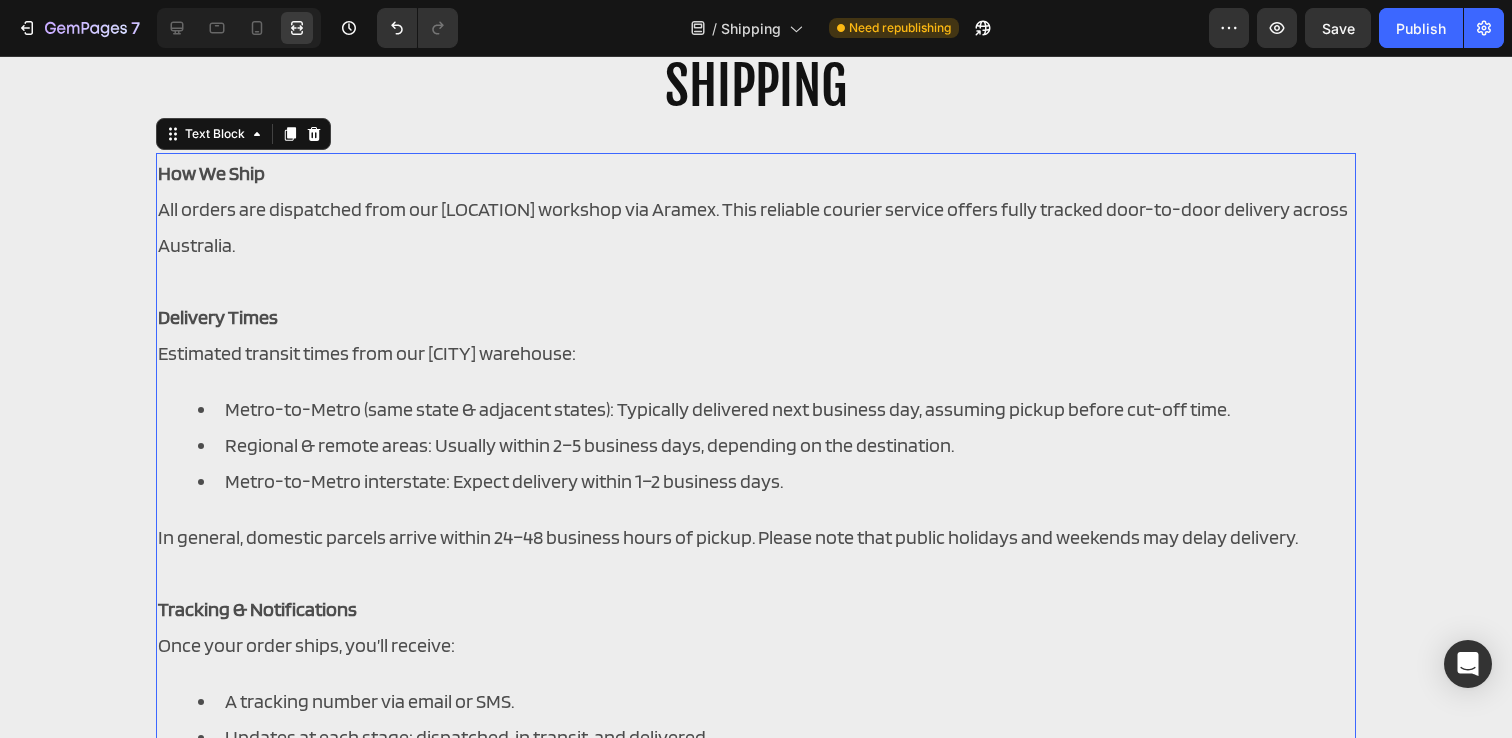 click on "Delivery Times" at bounding box center [756, 317] 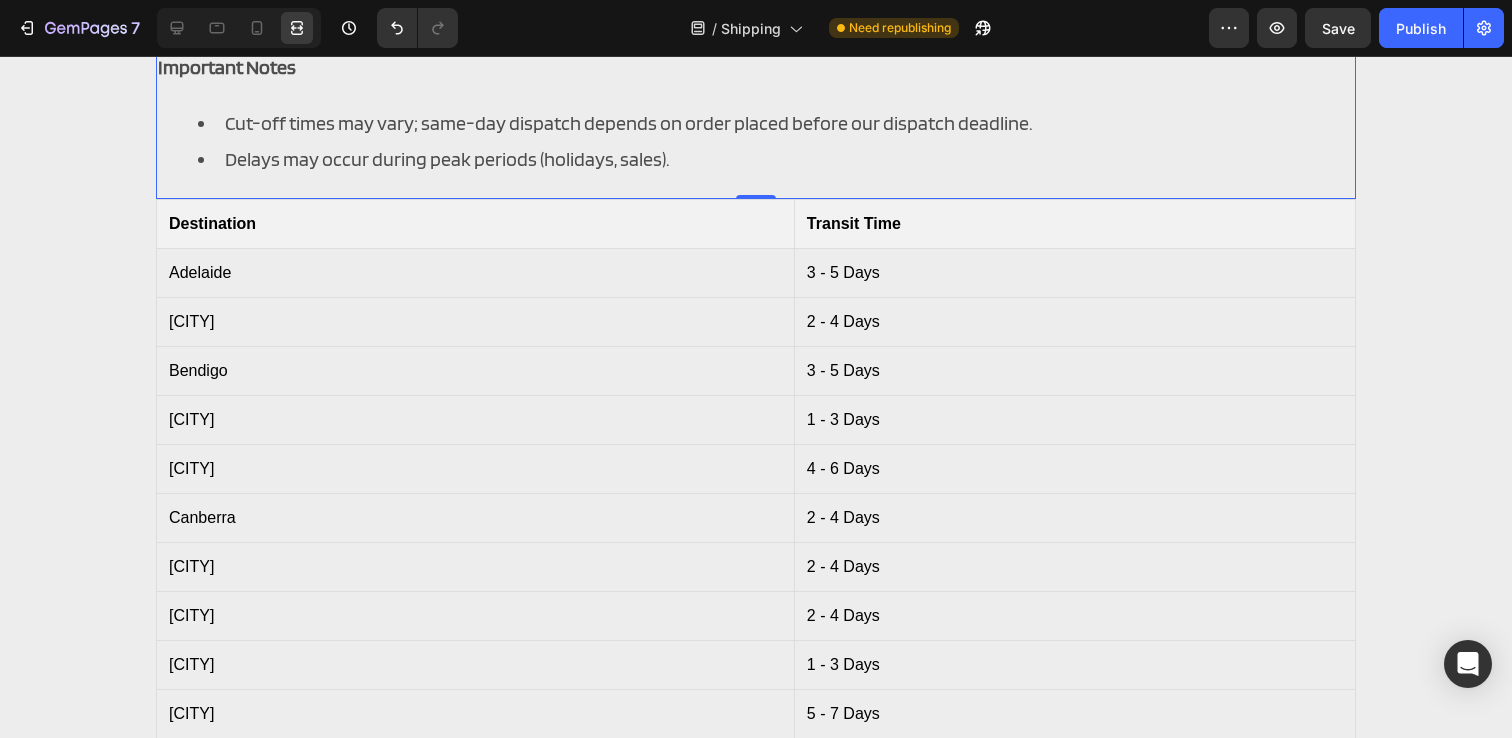 scroll, scrollTop: 1248, scrollLeft: 0, axis: vertical 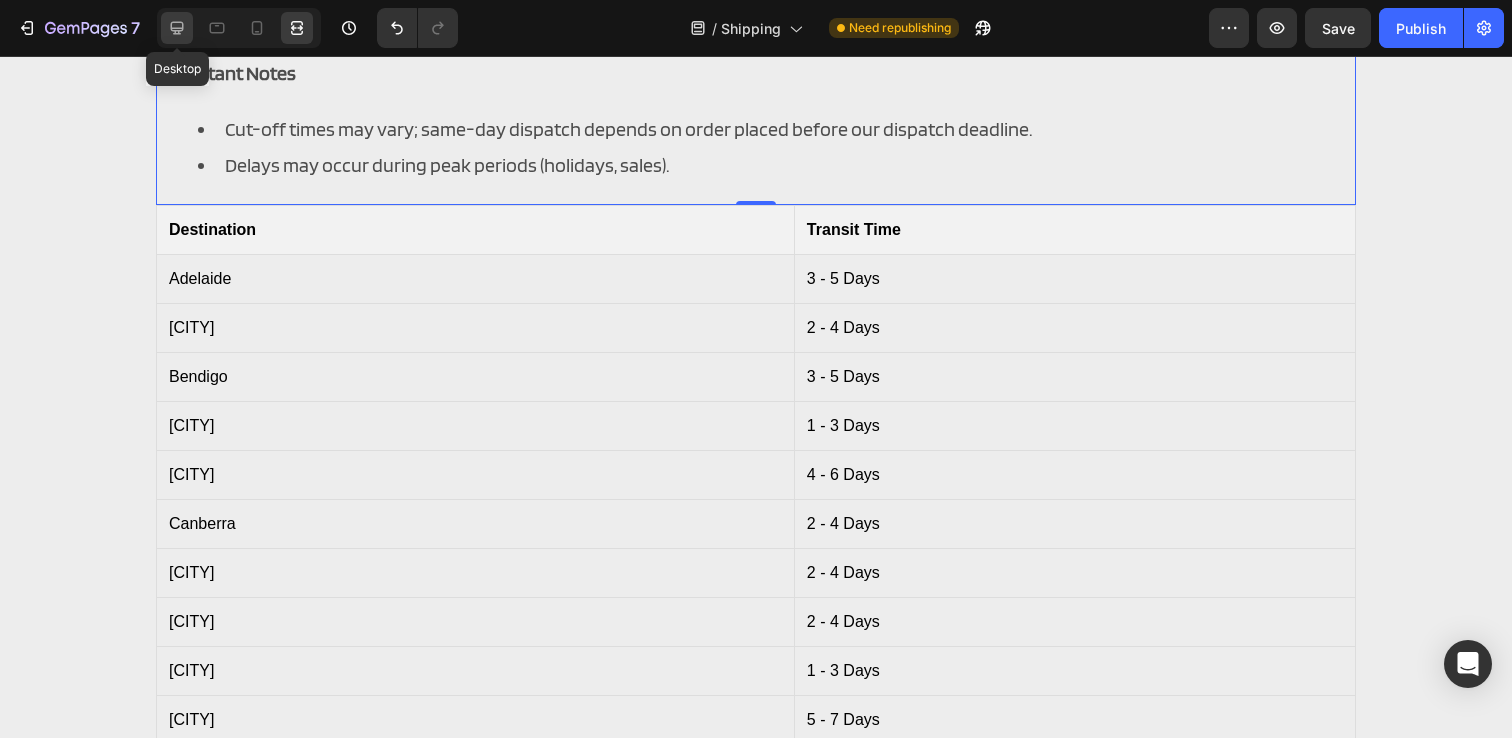 click 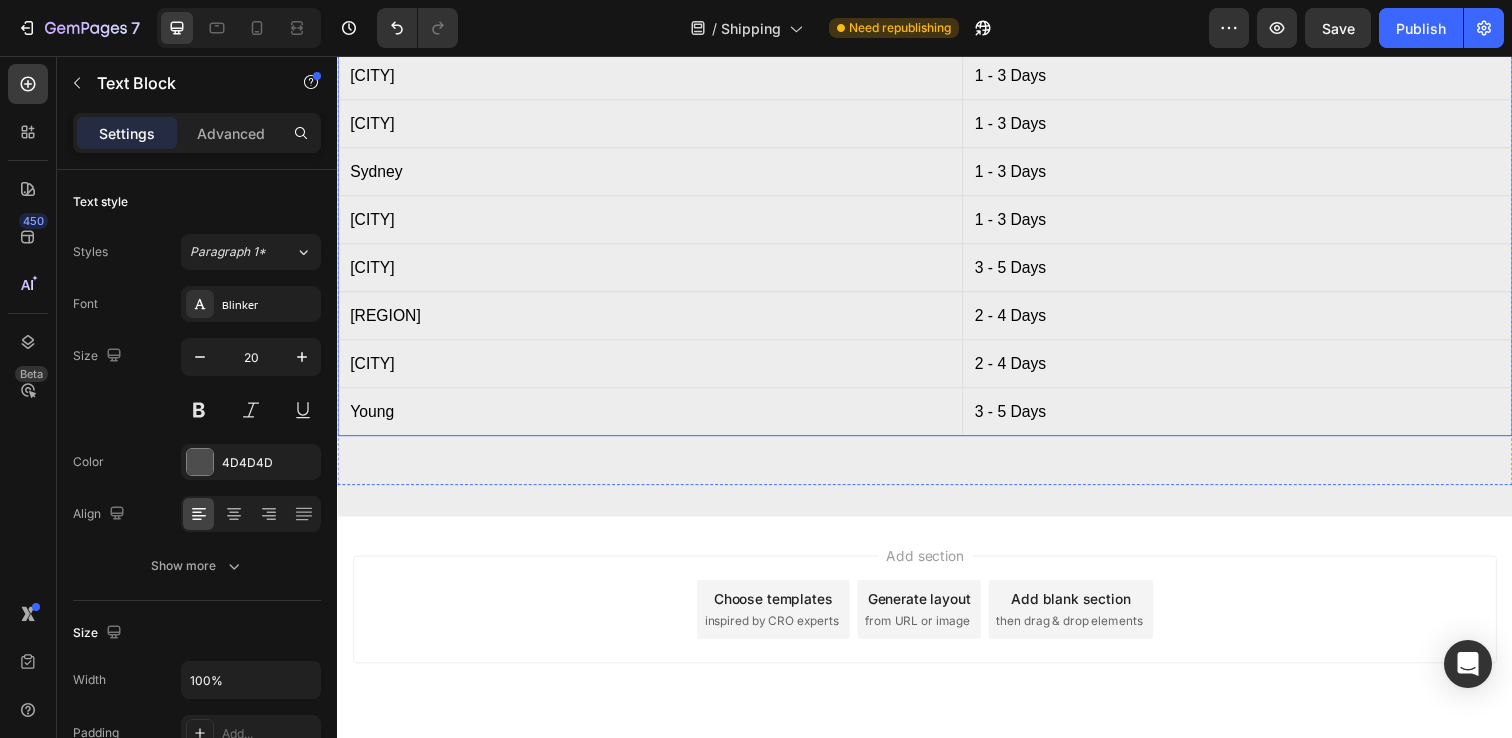 scroll, scrollTop: 2531, scrollLeft: 0, axis: vertical 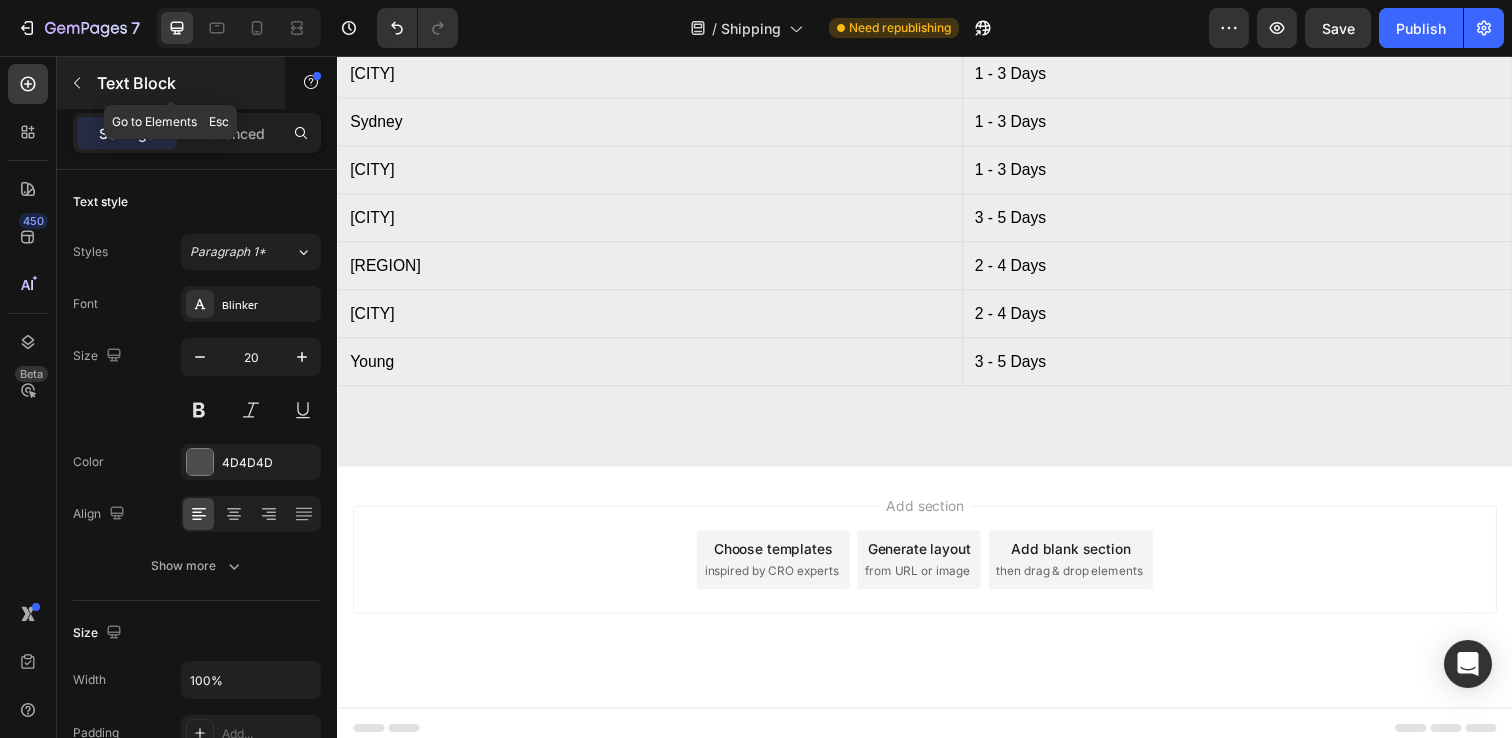 click 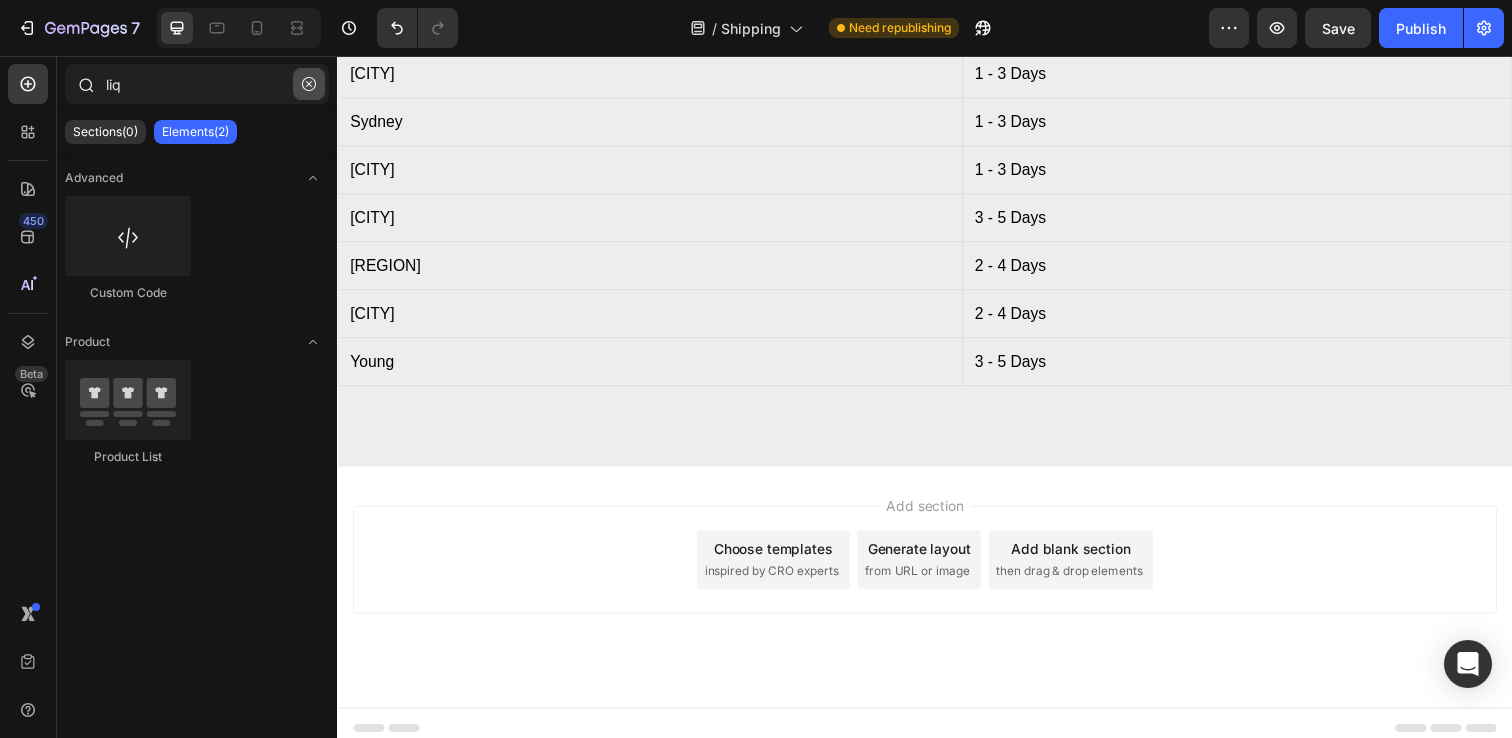click 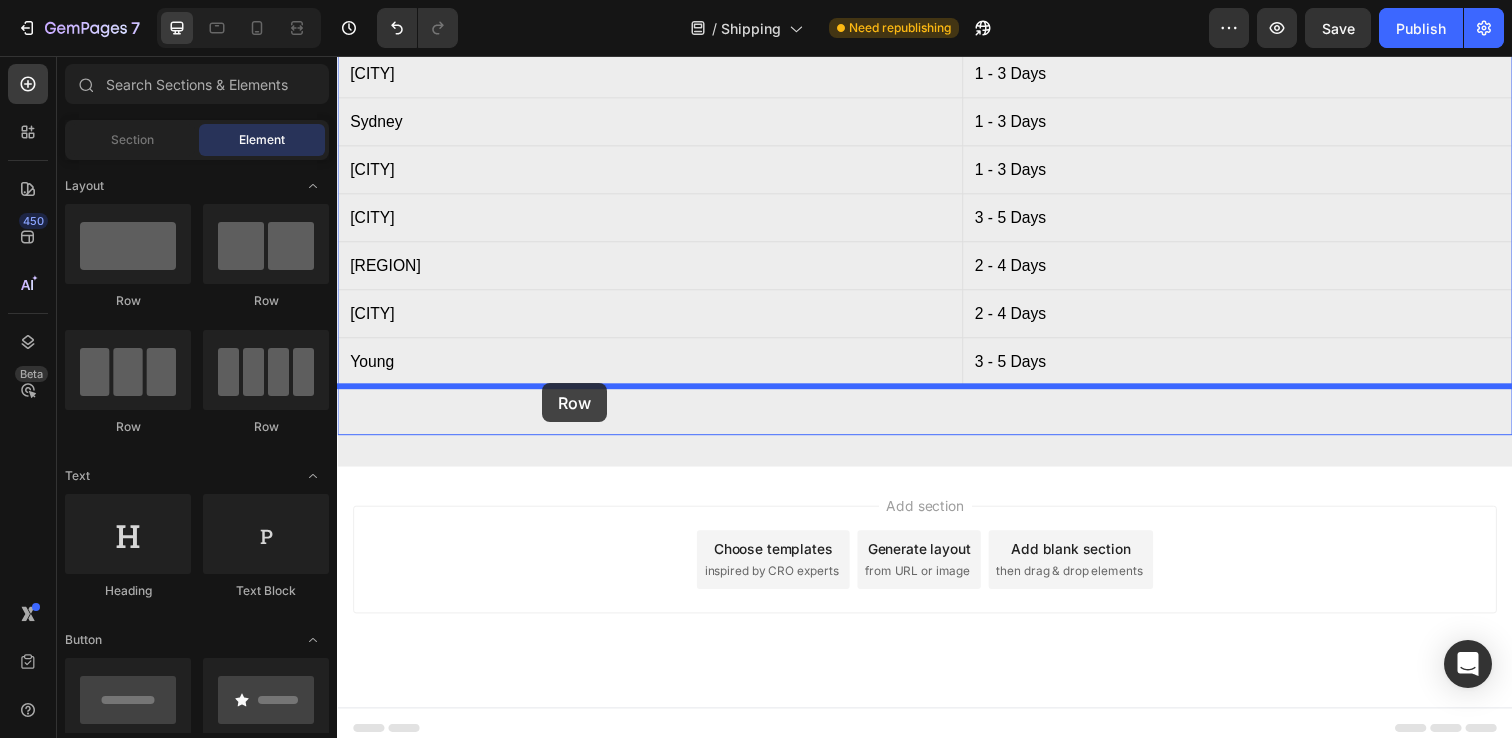 drag, startPoint x: 603, startPoint y: 304, endPoint x: 546, endPoint y: 390, distance: 103.17461 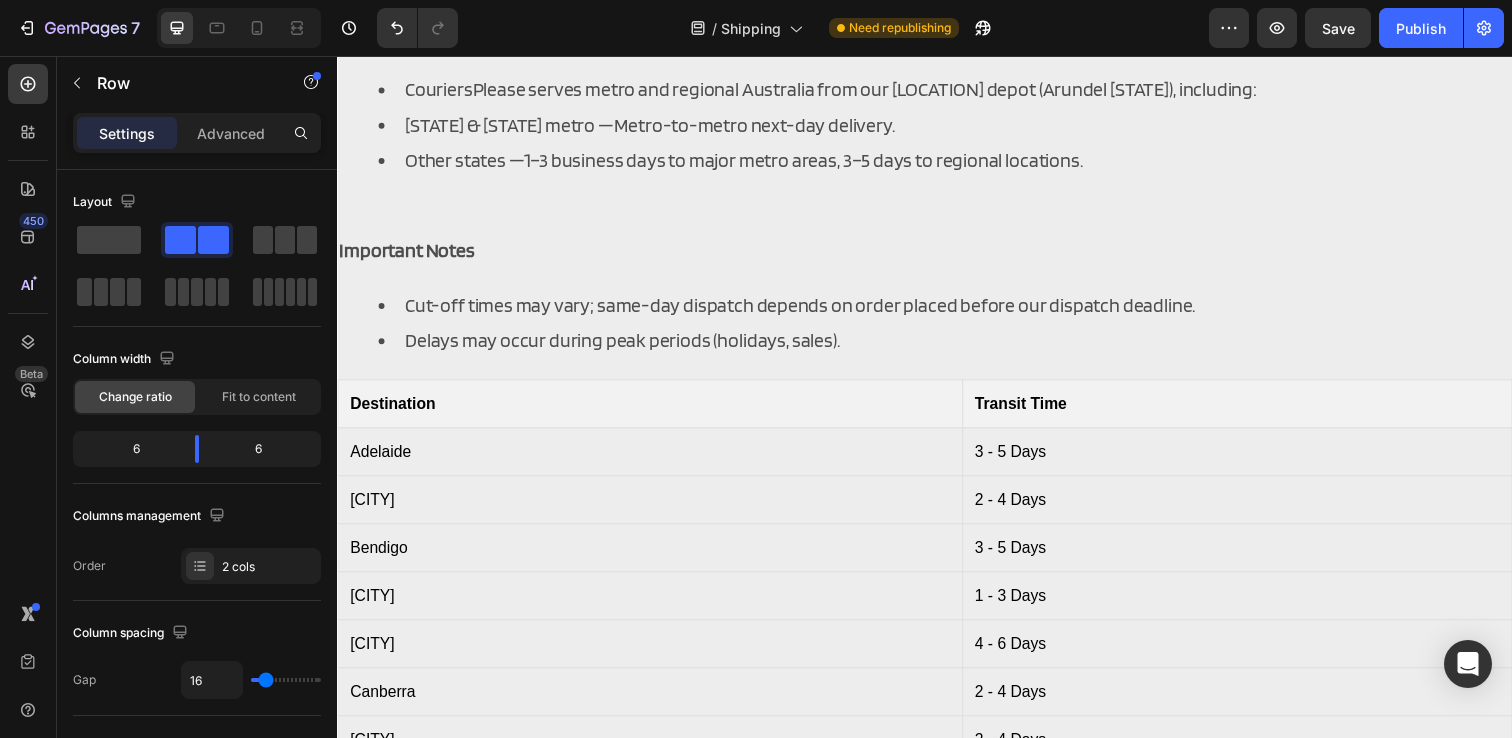 scroll, scrollTop: 1072, scrollLeft: 0, axis: vertical 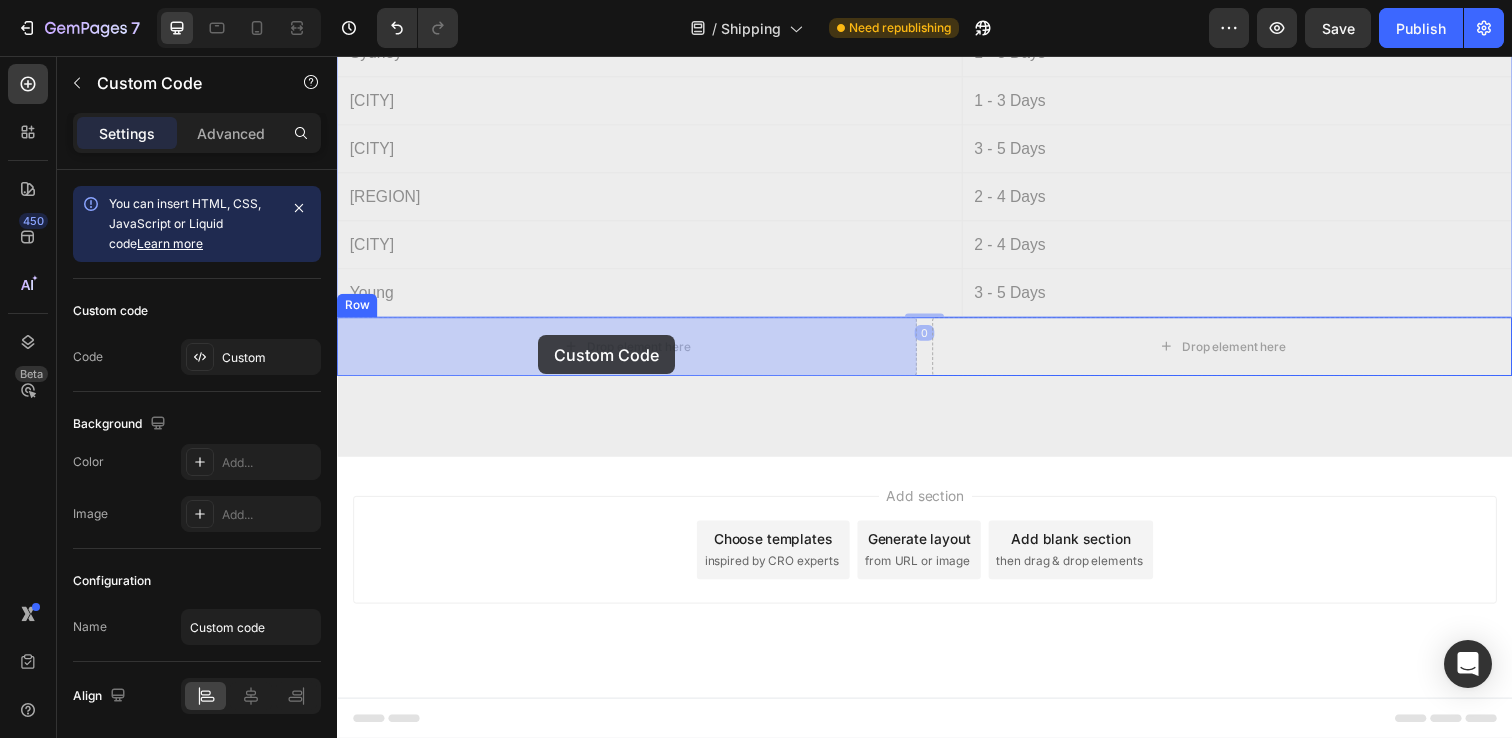 drag, startPoint x: 401, startPoint y: 366, endPoint x: 542, endPoint y: 341, distance: 143.19916 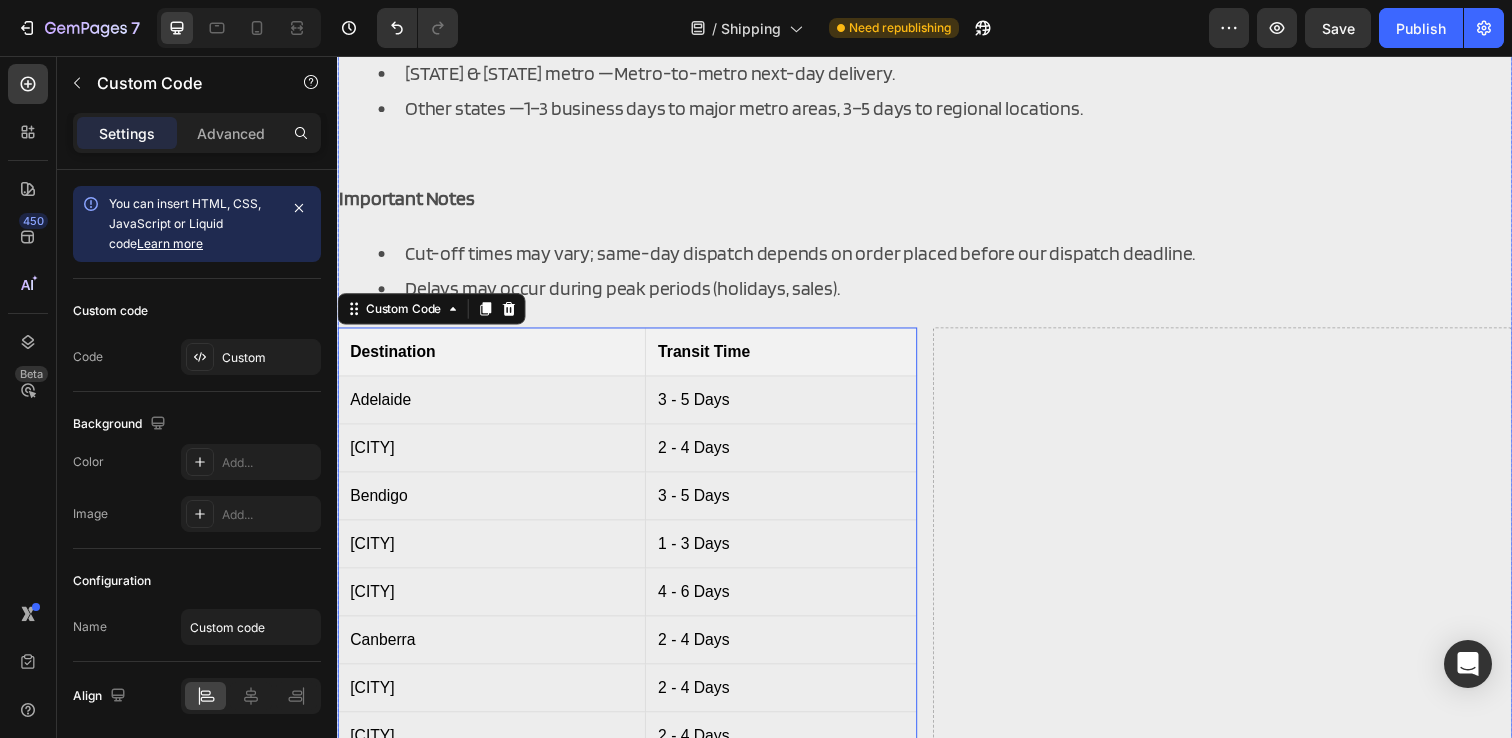 scroll, scrollTop: 1118, scrollLeft: 0, axis: vertical 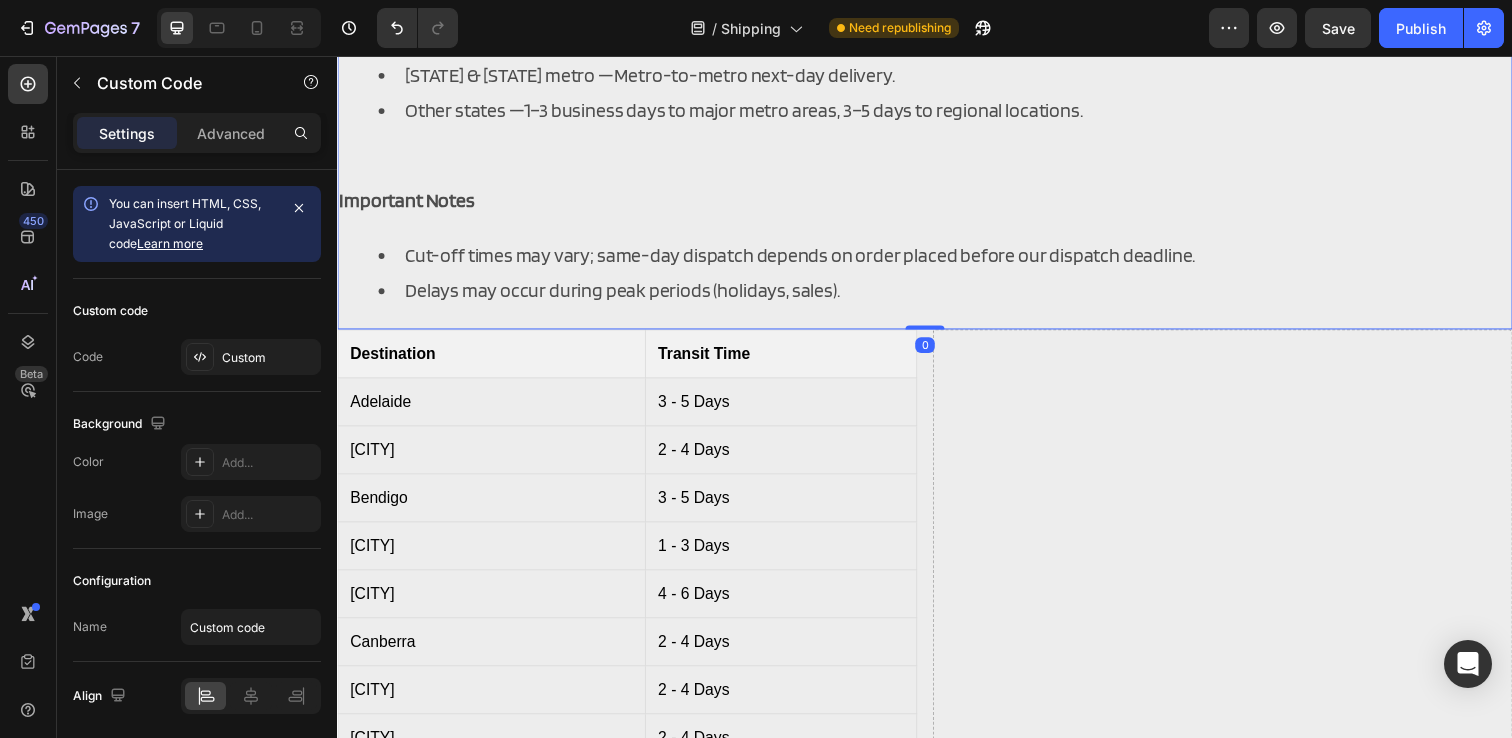 click on "How We Ship All orders are dispatched from our [CITY] workshop via Aramex. This reliable courier service offers fully tracked door-to-door delivery across Australia. Delivery Times Estimated transit times from our [CITY] warehouse: Metro-to-Metro (same state & adjacent states): Typically delivered next business day, assuming pickup before cut-off time. Regional & remote areas: Usually within 2–5 business days, depending on the destination. Metro-to-Metro interstate: Expect delivery within 1–2 business days. In general, domestic parcels arrive within 24–48 business hours of pickup. Please note that public holidays and weekends may delay delivery. Tracking & Notifications Once your order ships, you’ll receive: A tracking number via email or SMS. Updates at each stage: dispatched, in transit, and delivered. Delivery attempts are monitored—if unattended, a “missed you” card will be left, and the parcel taken to a local depot for collection. Collection Points Courier Coverage Important Notes" at bounding box center (937, -251) 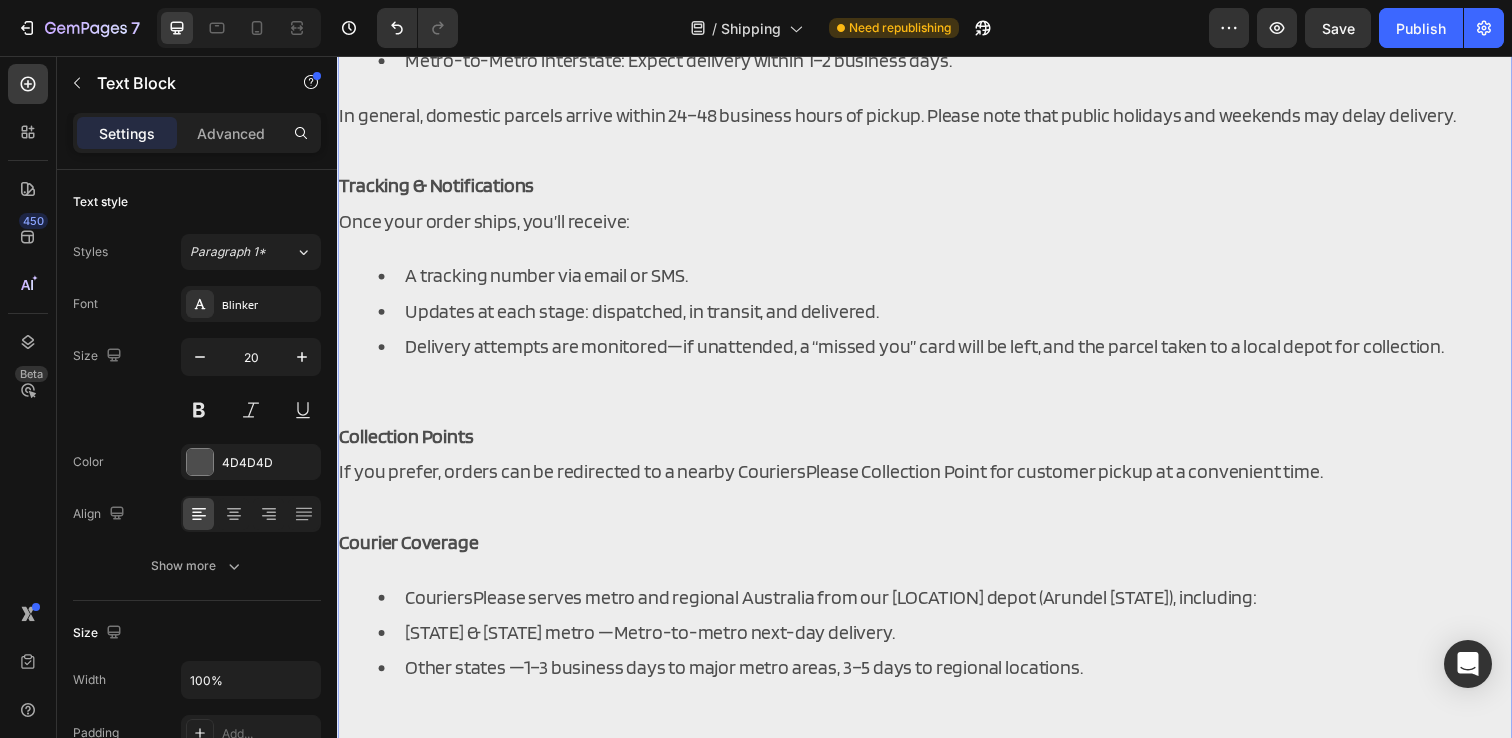 scroll, scrollTop: 638, scrollLeft: 0, axis: vertical 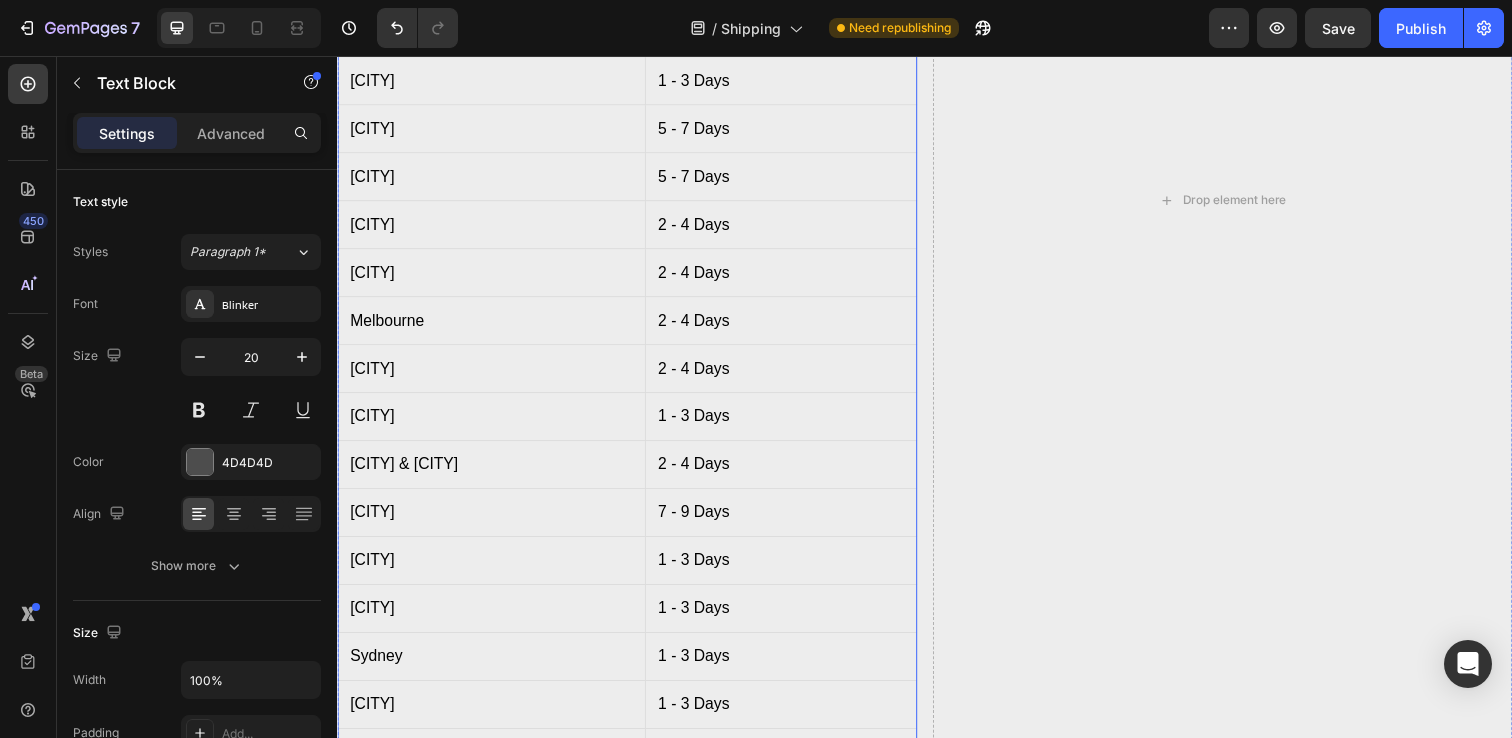 click on "[CITY]" at bounding box center [495, 374] 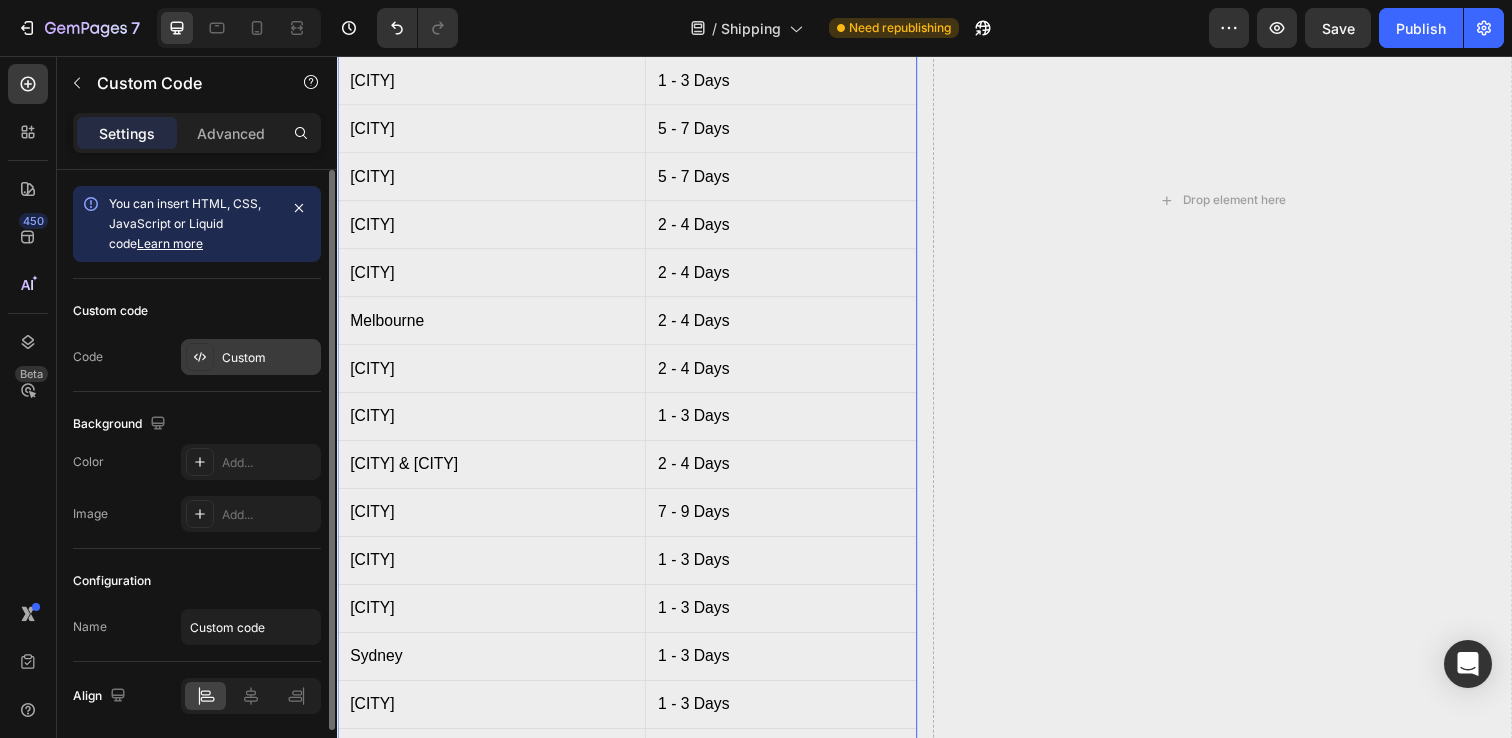 click on "Custom" at bounding box center (269, 358) 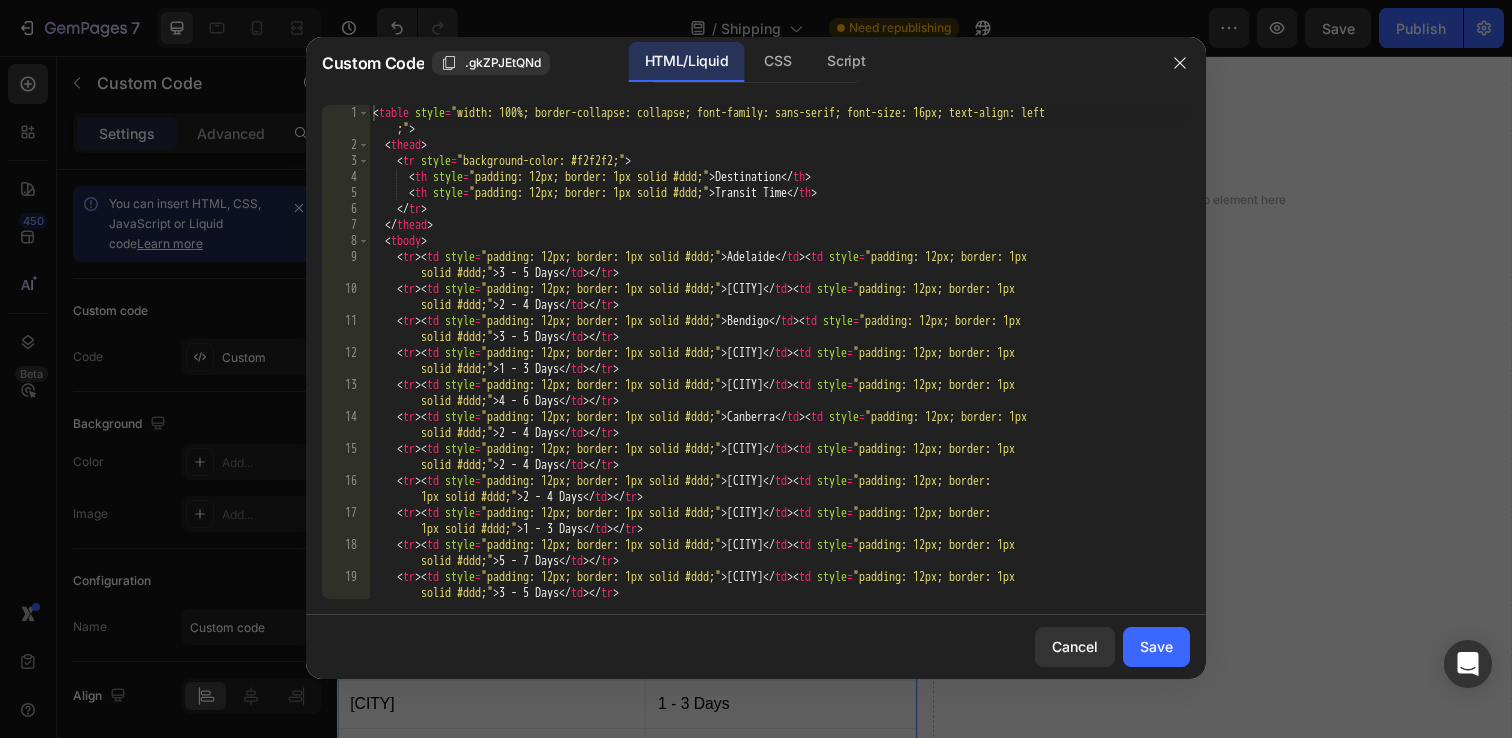 click on "Destination Transit Time Adelaide 3 - 5 Days Albury 2 - 4 Days Bendigo 3 - 5 Days Brisbane" at bounding box center [779, 384] 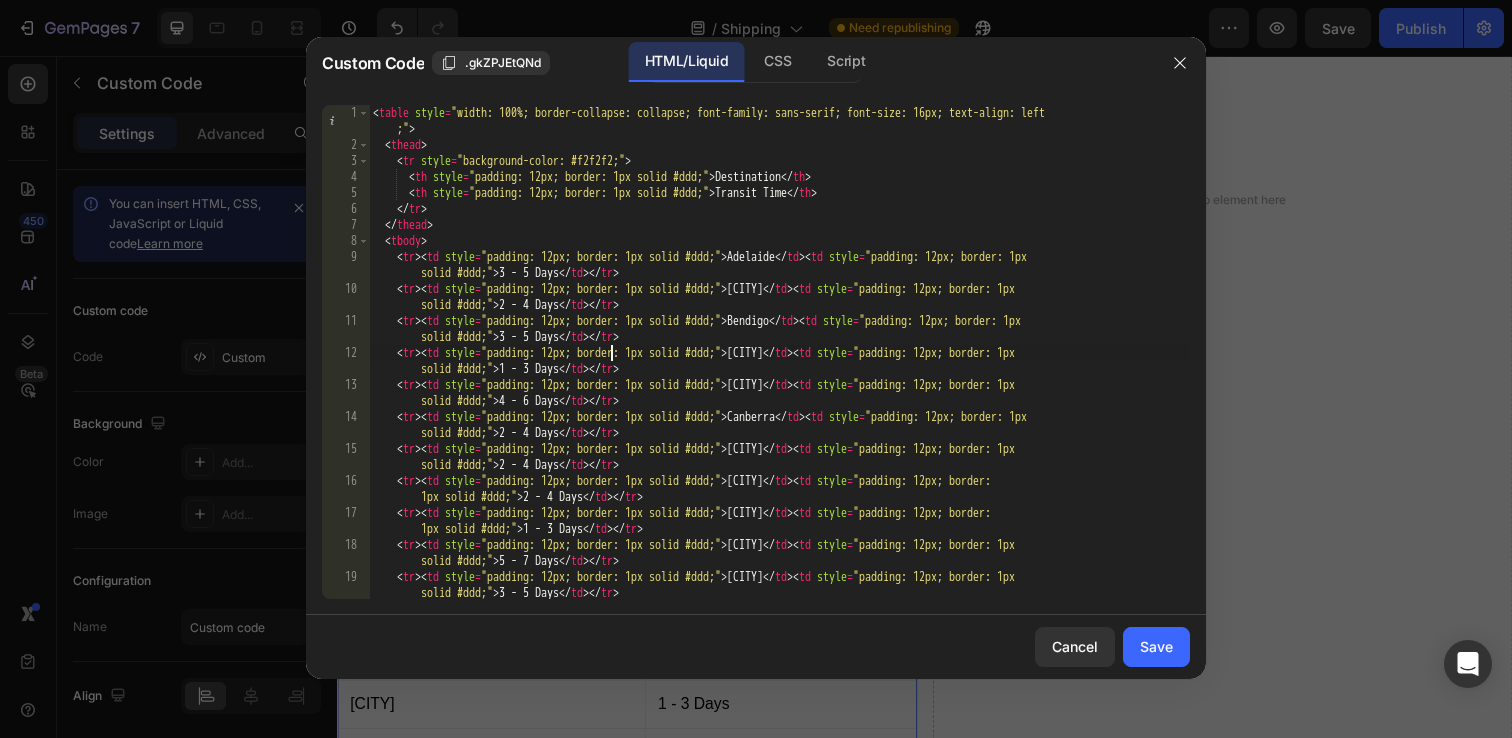 type on "</table>" 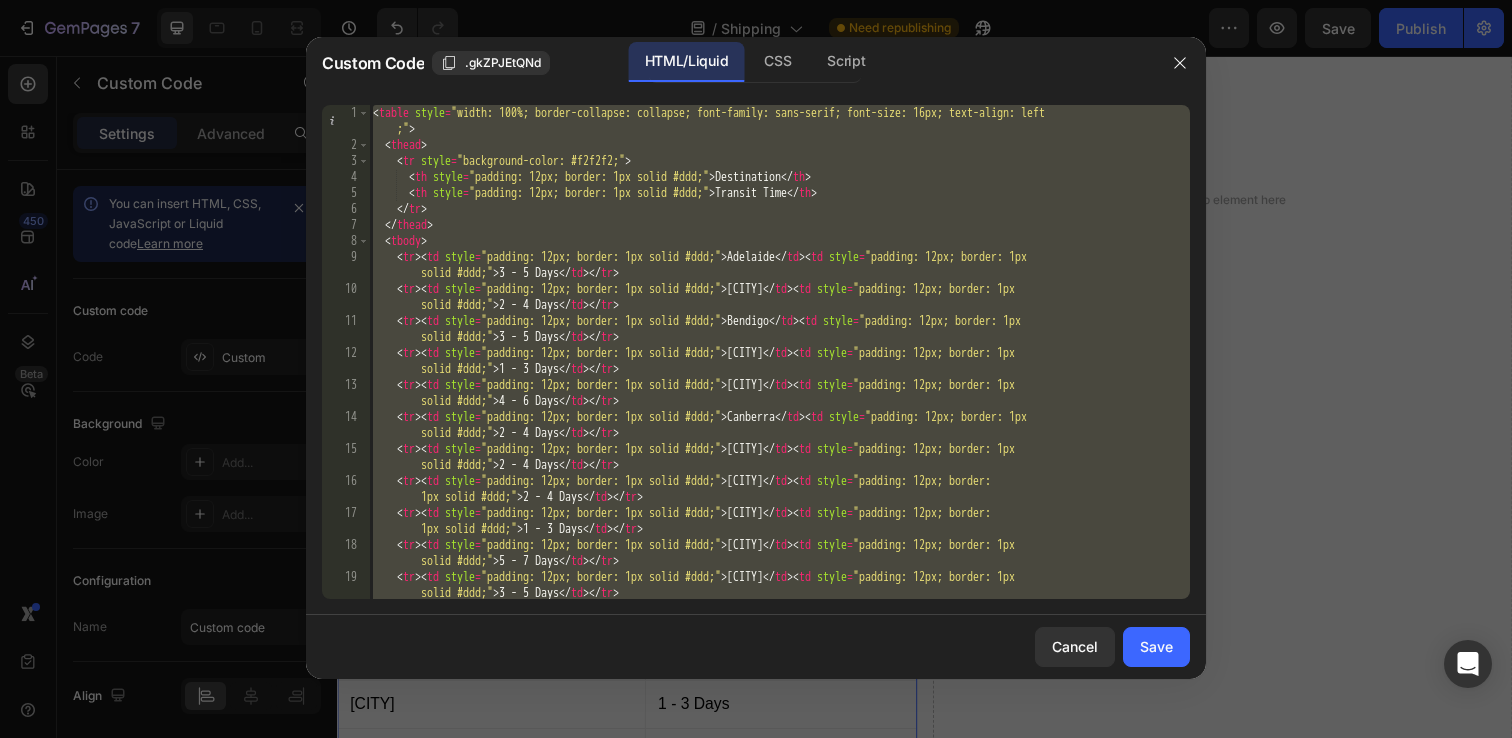 paste 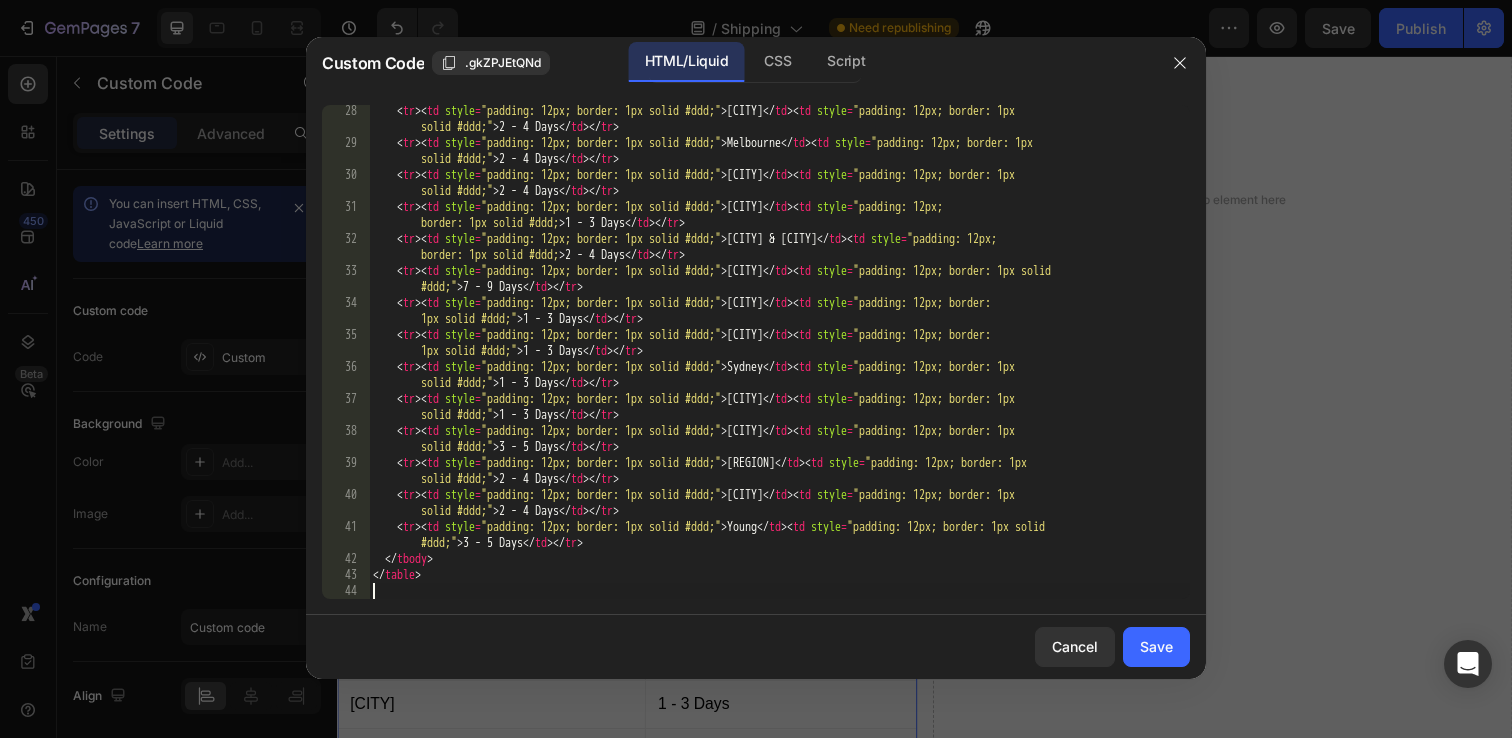 scroll, scrollTop: 690, scrollLeft: 0, axis: vertical 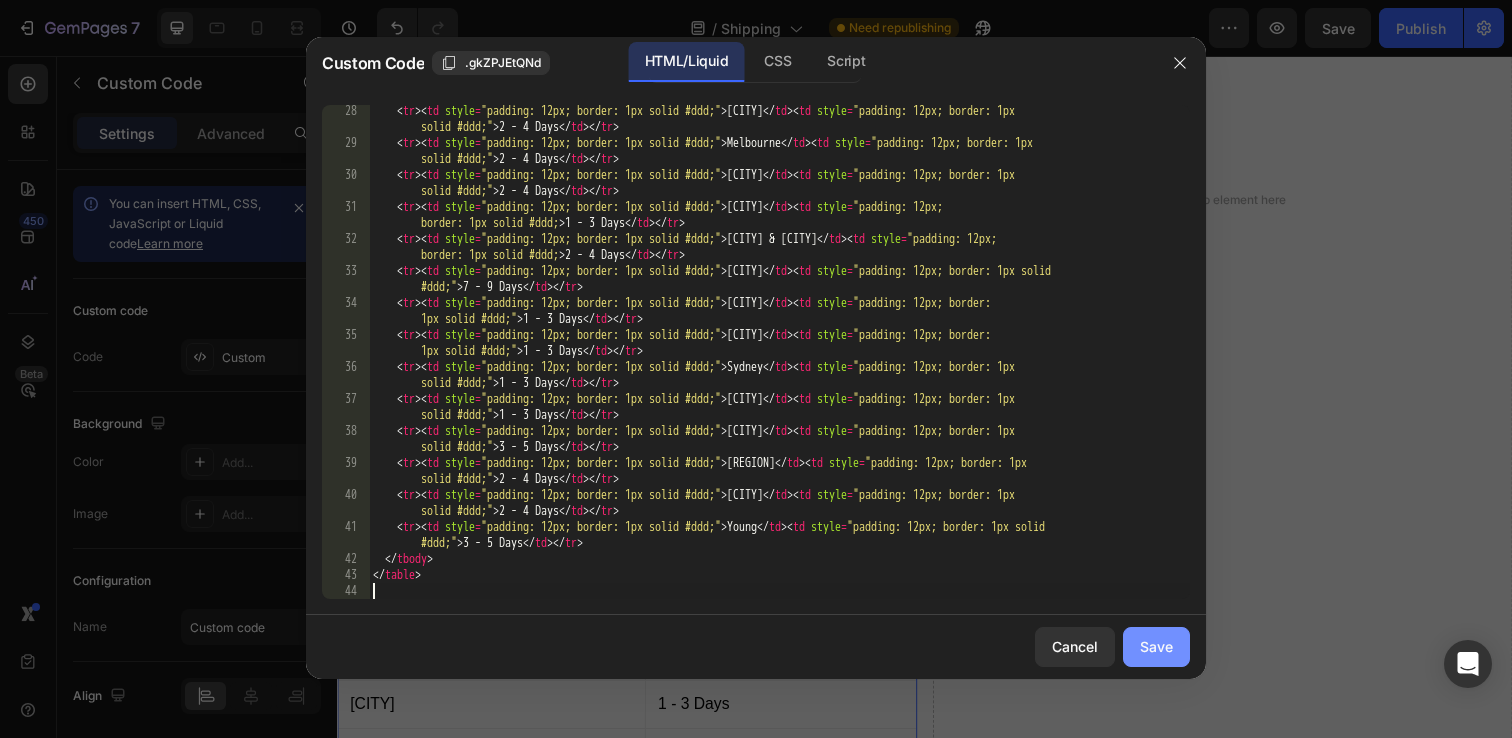 click on "Save" at bounding box center [1156, 646] 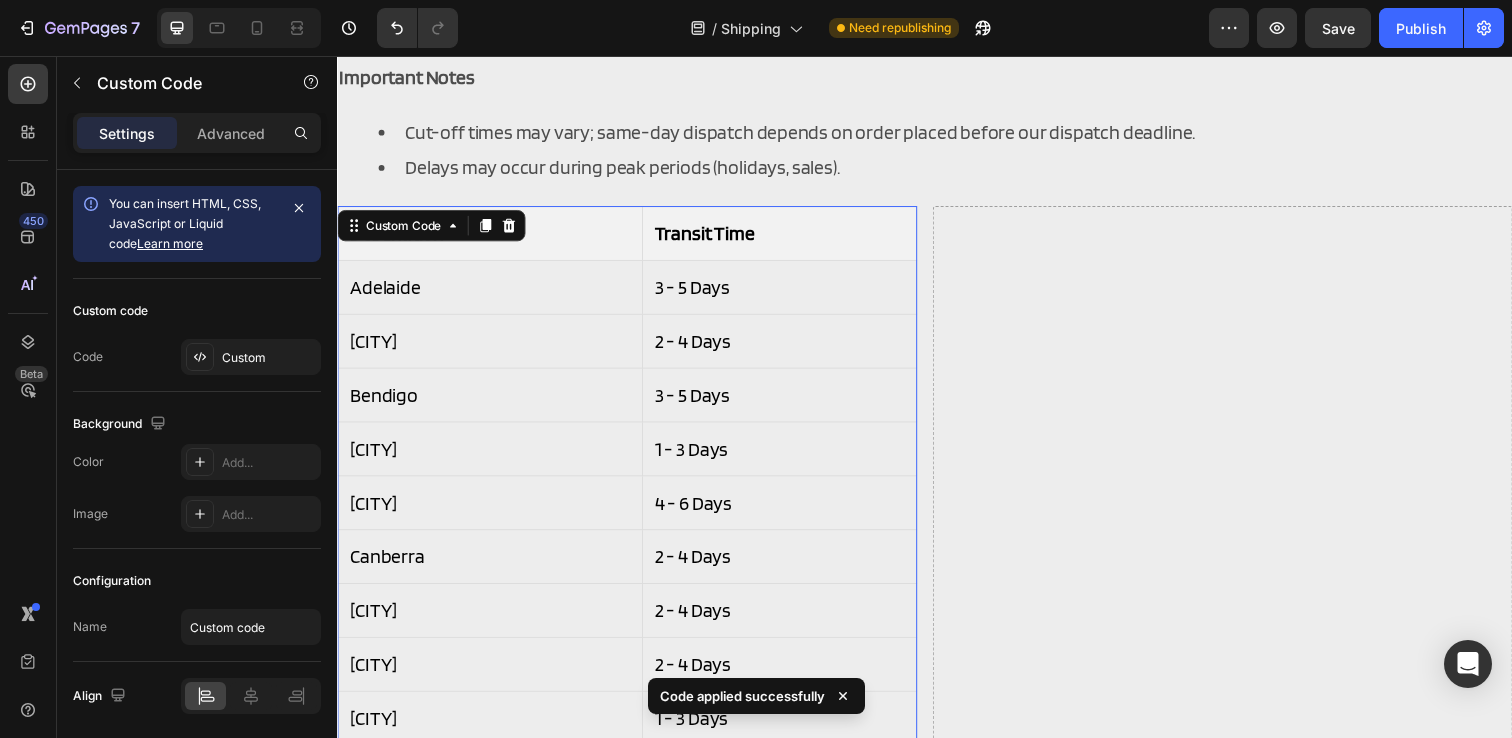 scroll, scrollTop: 1178, scrollLeft: 0, axis: vertical 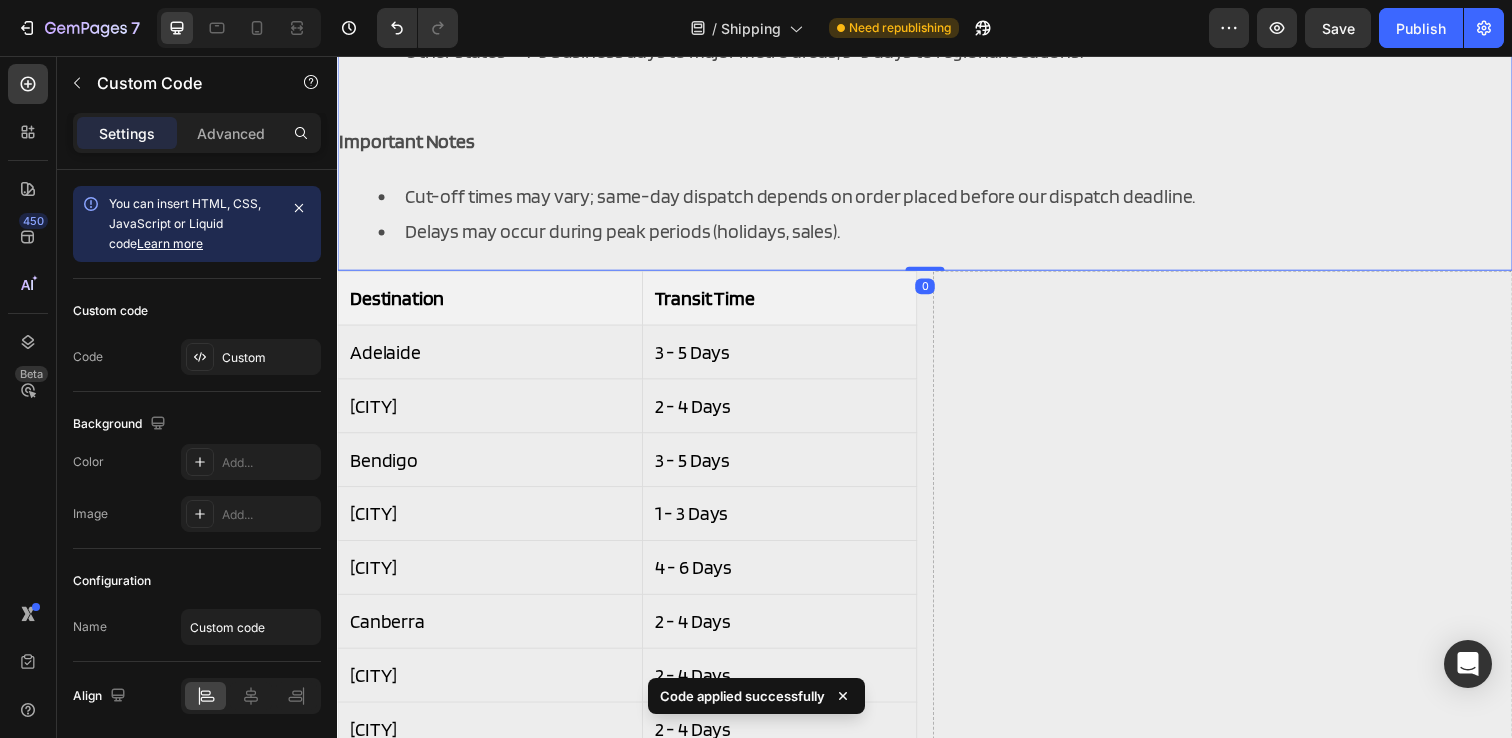 click on "Cut-off times may vary; same-day dispatch depends on order placed before our dispatch deadline." at bounding box center (957, 199) 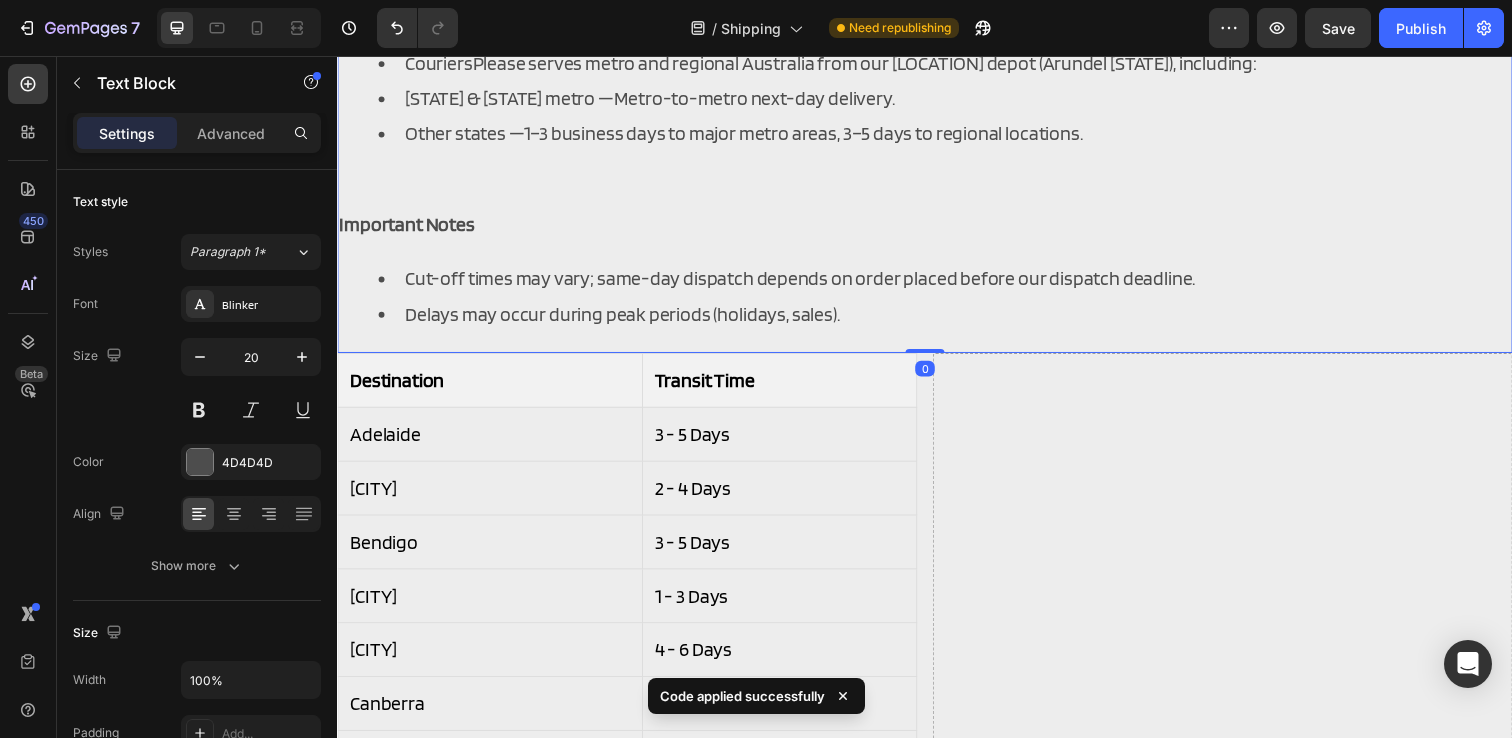scroll, scrollTop: 1093, scrollLeft: 0, axis: vertical 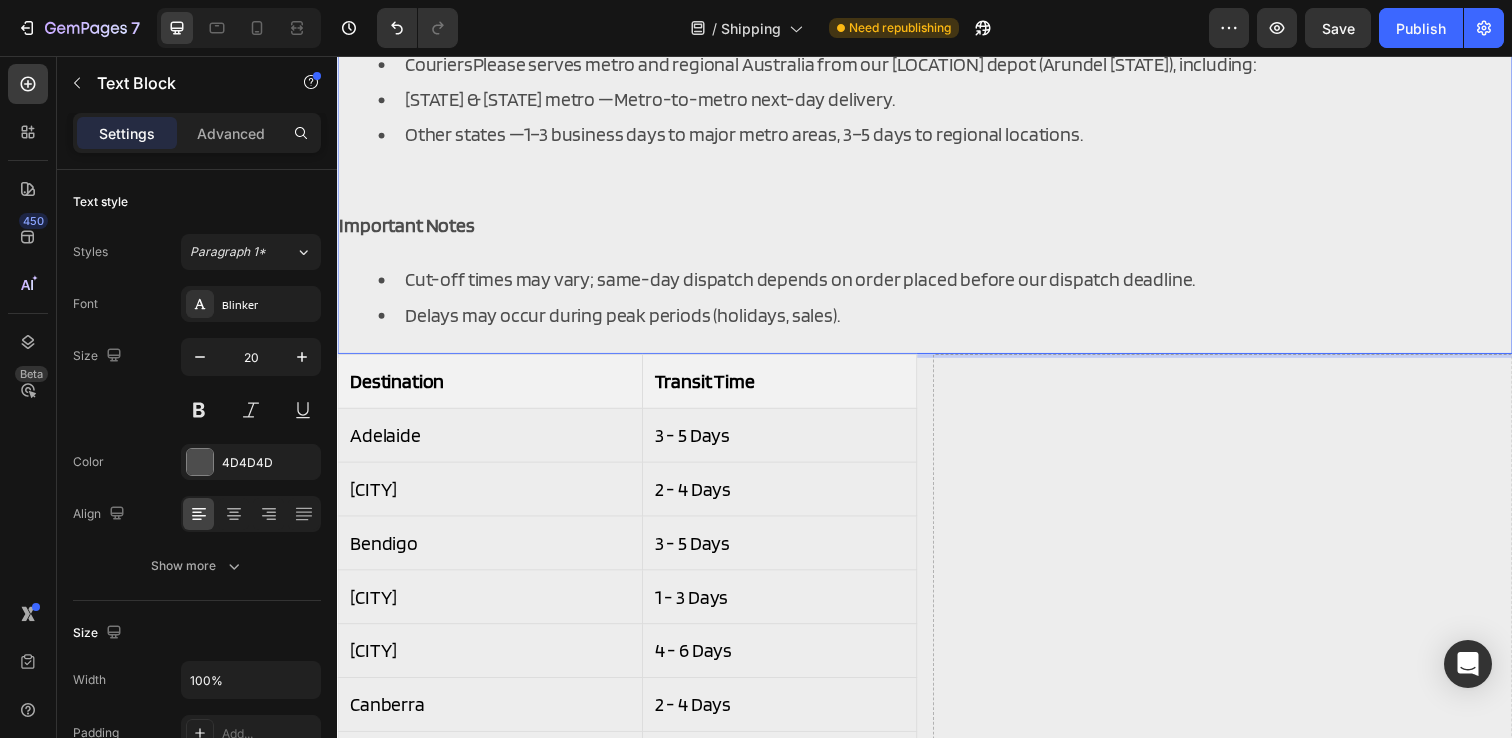 click on "Delays may occur during peak periods (holidays, sales)." at bounding box center [957, 320] 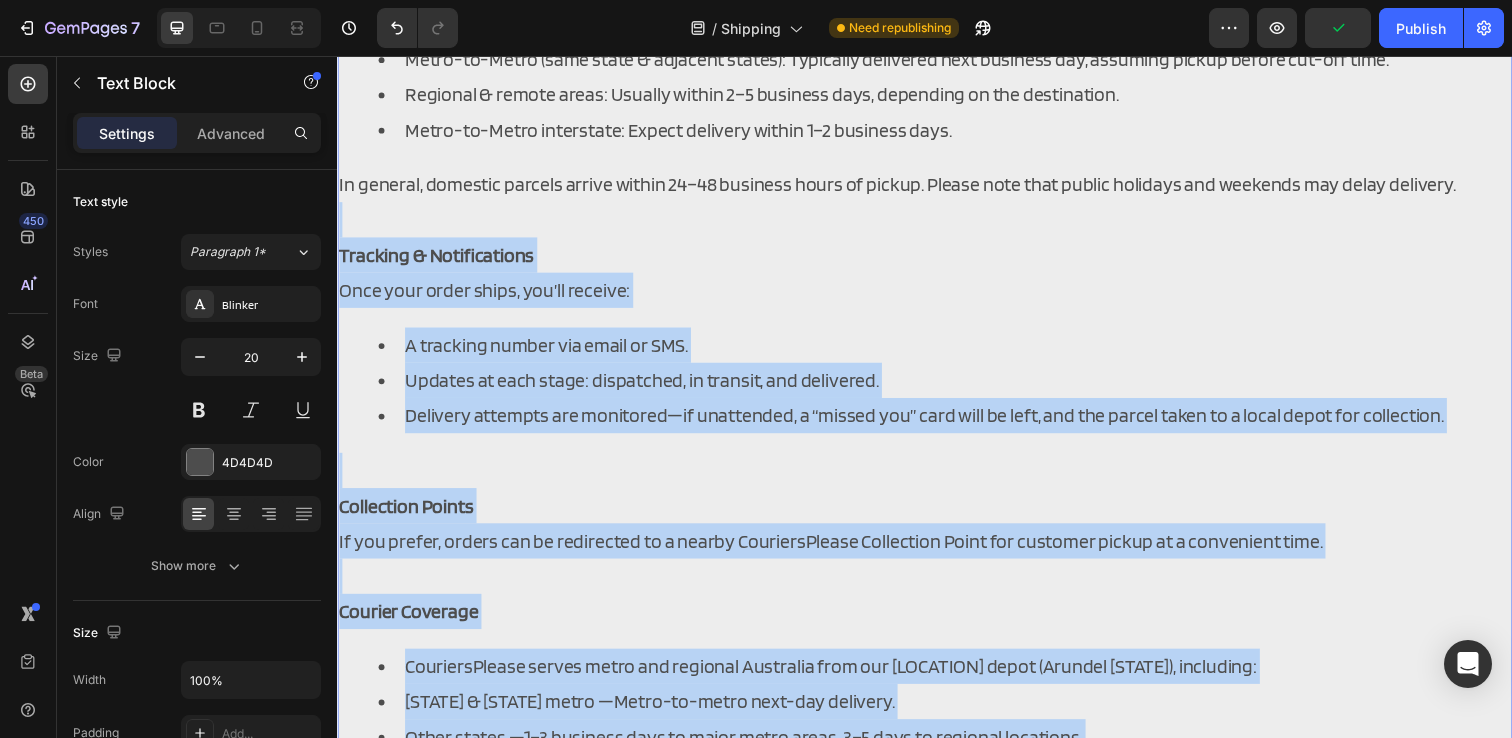 scroll, scrollTop: 456, scrollLeft: 0, axis: vertical 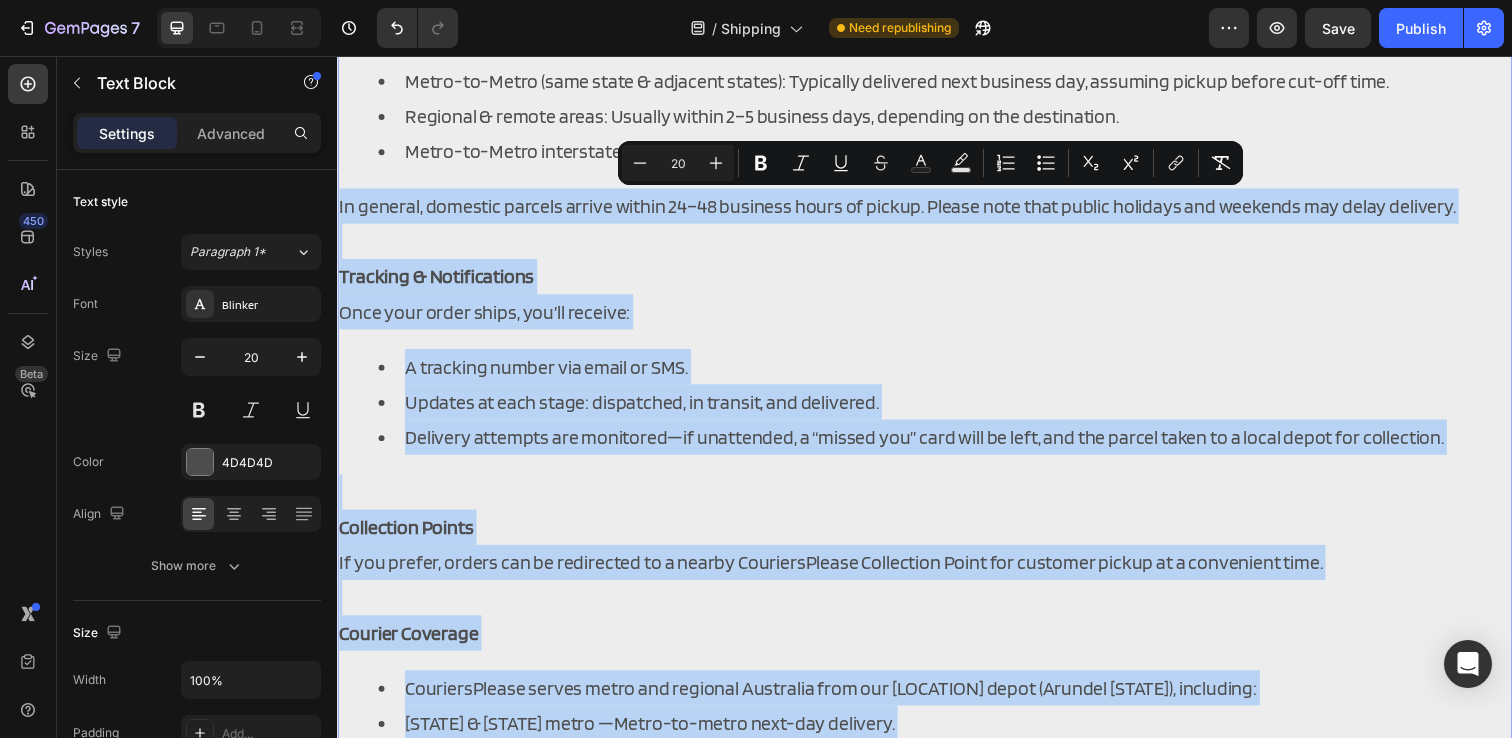 drag, startPoint x: 867, startPoint y: 324, endPoint x: 336, endPoint y: 214, distance: 542.2739 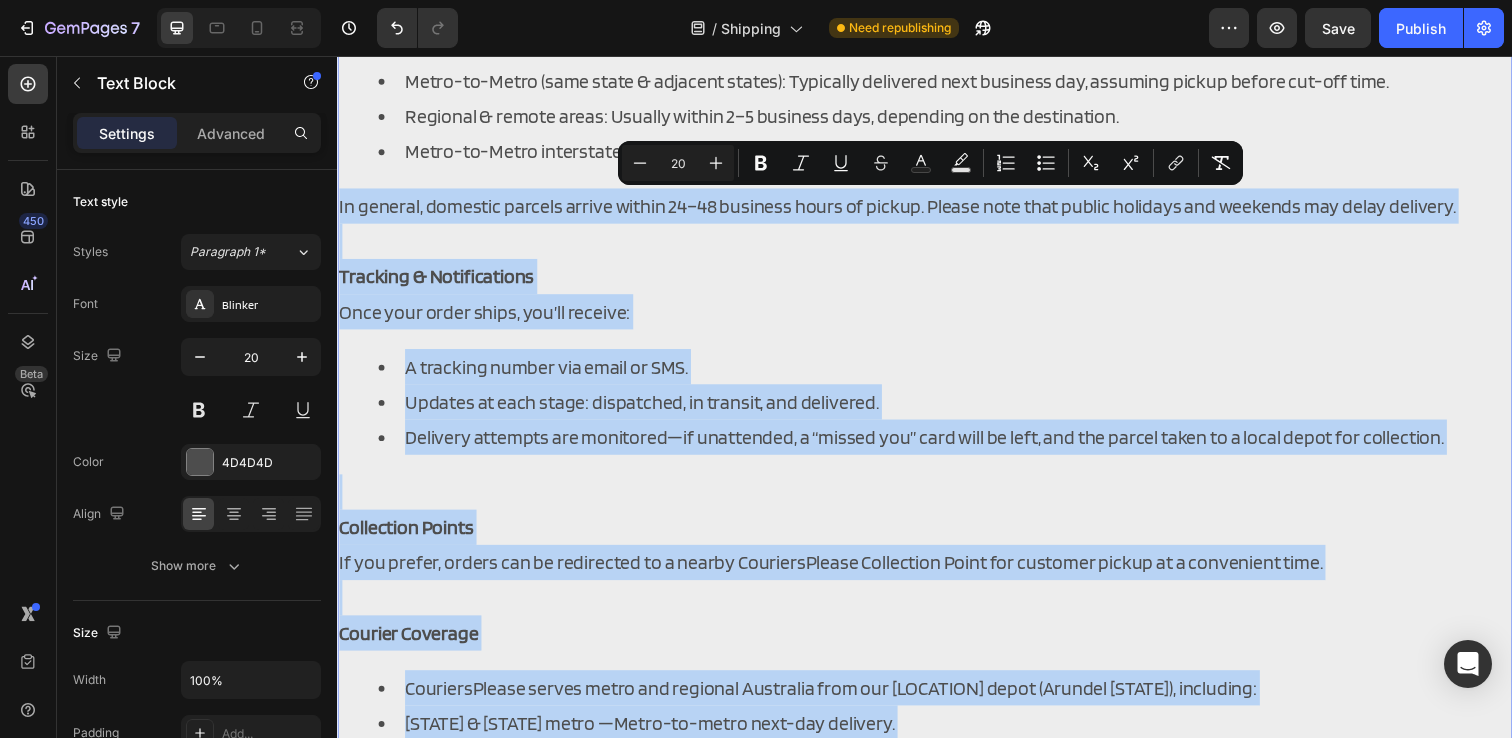 click on "Header SHIPPING Heading How We Ship All orders are dispatched from our [LOCATION] workshop via Aramex. This reliable courier service offers fully tracked door-to-door delivery across Australia. Delivery Times Estimated transit times from our [LOCATION] warehouse: Metro-to-Metro (same state & adjacent states): Typically delivered next business day, assuming pickup before cut-off time. Regional & remote areas: Usually within 2–5 business days, depending on the destination. Metro-to-Metro interstate: Expect delivery within 1–2 business days. In general, domestic parcels arrive within 24–48 business hours of pickup. Please note that public holidays and weekends may delay delivery. Tracking & Notifications Once your order ships, you’ll receive: A tracking number via email or SMS. Updates at each stage: dispatched, in transit, and delivered. Delivery attempts are monitored—if unattended, a “missed you” card will be left, and the parcel taken to a local depot for collection. Collection Points 0" at bounding box center [937, 1309] 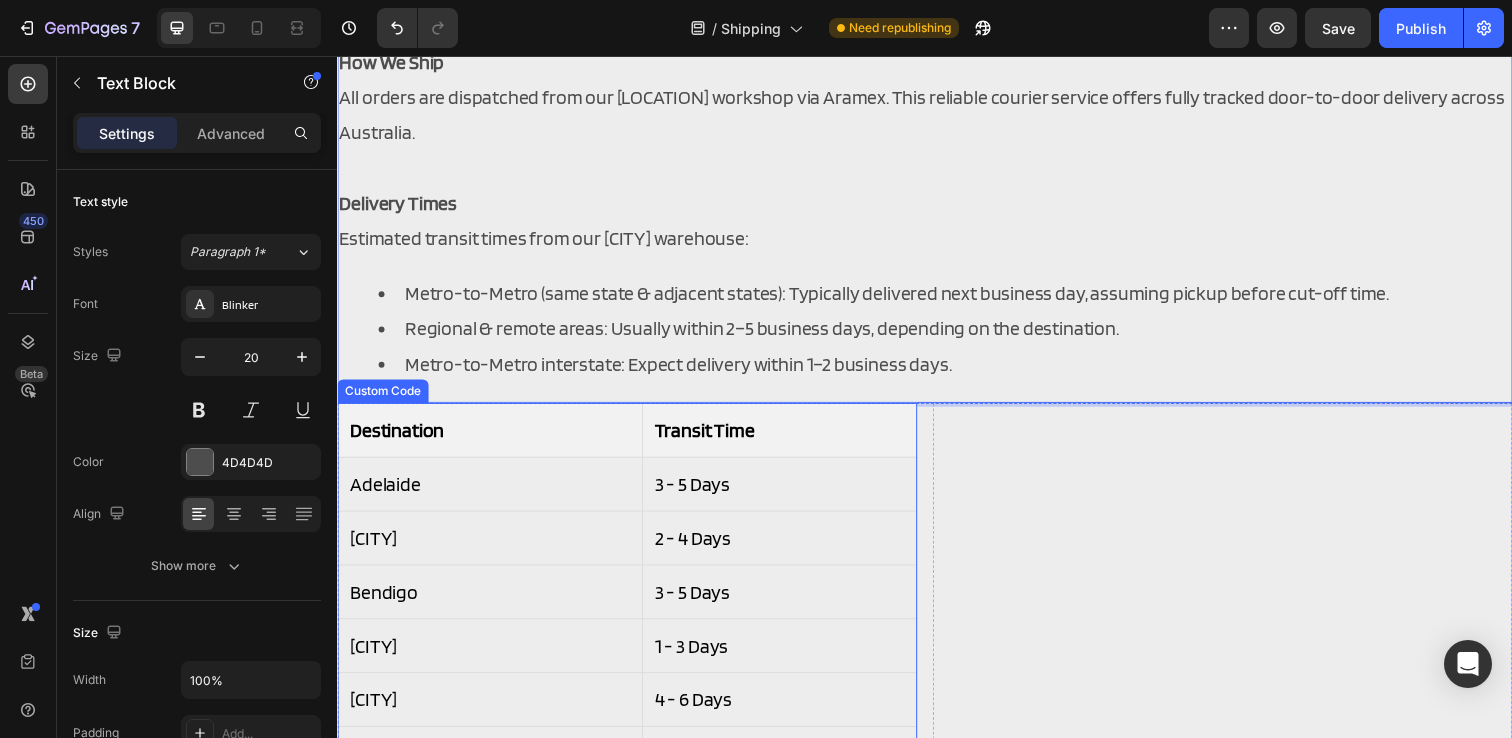 scroll, scrollTop: 215, scrollLeft: 0, axis: vertical 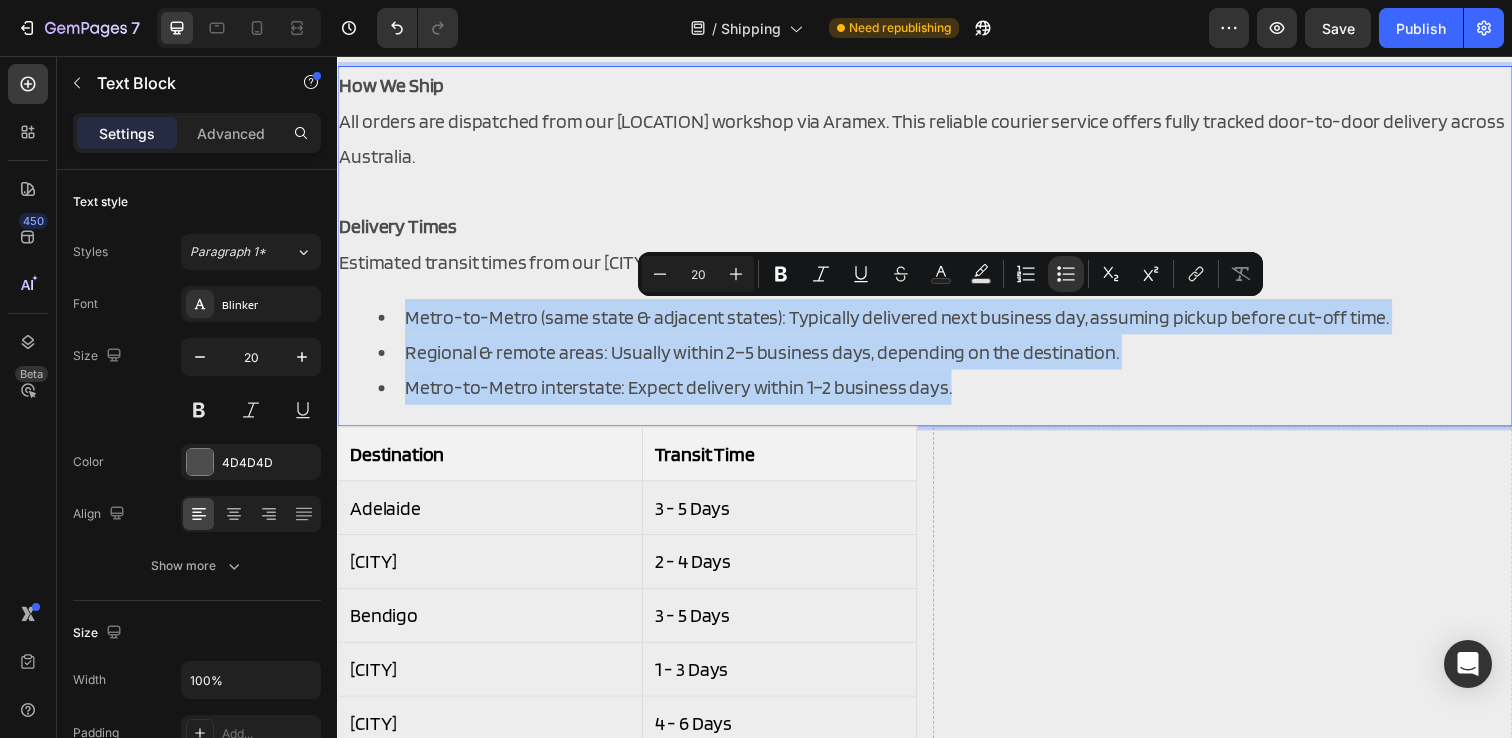 drag, startPoint x: 994, startPoint y: 405, endPoint x: 362, endPoint y: 295, distance: 641.50134 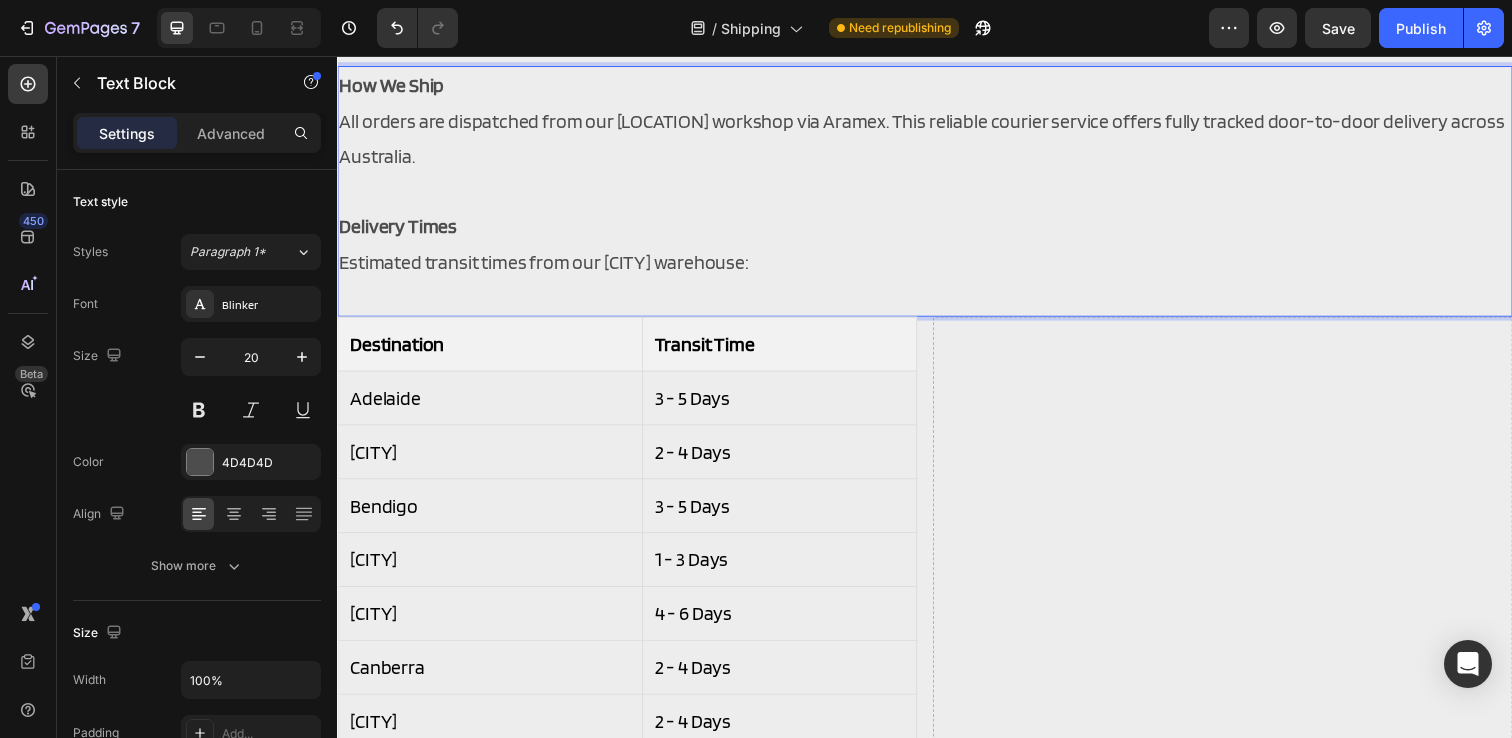 click at bounding box center (937, 194) 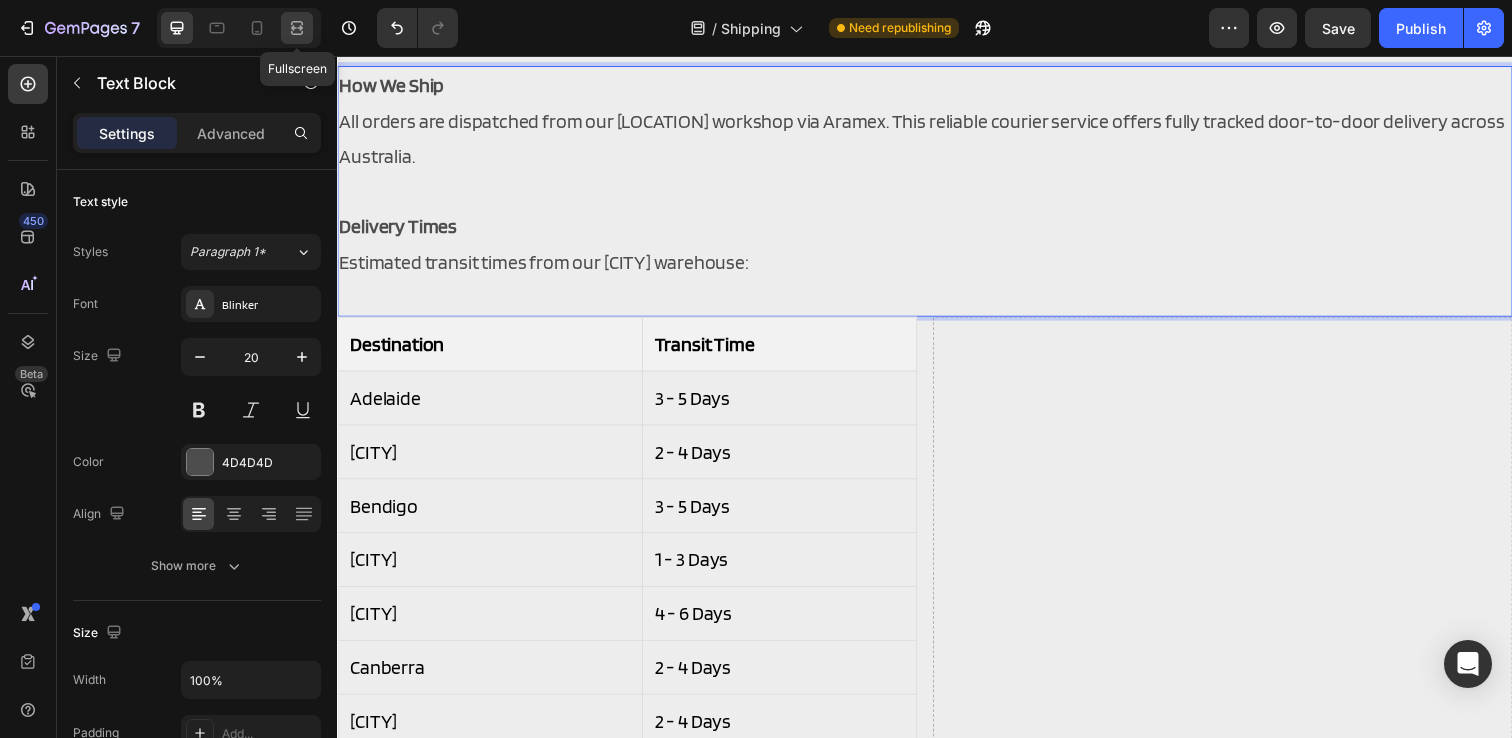 click 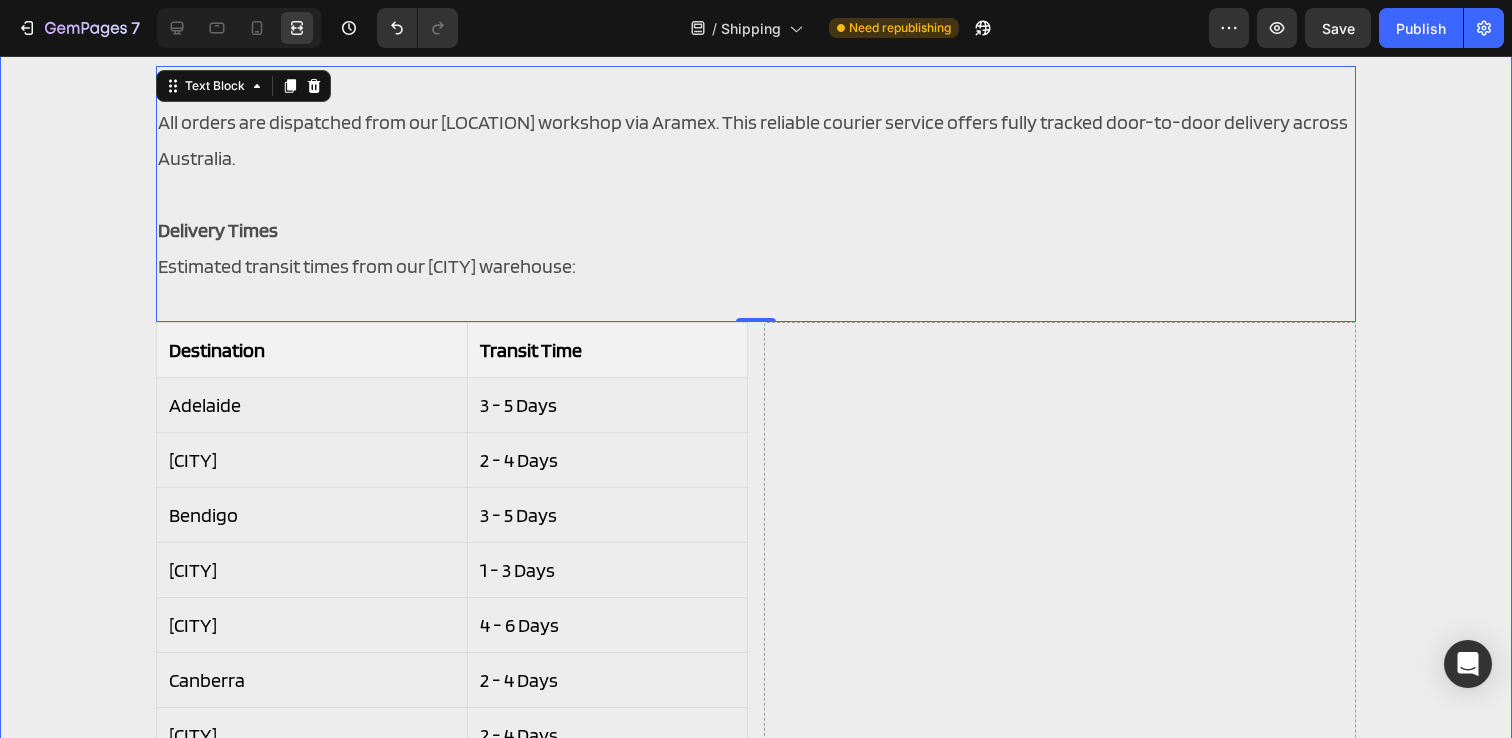 click on "SHIPPING Heading How We Ship All orders are dispatched from our [LOCATION] workshop via Aramex. This reliable courier service offers fully tracked door-to-door delivery across Australia. Delivery Times Estimated transit times from our [LOCATION] warehouse: Text Block 0 Destination Transit Time Adelaide 3 - 5 Days Albury 2 - 4 Days Bendigo 3 - 5 Days Brisbane 1 - 3 Days Cairns 4 - 6 Days Canberra 2 - 4 Days Rockhampton 2 - 4 Days Central Coast 2 - 4 Days Coffs Harbour 1 - 3 Days Devonport 5 - 7 Days Geelong 3 - 5 Days Gold Coast 1 - 3 Days Hobart 5 - 7 Days Launceston 5 - 7 Days Mackay 2 - 4 Days Maryborough 2 - 4 Days Melbourne 2 - 4 Days Newcastle 2 - 4 Days Lismore/Ballina/Byron 1 - 3 Days Orange & Bathurst 2 - 4 Days Perth 7 - 9 Days Port Macquarie 1 - 3 Days Sunshine Coast 1 - 3 Days Sydney" at bounding box center [756, 968] 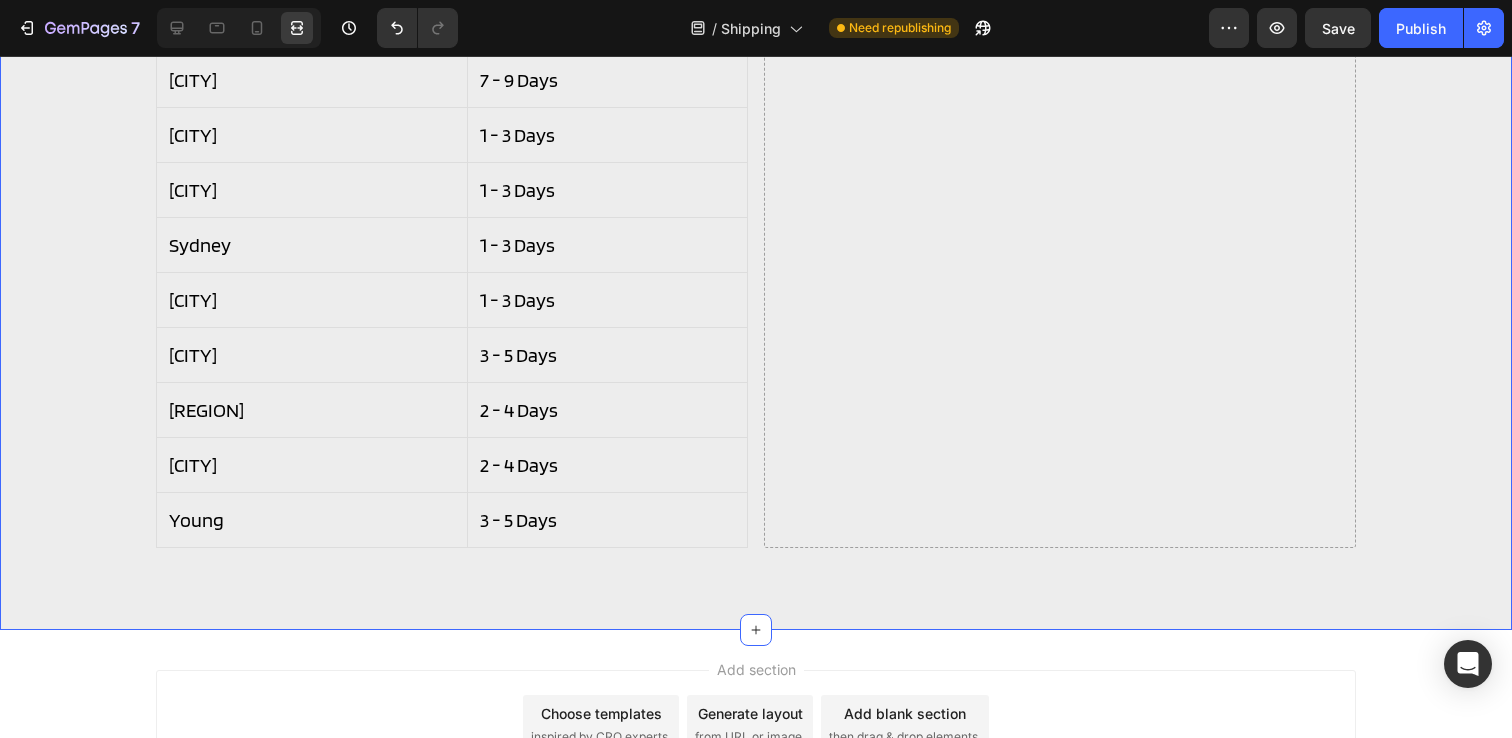 scroll, scrollTop: 1648, scrollLeft: 0, axis: vertical 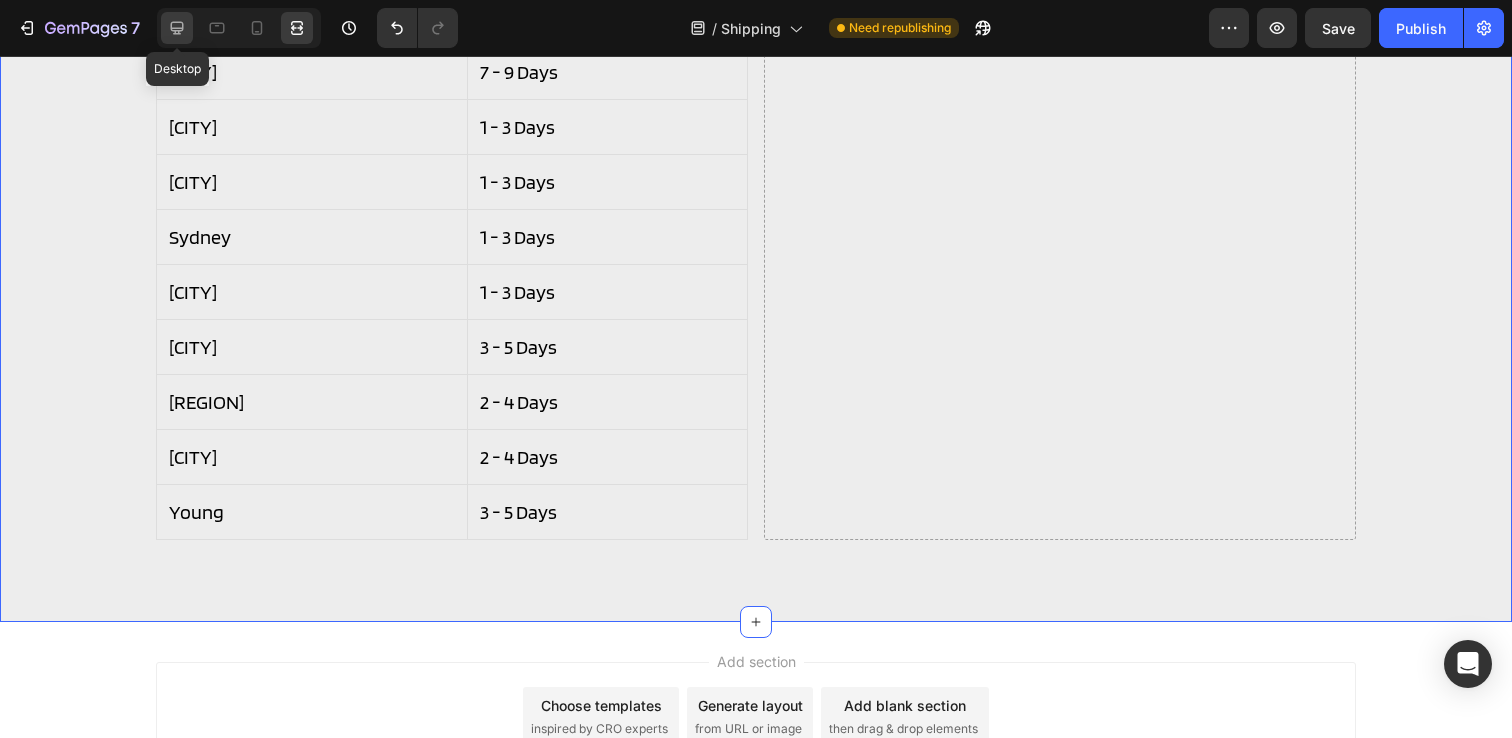 click 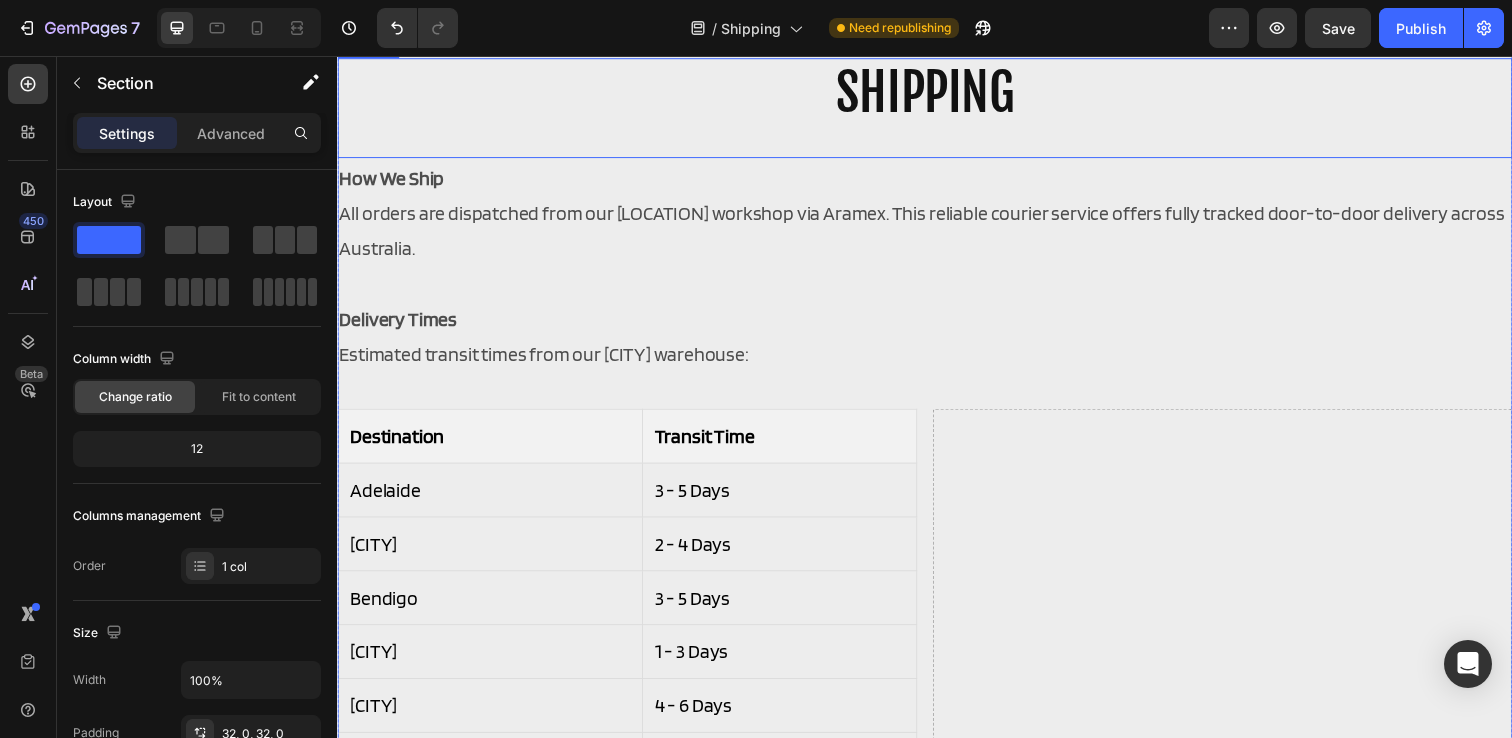 scroll, scrollTop: 131, scrollLeft: 0, axis: vertical 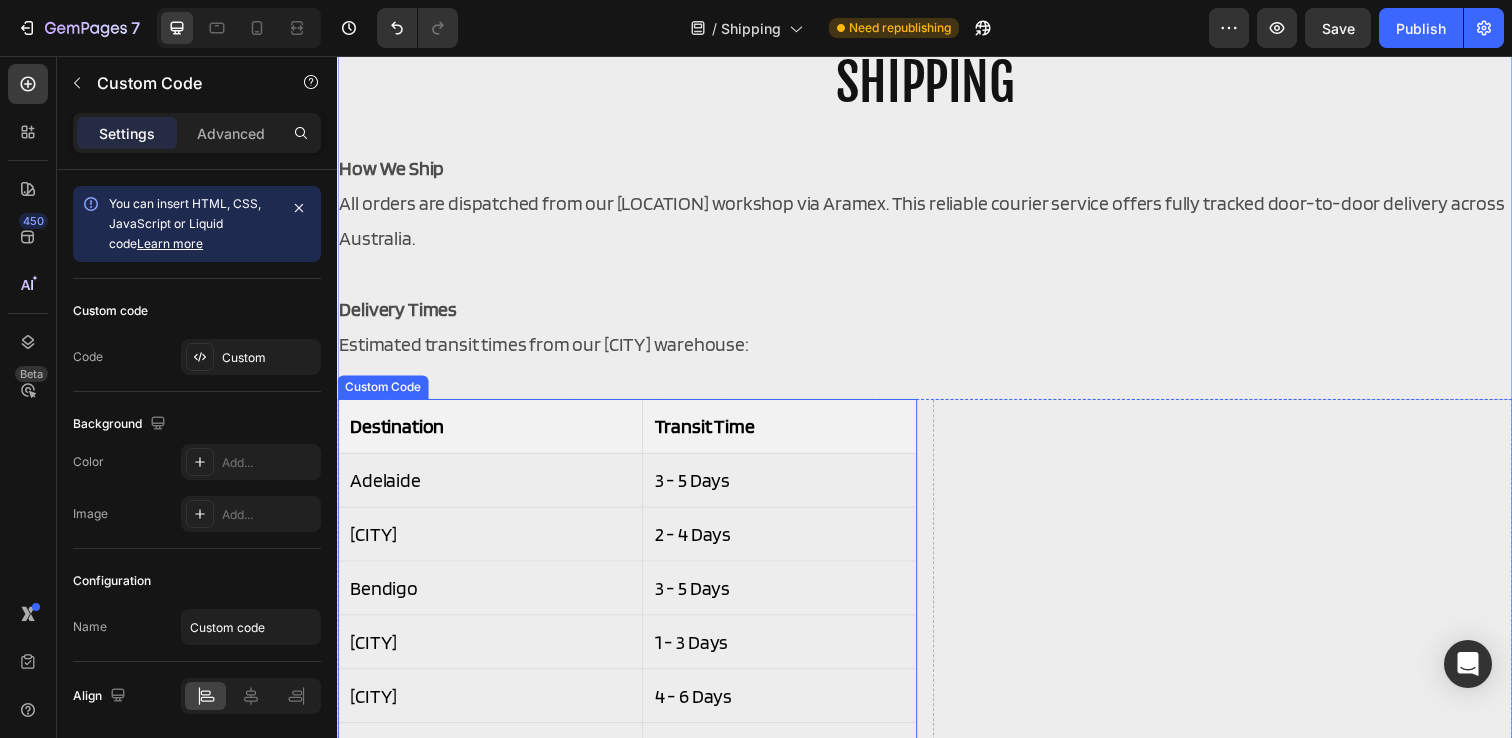 click on "Destination" at bounding box center (493, 433) 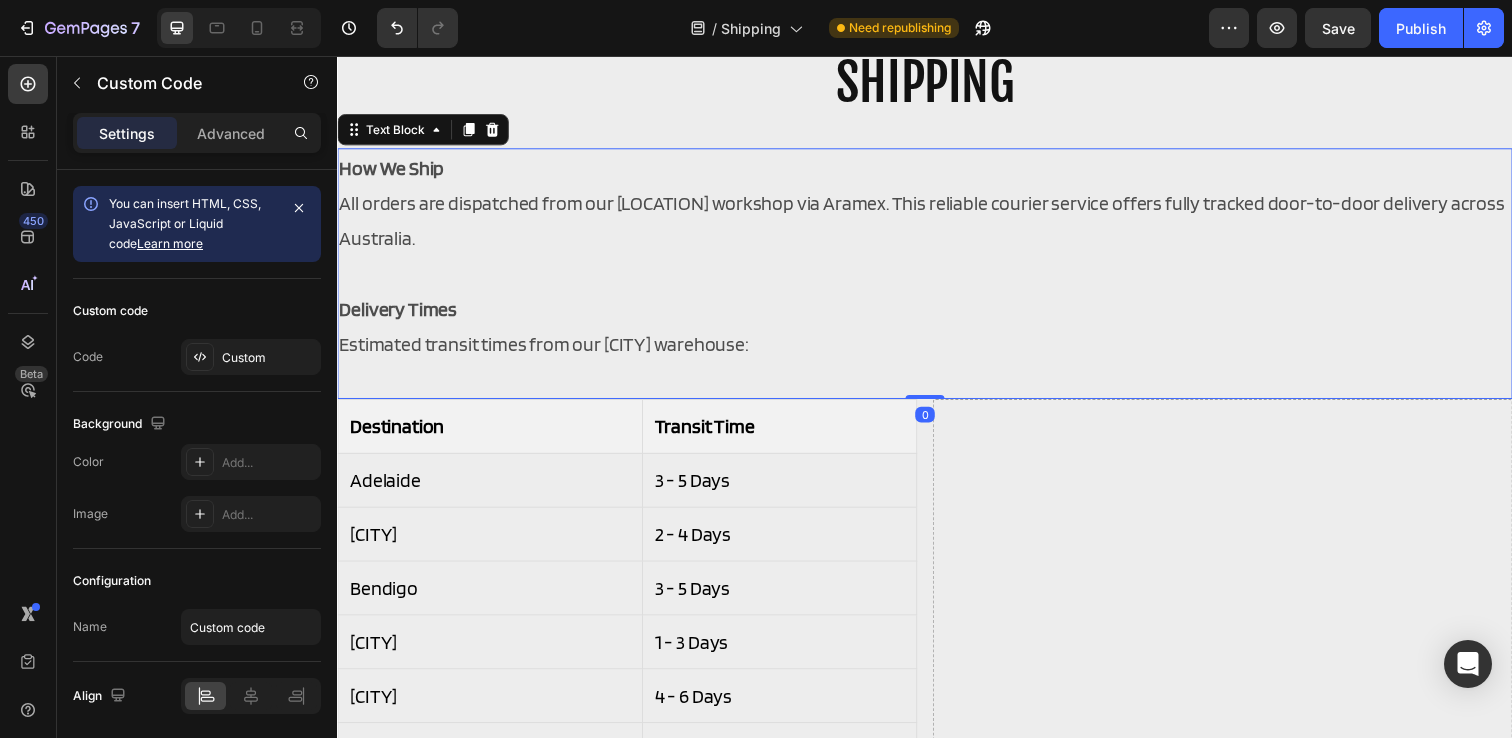 click on "Delivery Times" at bounding box center [399, 314] 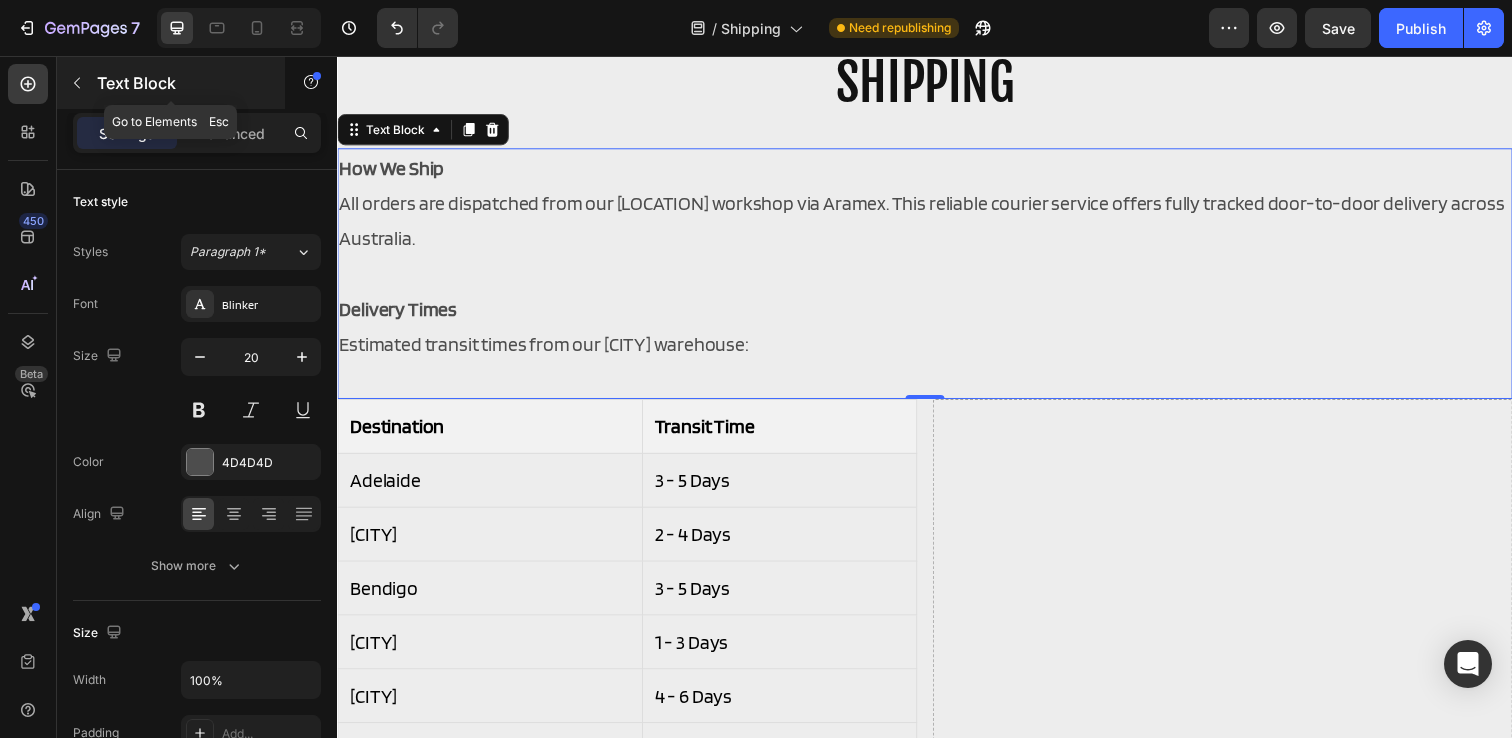 click at bounding box center [77, 83] 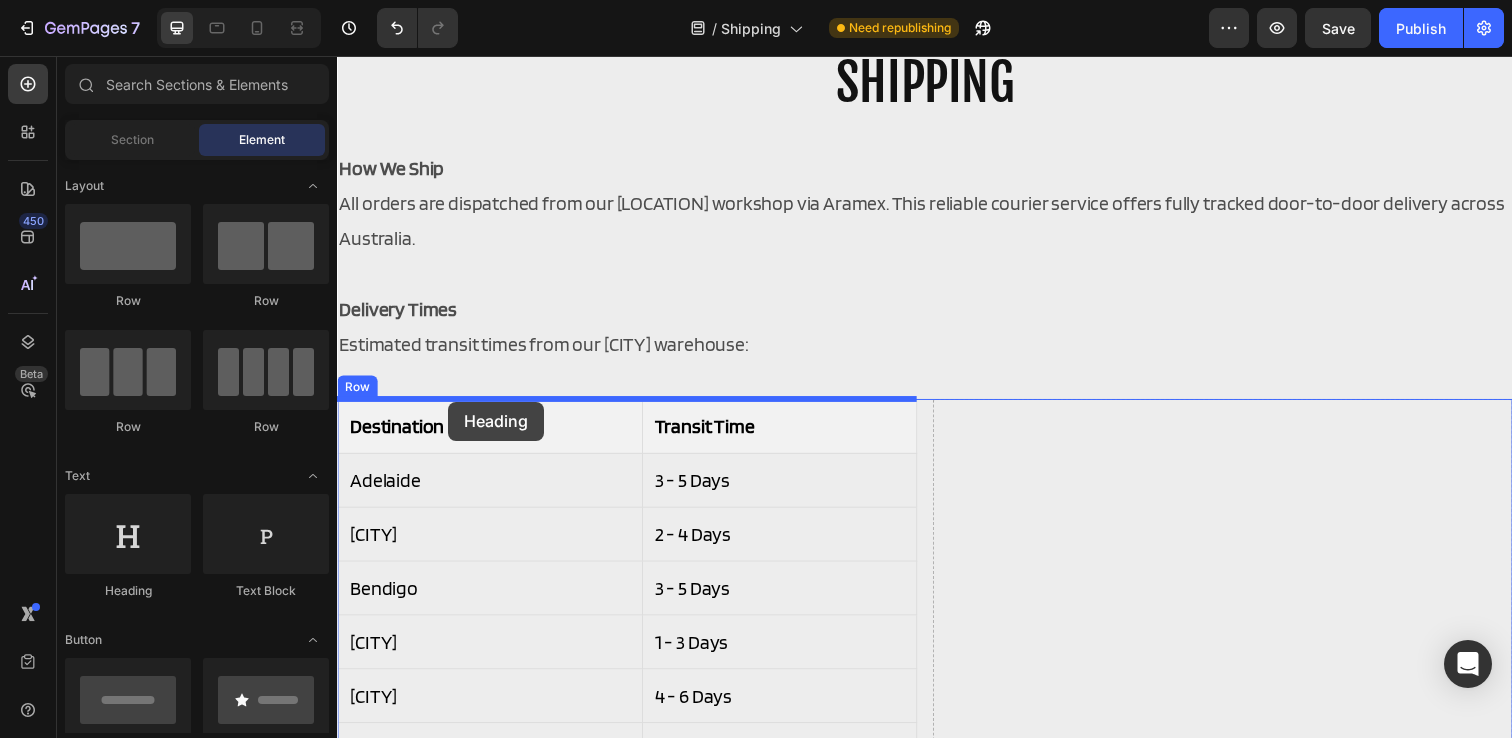 drag, startPoint x: 485, startPoint y: 578, endPoint x: 450, endPoint y: 409, distance: 172.58621 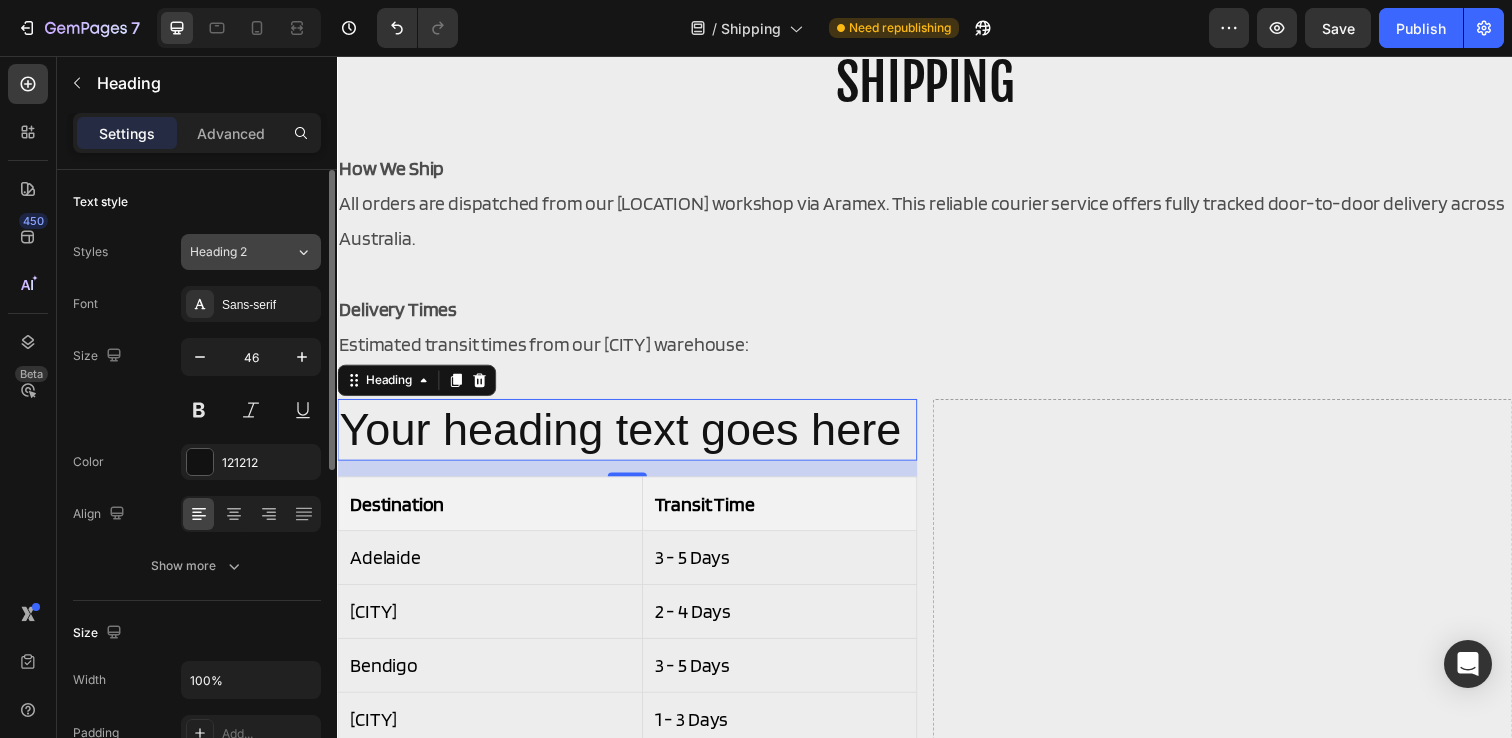 click on "Heading 2" at bounding box center [230, 252] 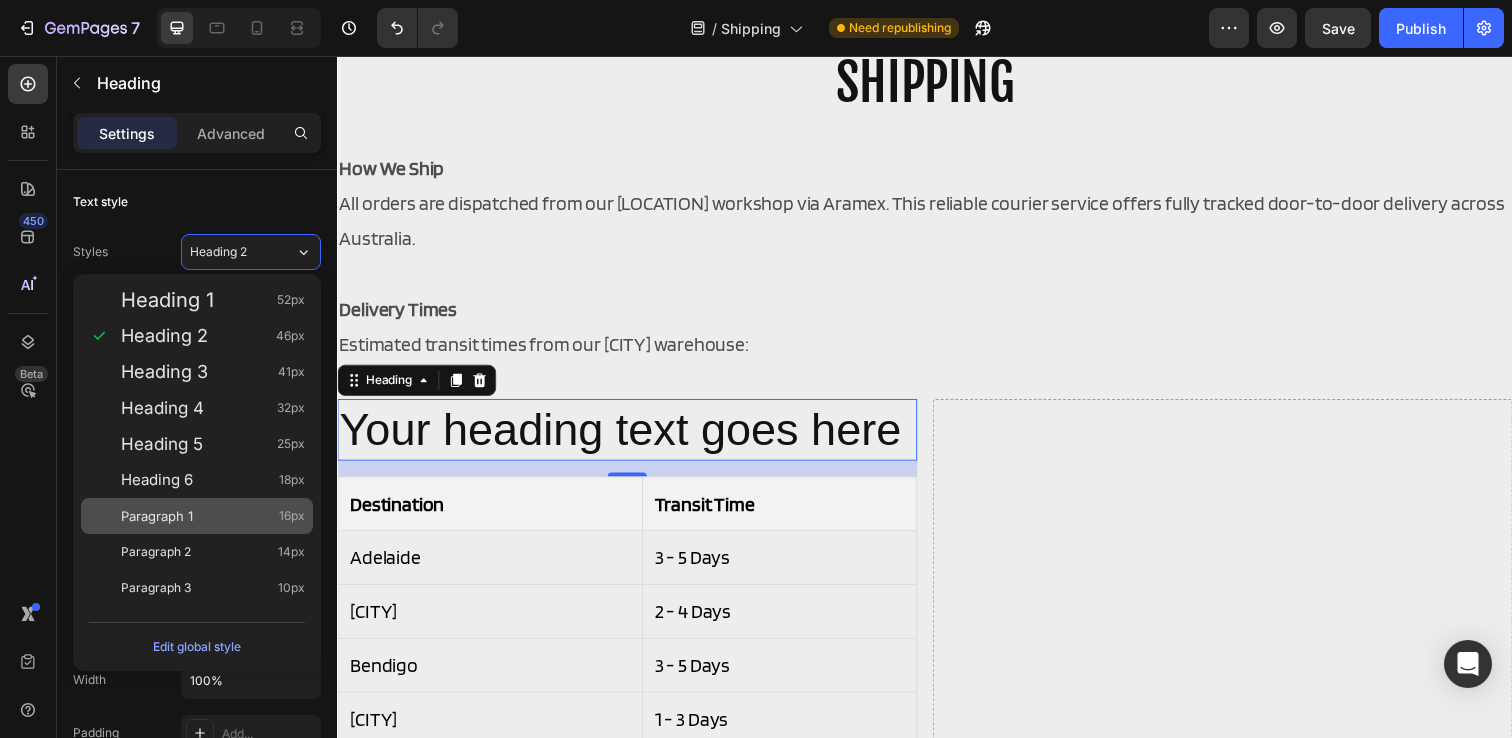 click on "Paragraph 1 16px" at bounding box center (213, 516) 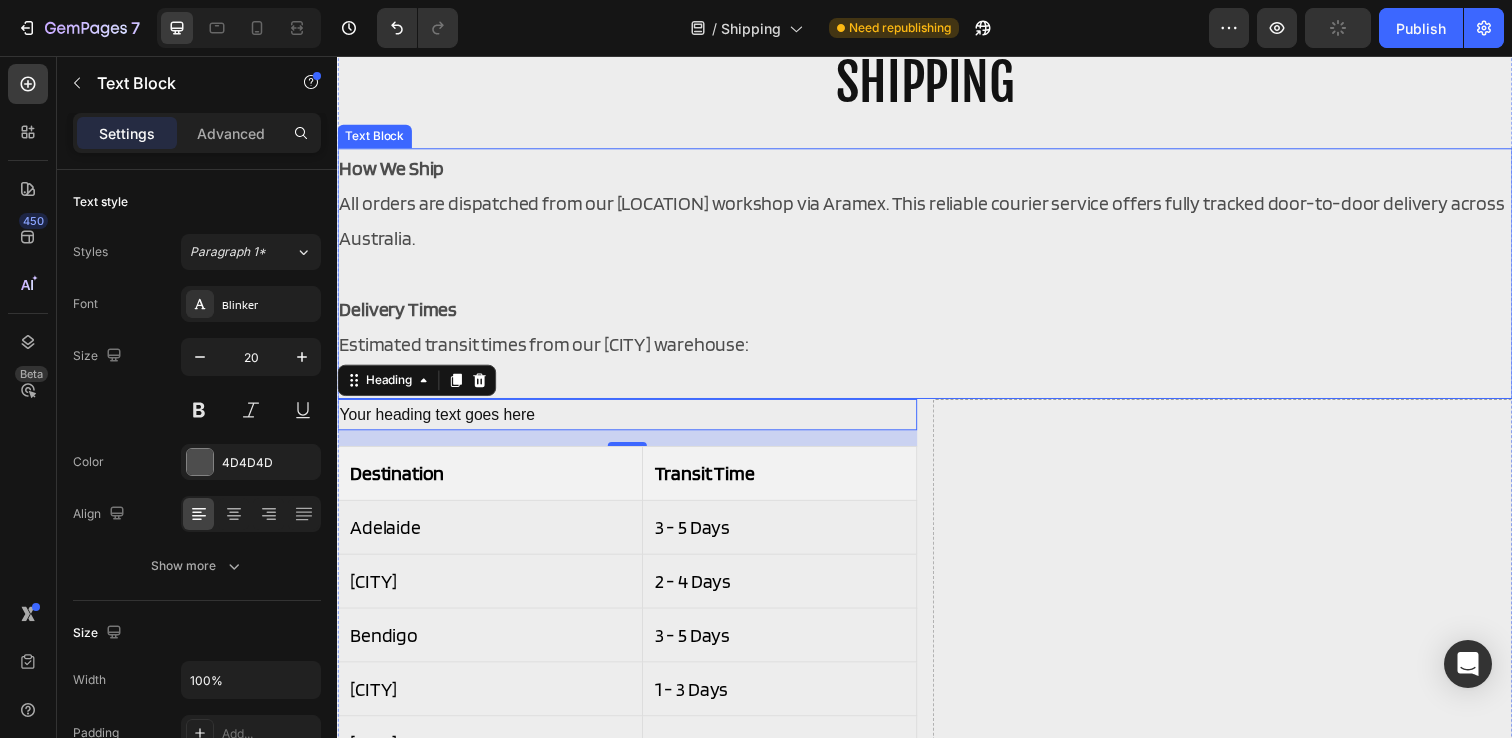 click on "Delivery Times" at bounding box center (399, 314) 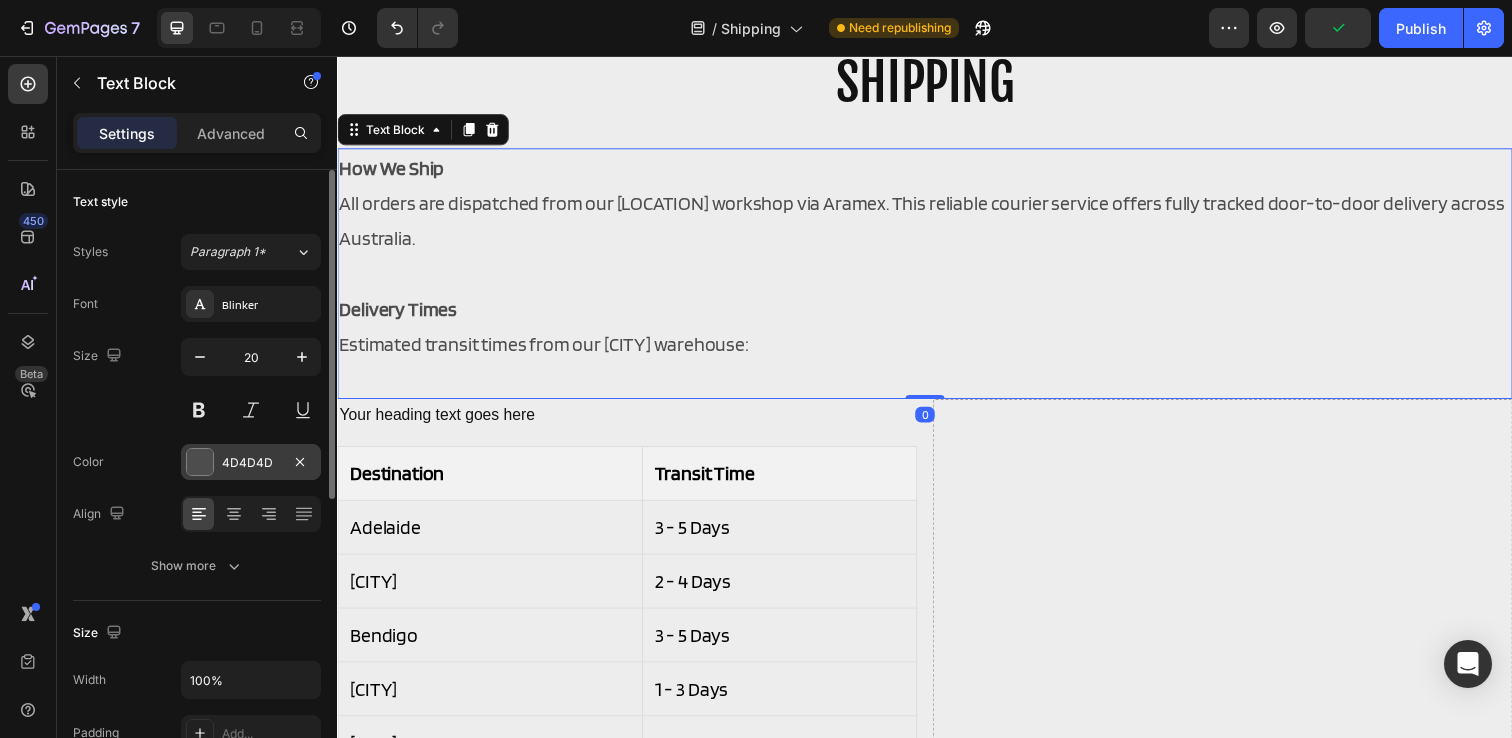 click on "4D4D4D" at bounding box center [251, 463] 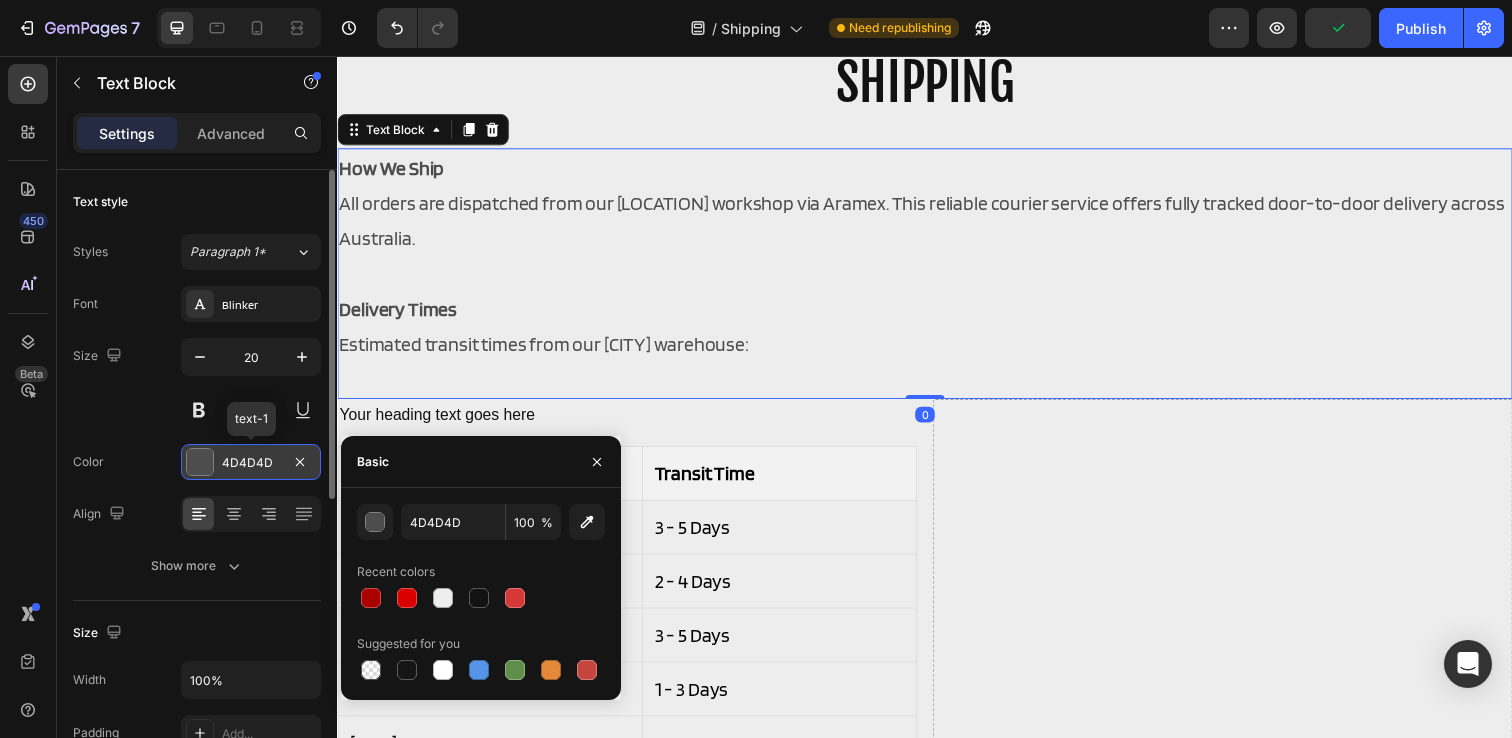 click on "4D4D4D" at bounding box center (251, 463) 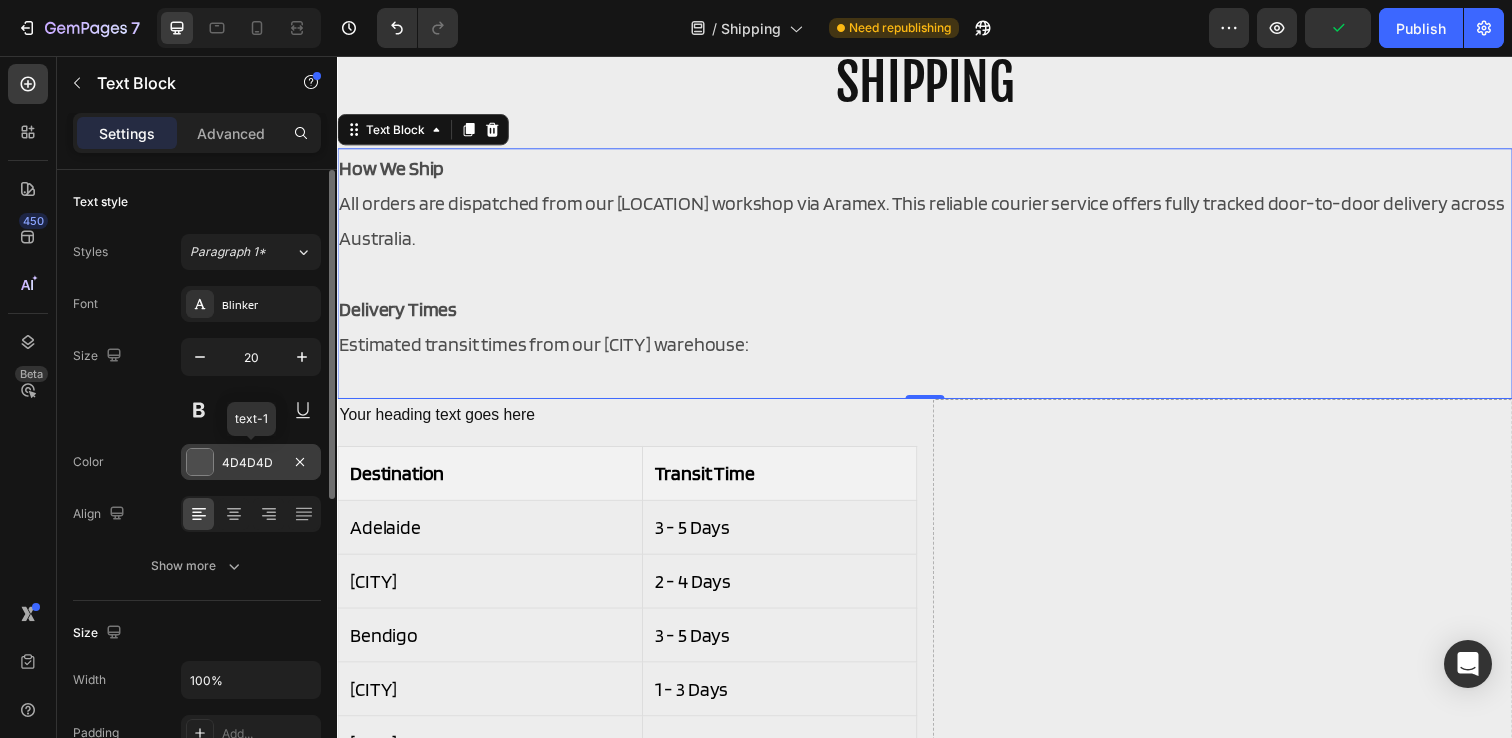 click on "4D4D4D" at bounding box center [251, 463] 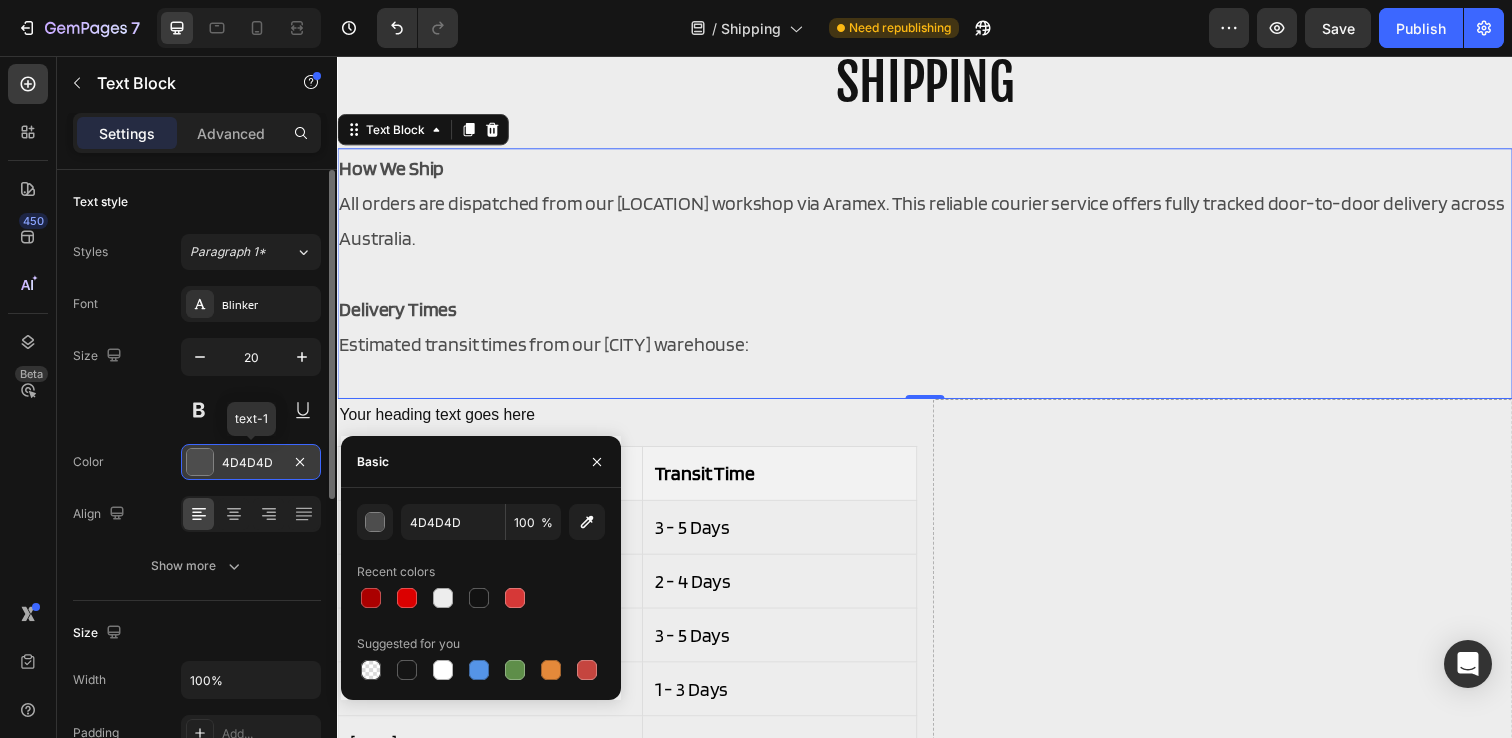 click at bounding box center [200, 462] 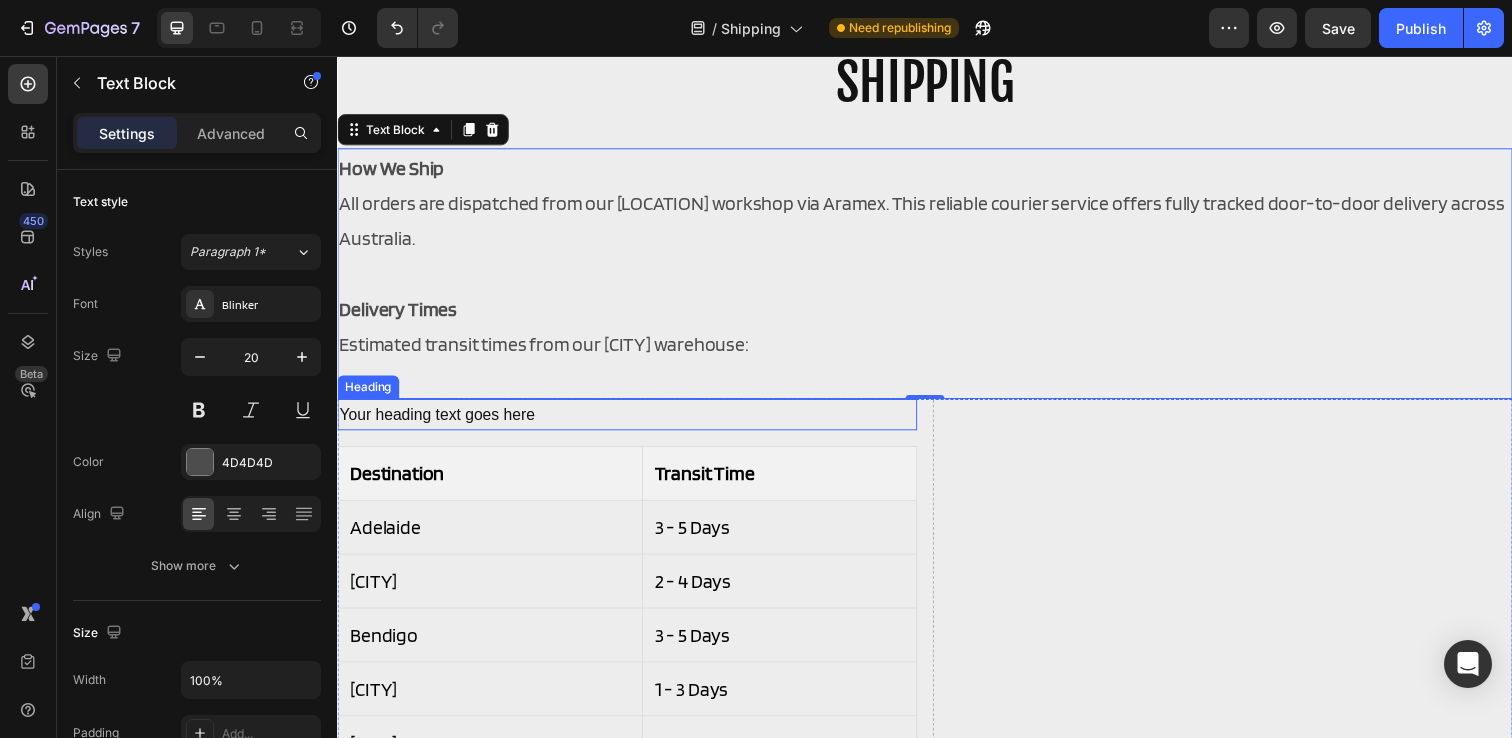 click on "Your heading text goes here" at bounding box center [633, 422] 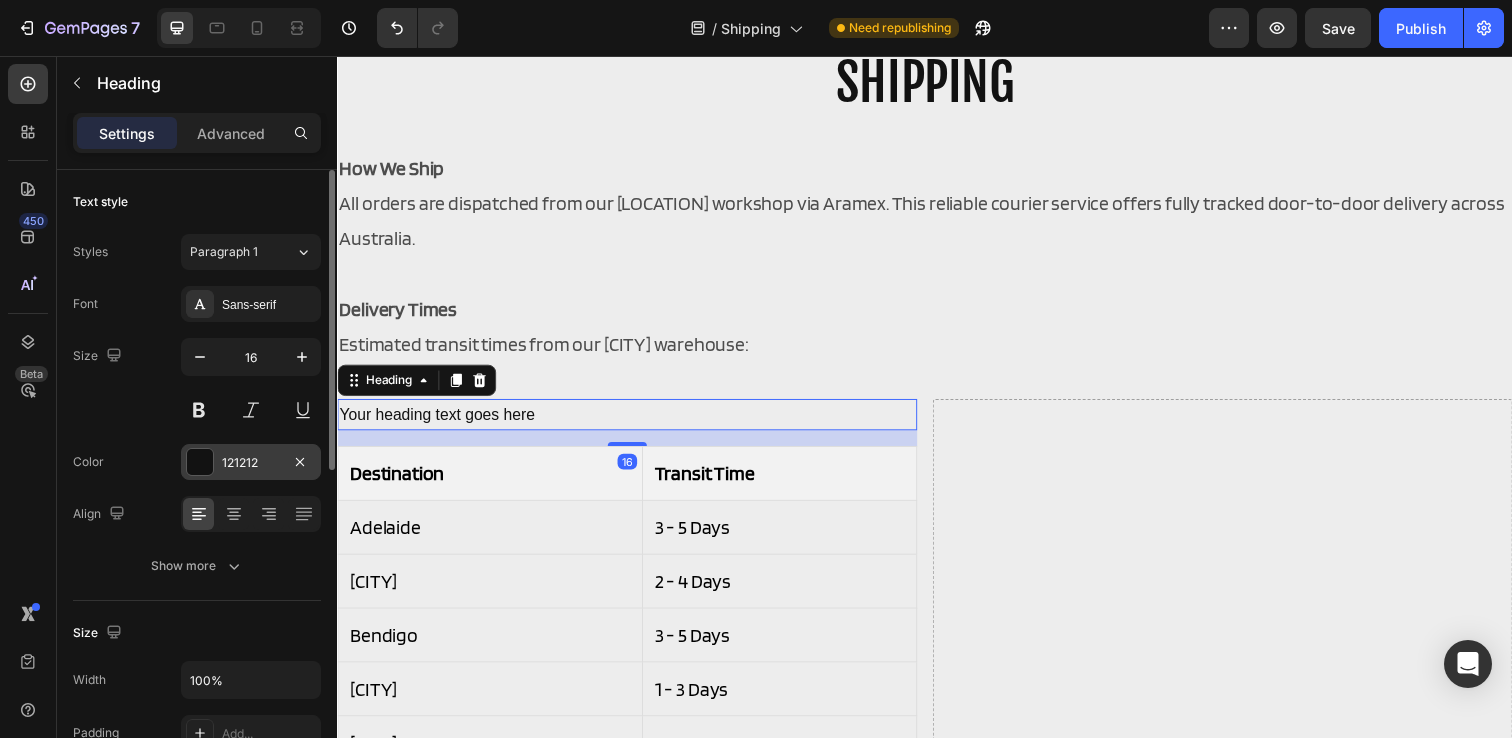 click on "121212" at bounding box center (251, 463) 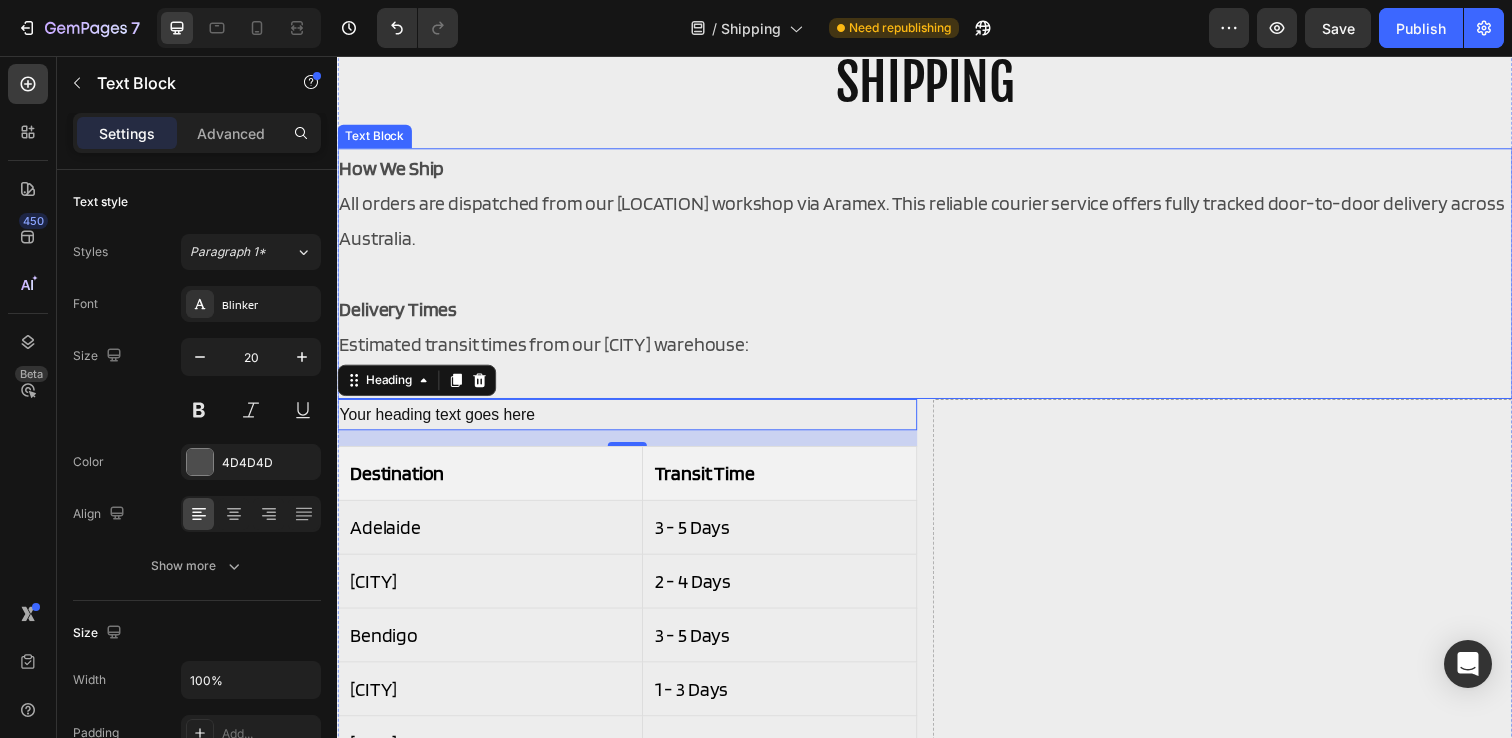 click on "Estimated transit times from our [CITY] warehouse:" at bounding box center (937, 350) 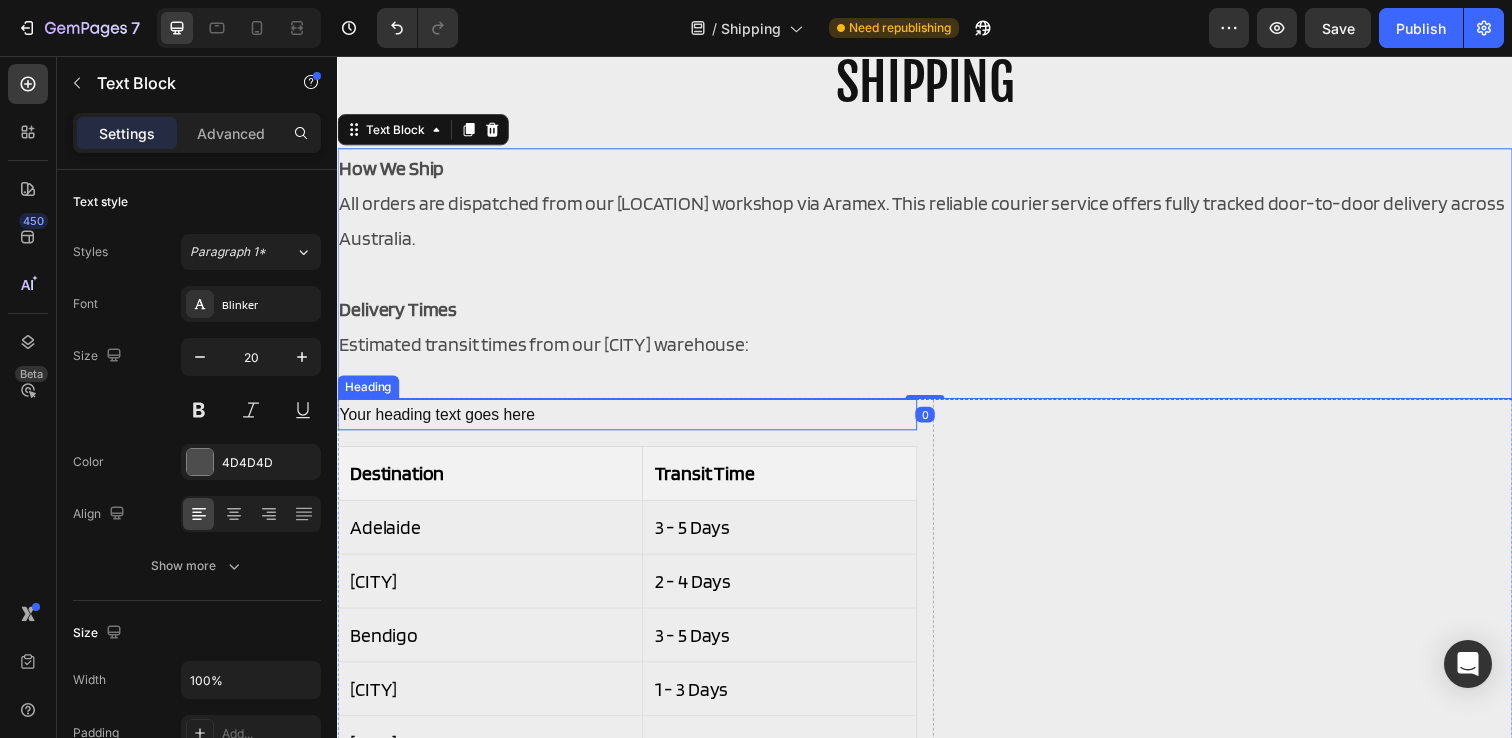 click on "Your heading text goes here" at bounding box center [633, 422] 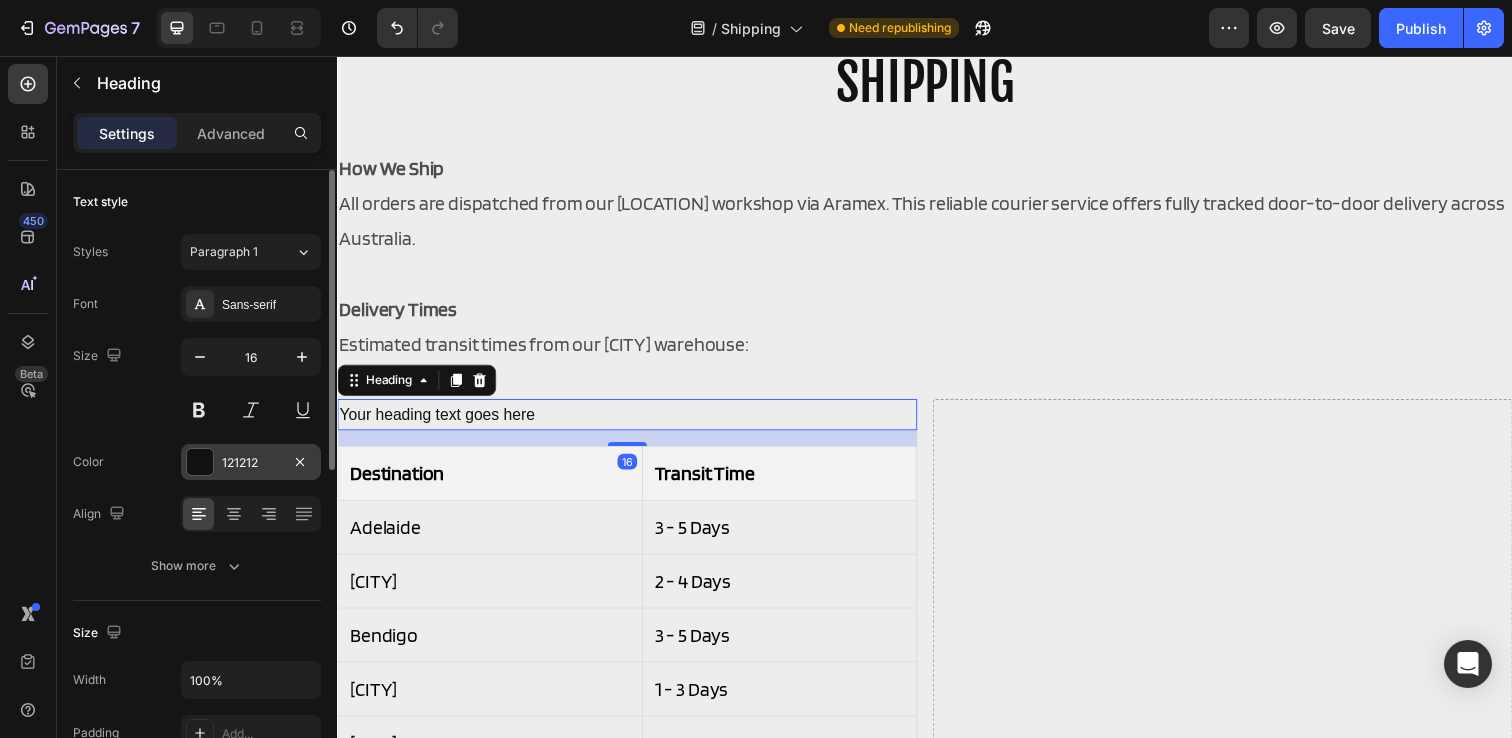 click on "121212" at bounding box center [251, 463] 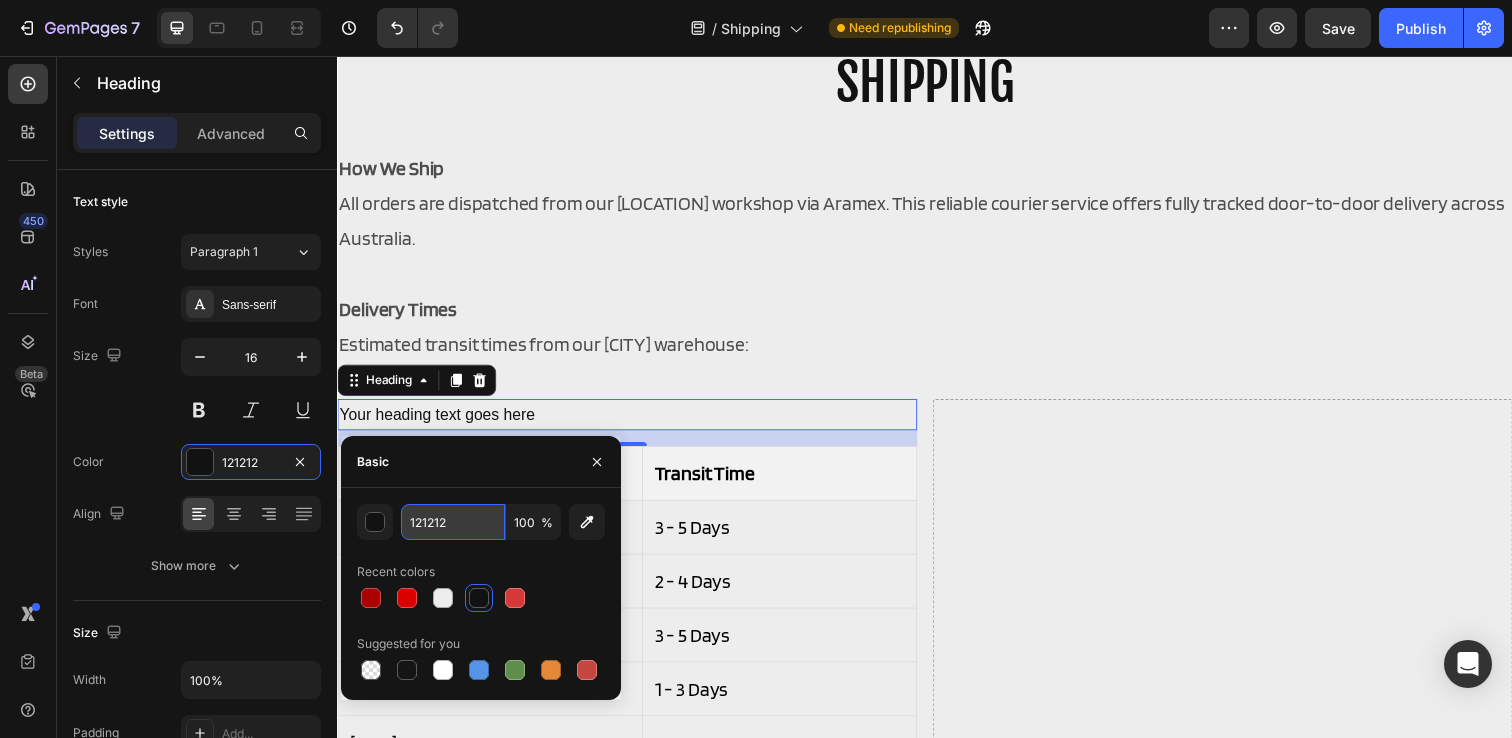 click on "121212" at bounding box center (453, 522) 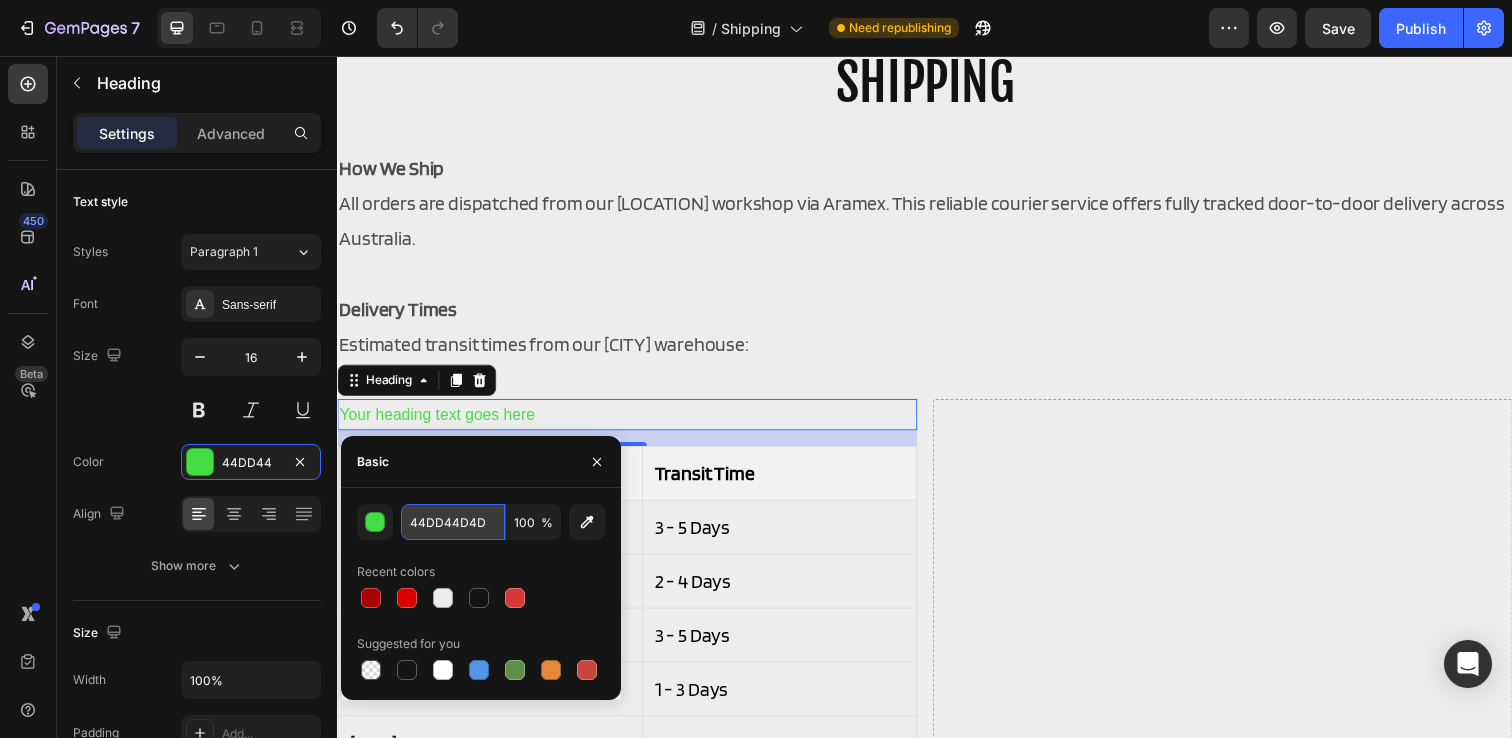 click on "44DD44D4D" at bounding box center [453, 522] 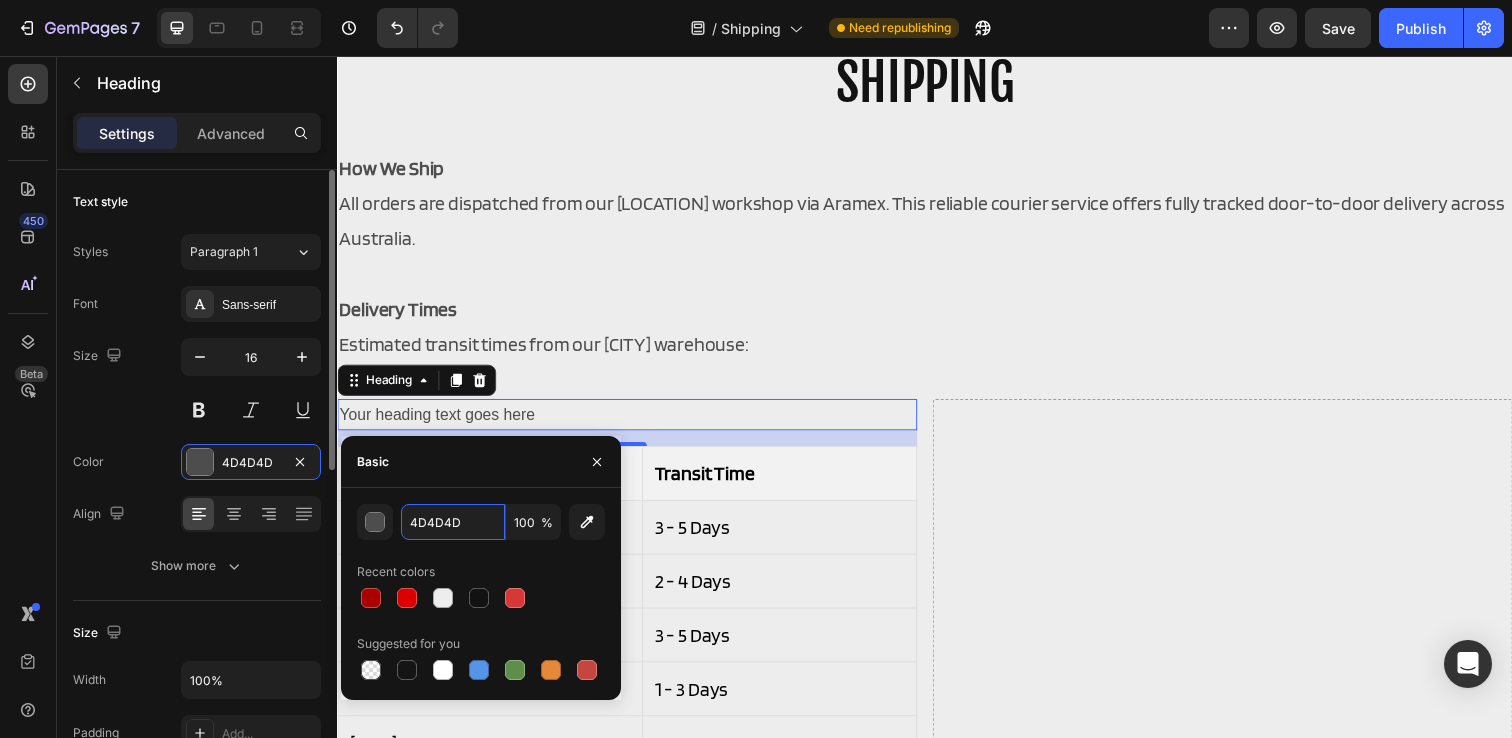 type on "4D4D4D" 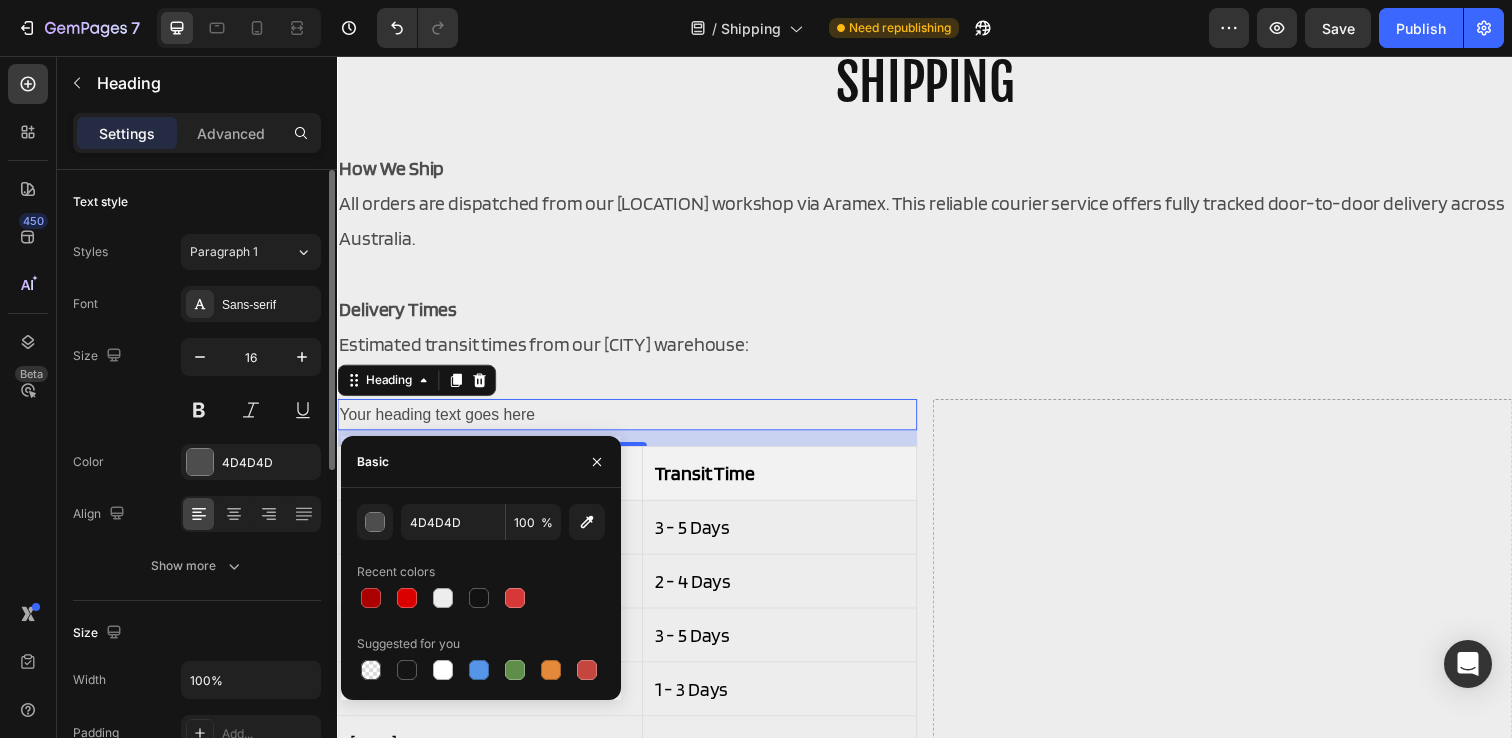click on "Color 4D4D4D" at bounding box center (197, 462) 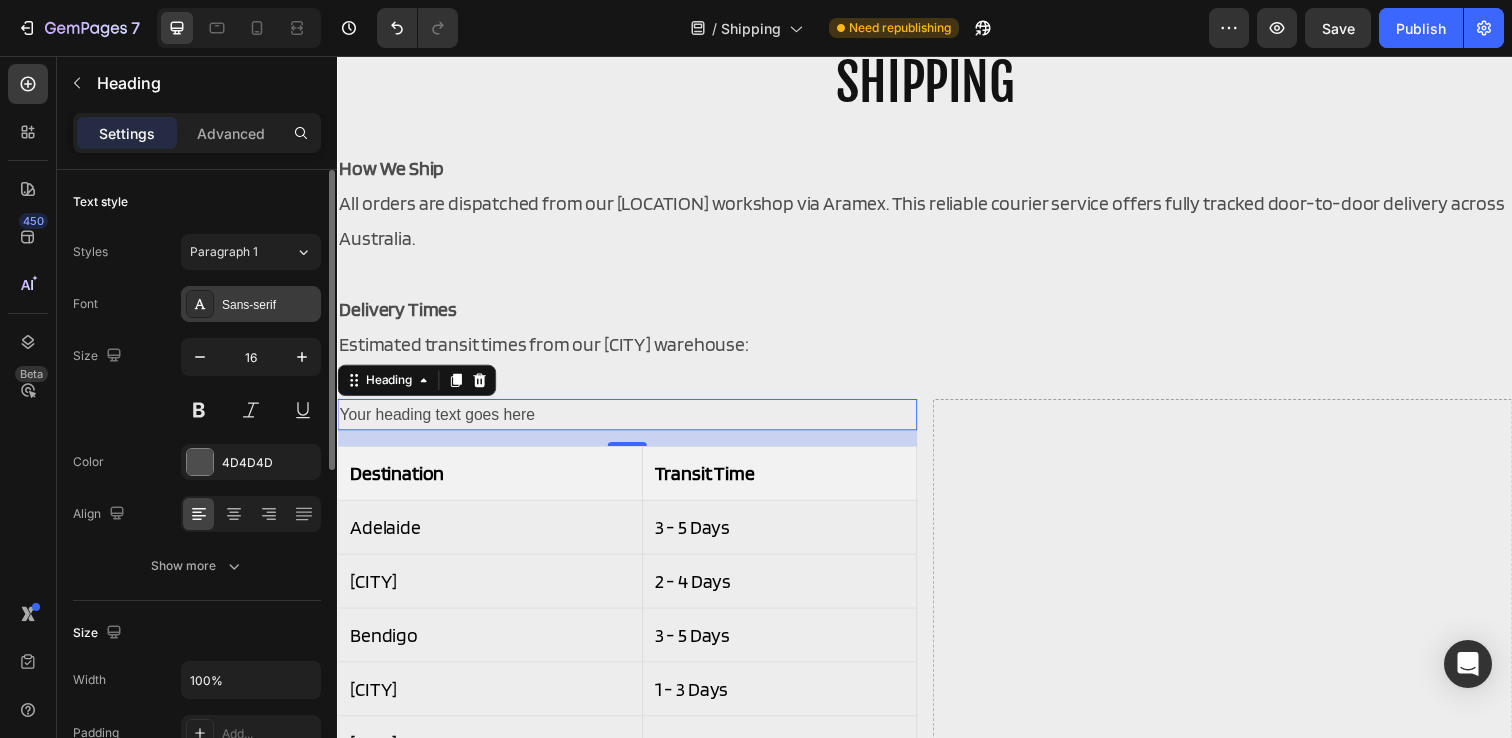 click on "Sans-serif" at bounding box center [269, 305] 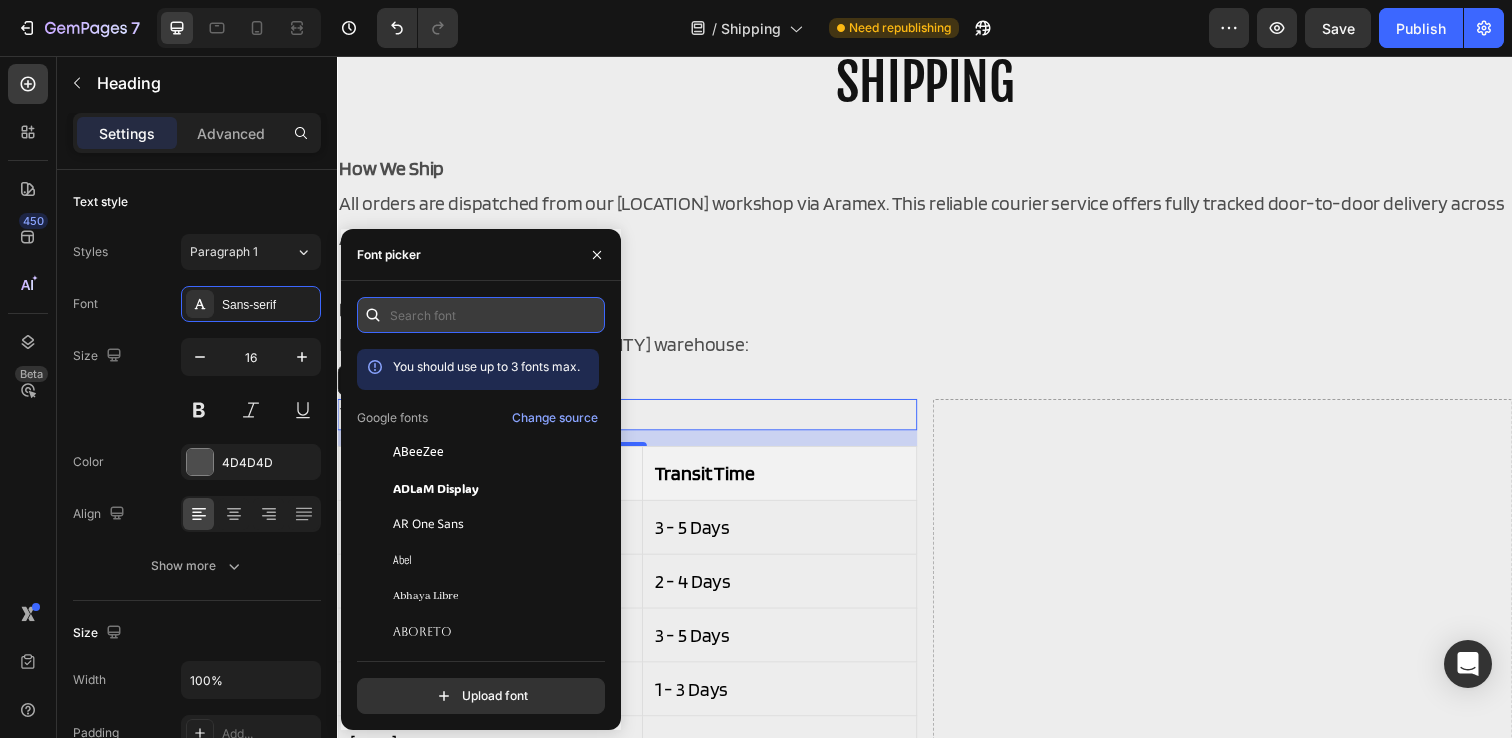 click at bounding box center (481, 315) 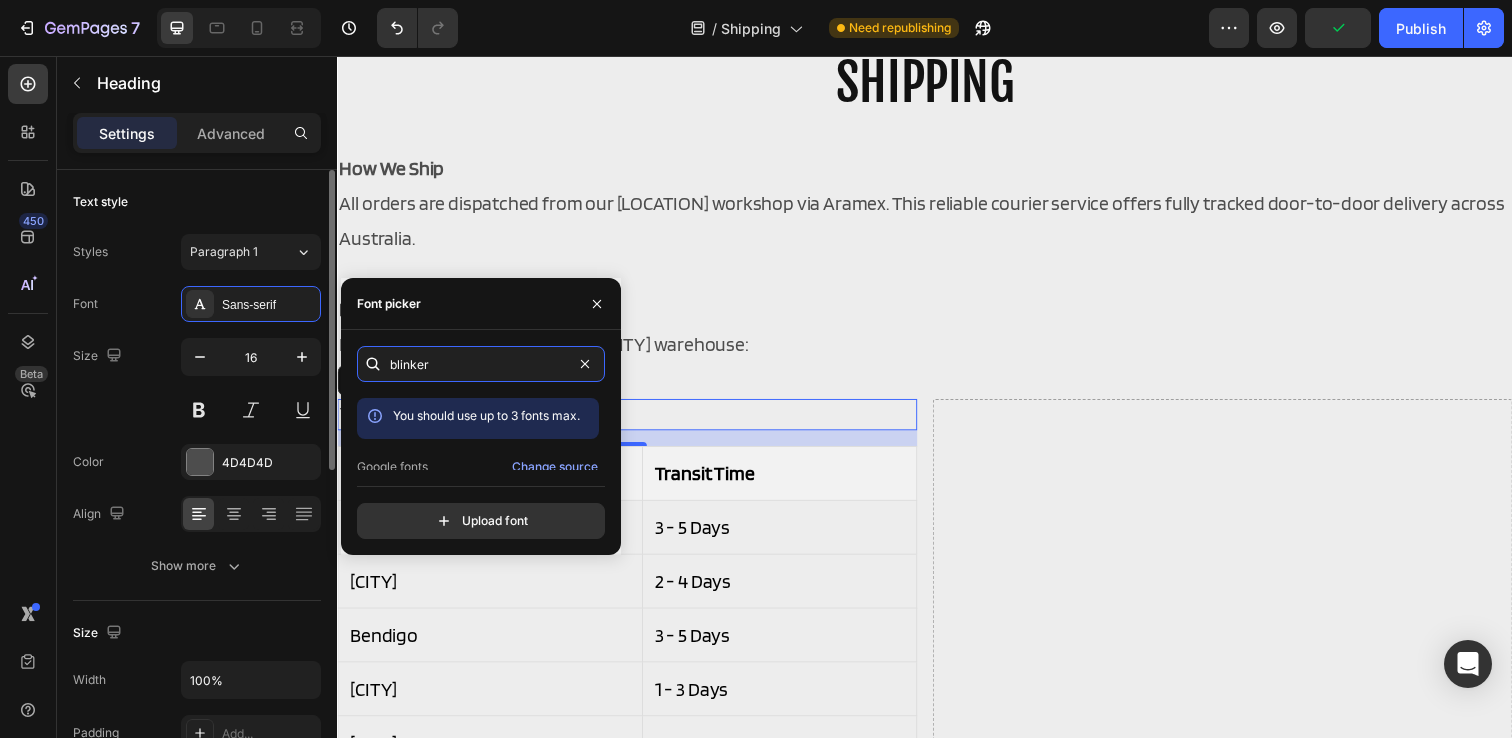 type on "blinker" 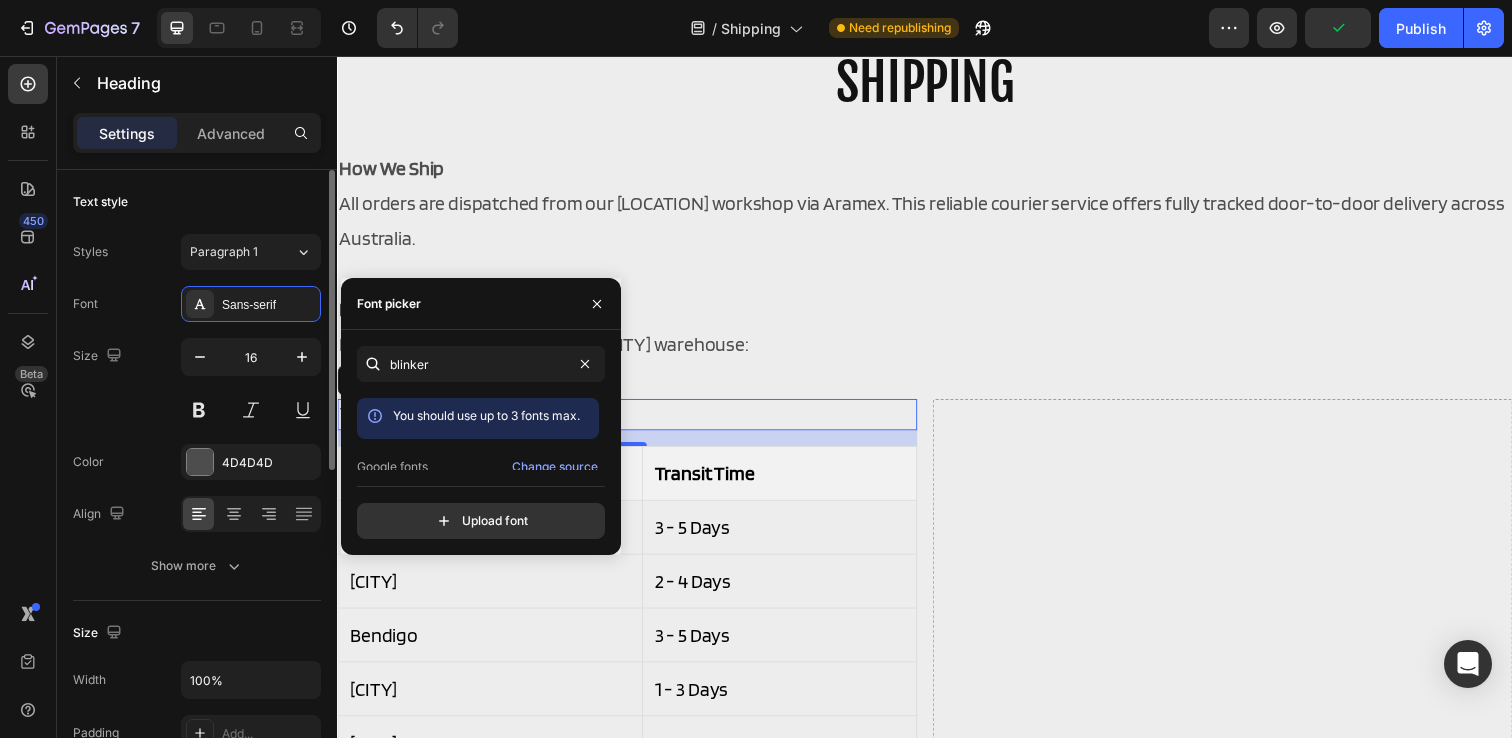 click on "Size 16" at bounding box center (197, 383) 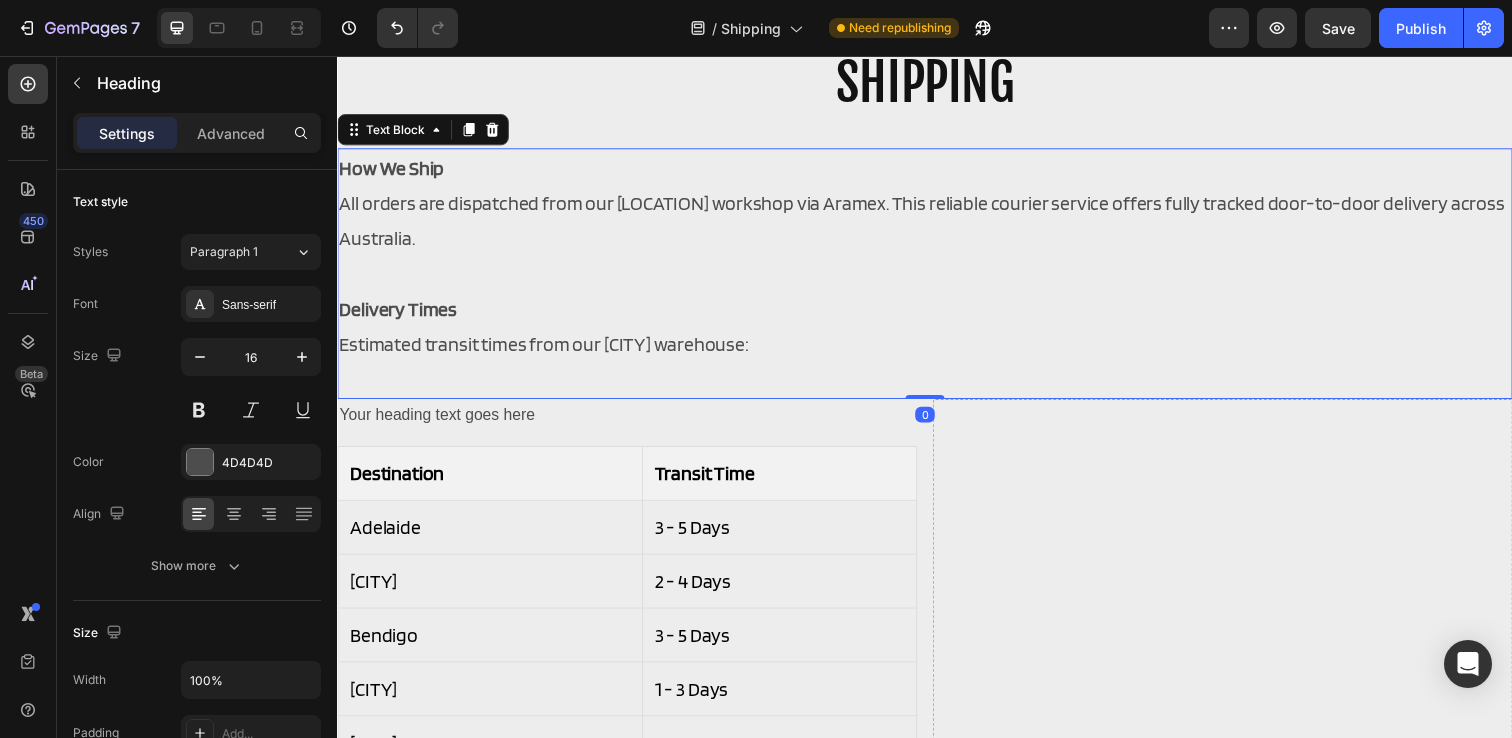 click on "Delivery Times" at bounding box center (937, 314) 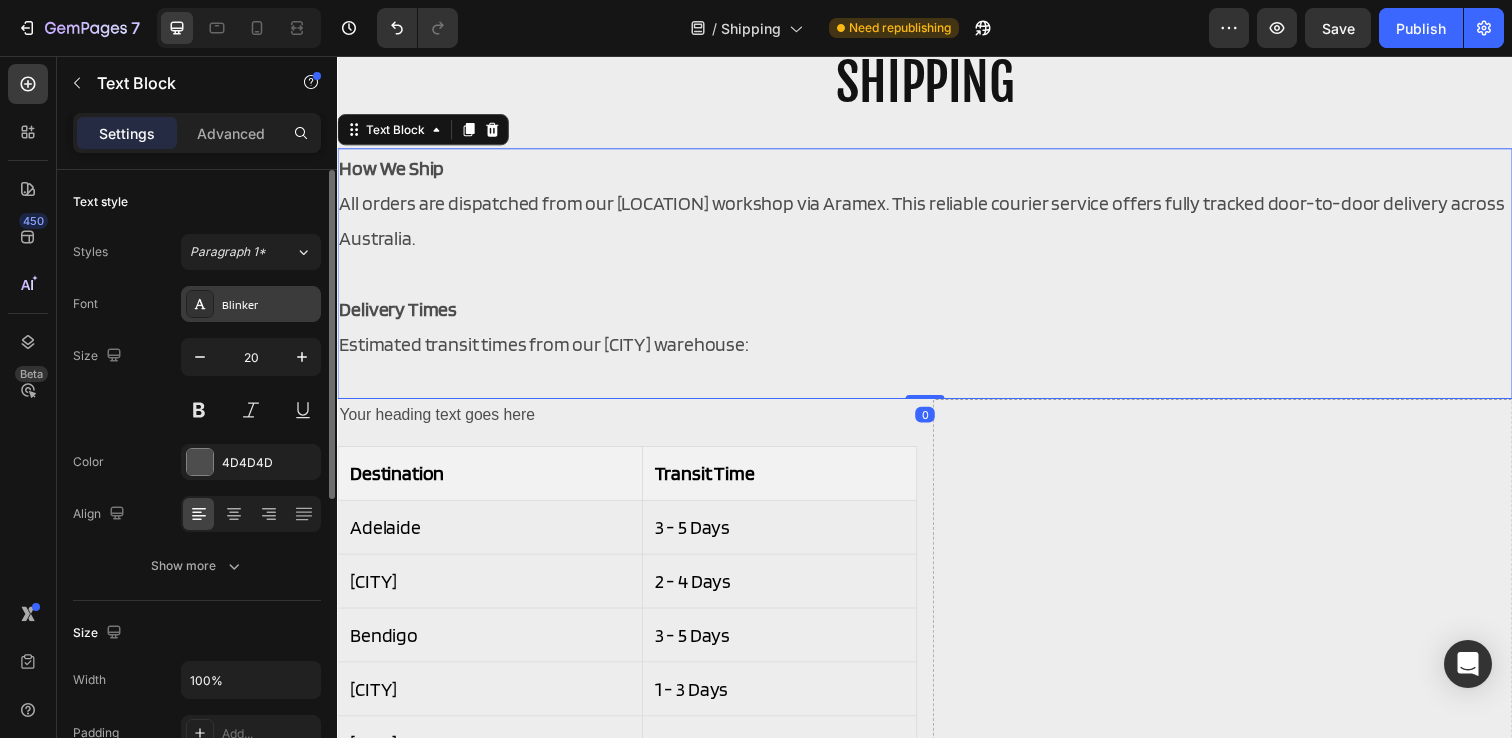 click on "Blinker" at bounding box center (269, 305) 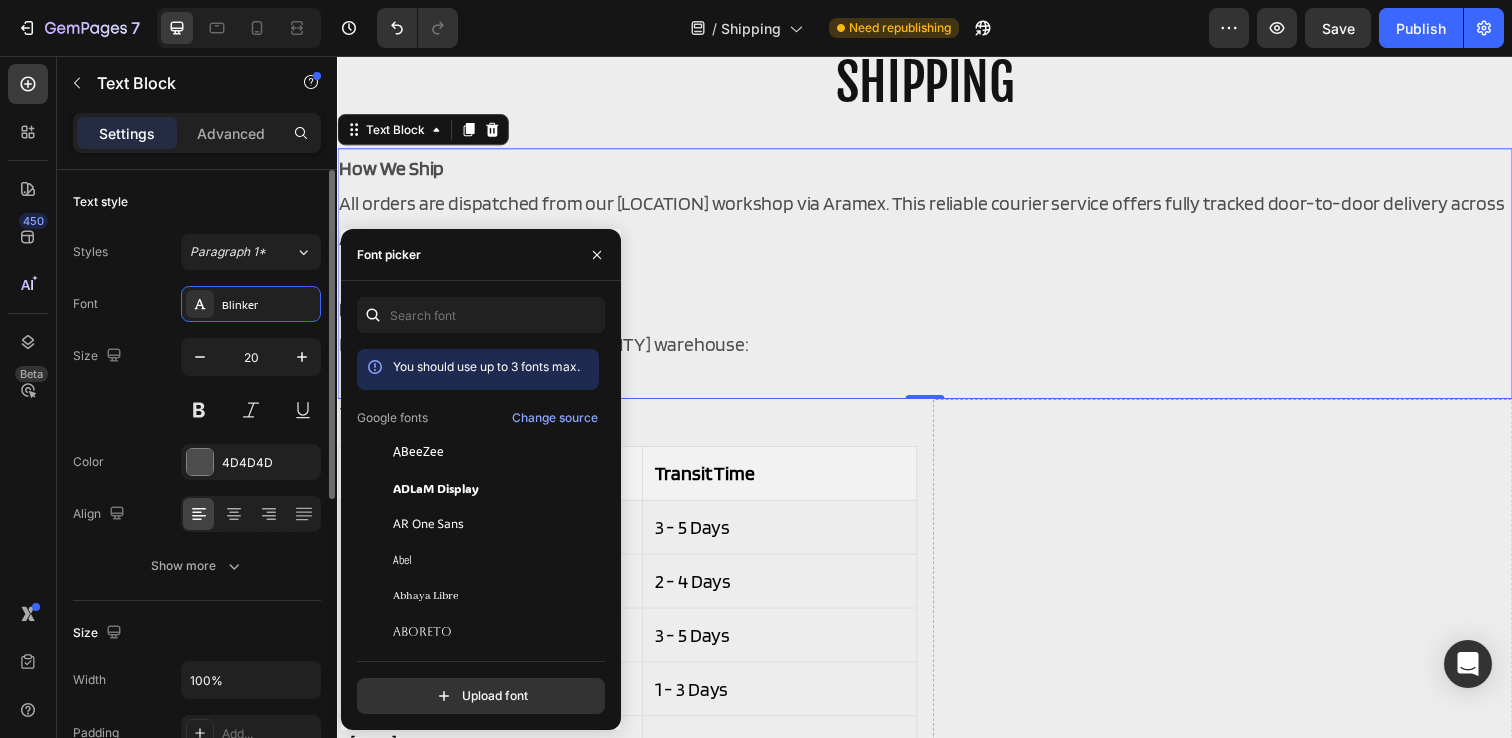 click on "Size 20" at bounding box center [197, 383] 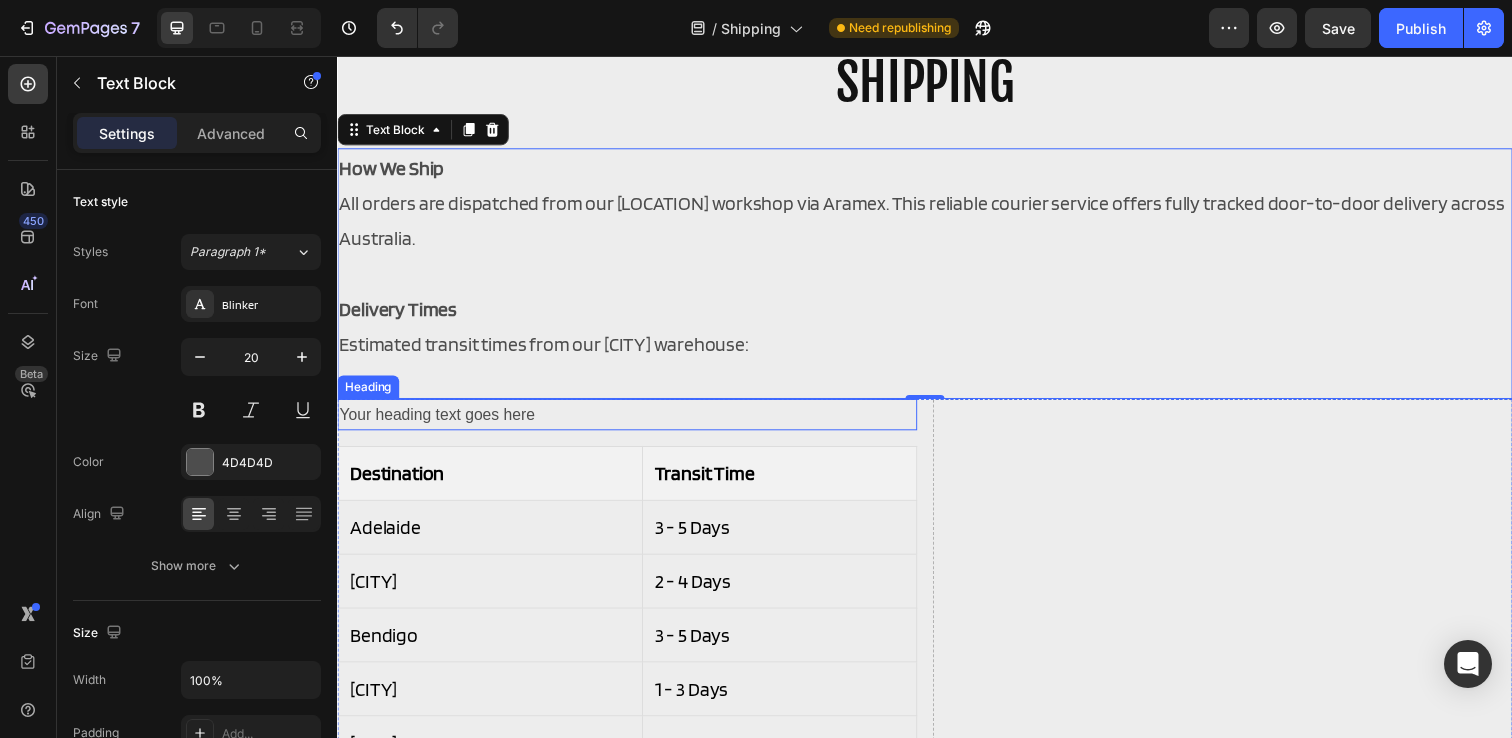 click on "Your heading text goes here" at bounding box center [633, 422] 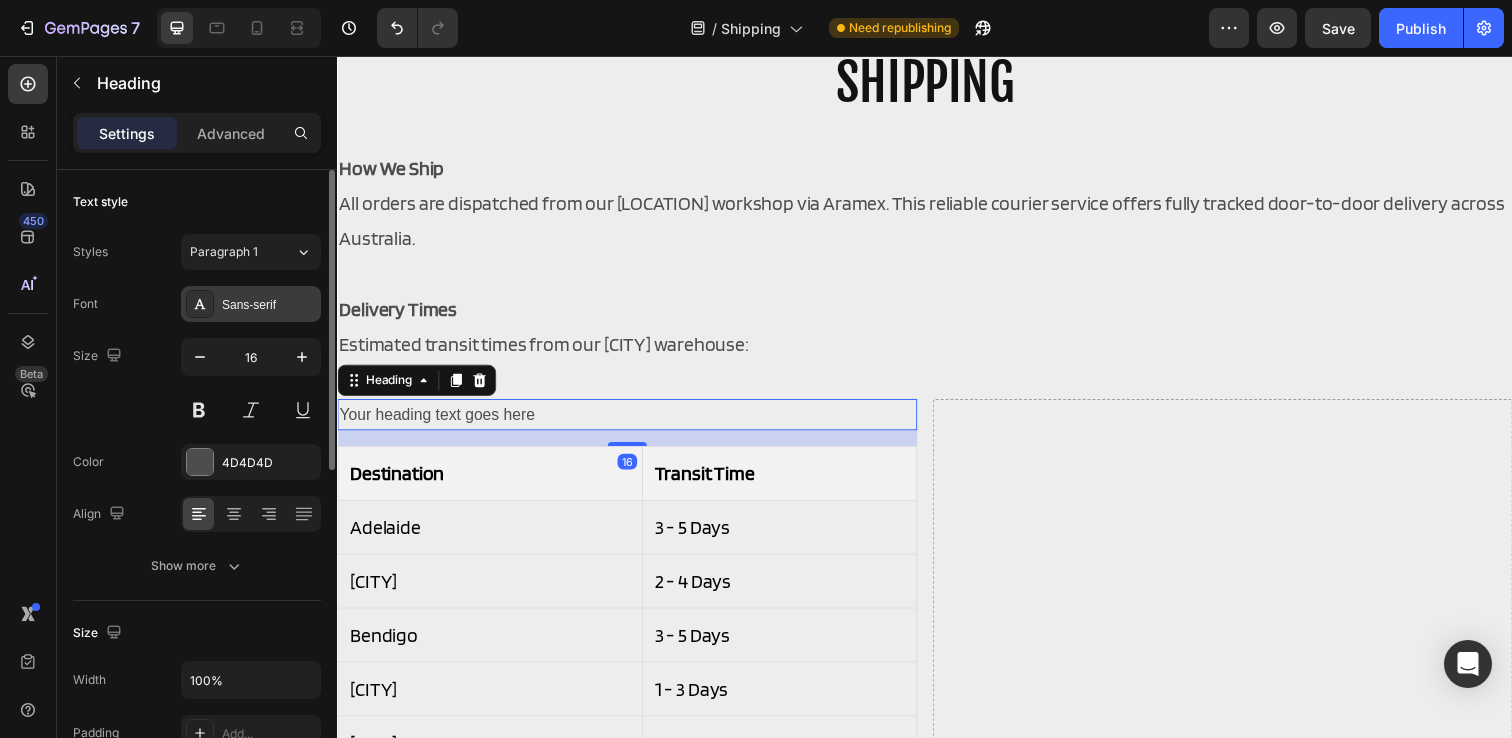 click on "Sans-serif" at bounding box center (251, 304) 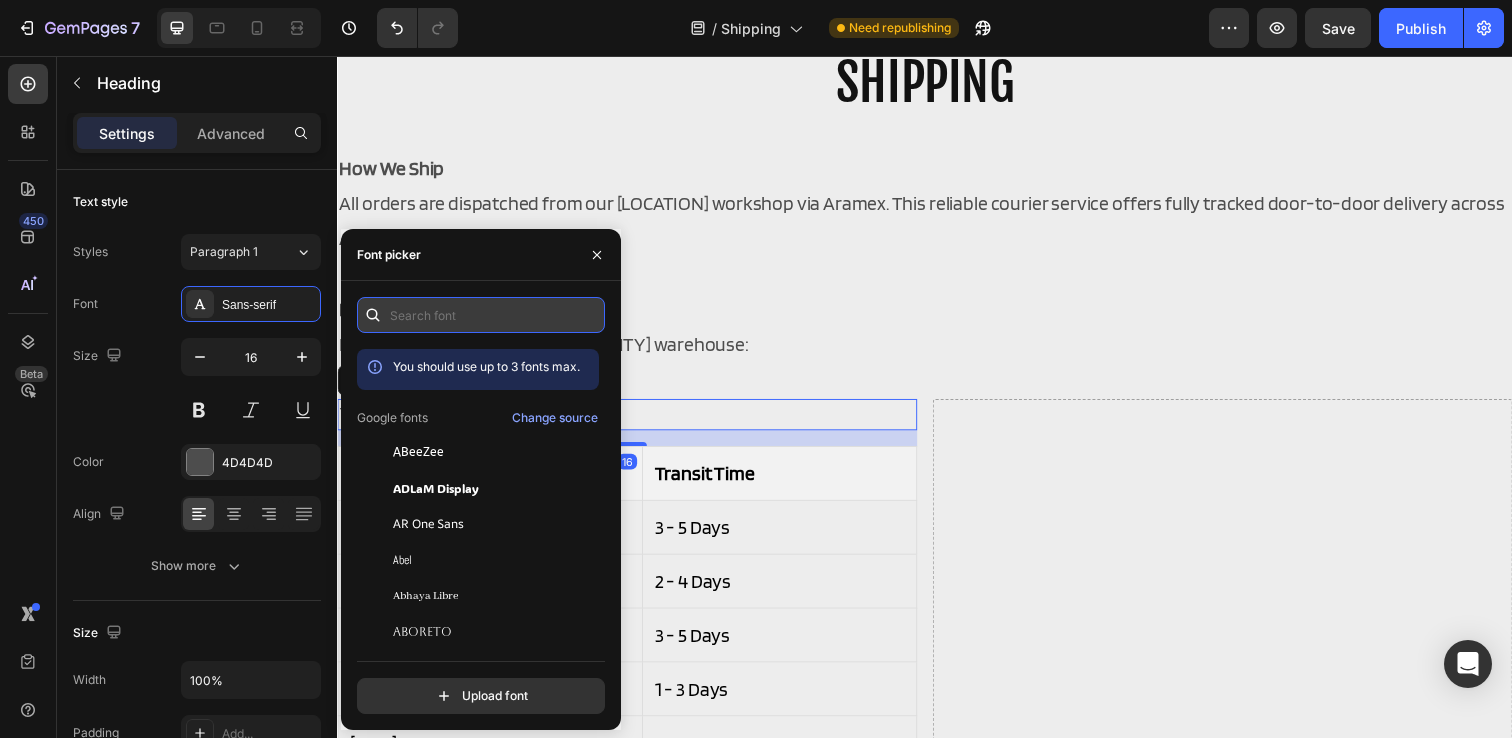click at bounding box center [481, 315] 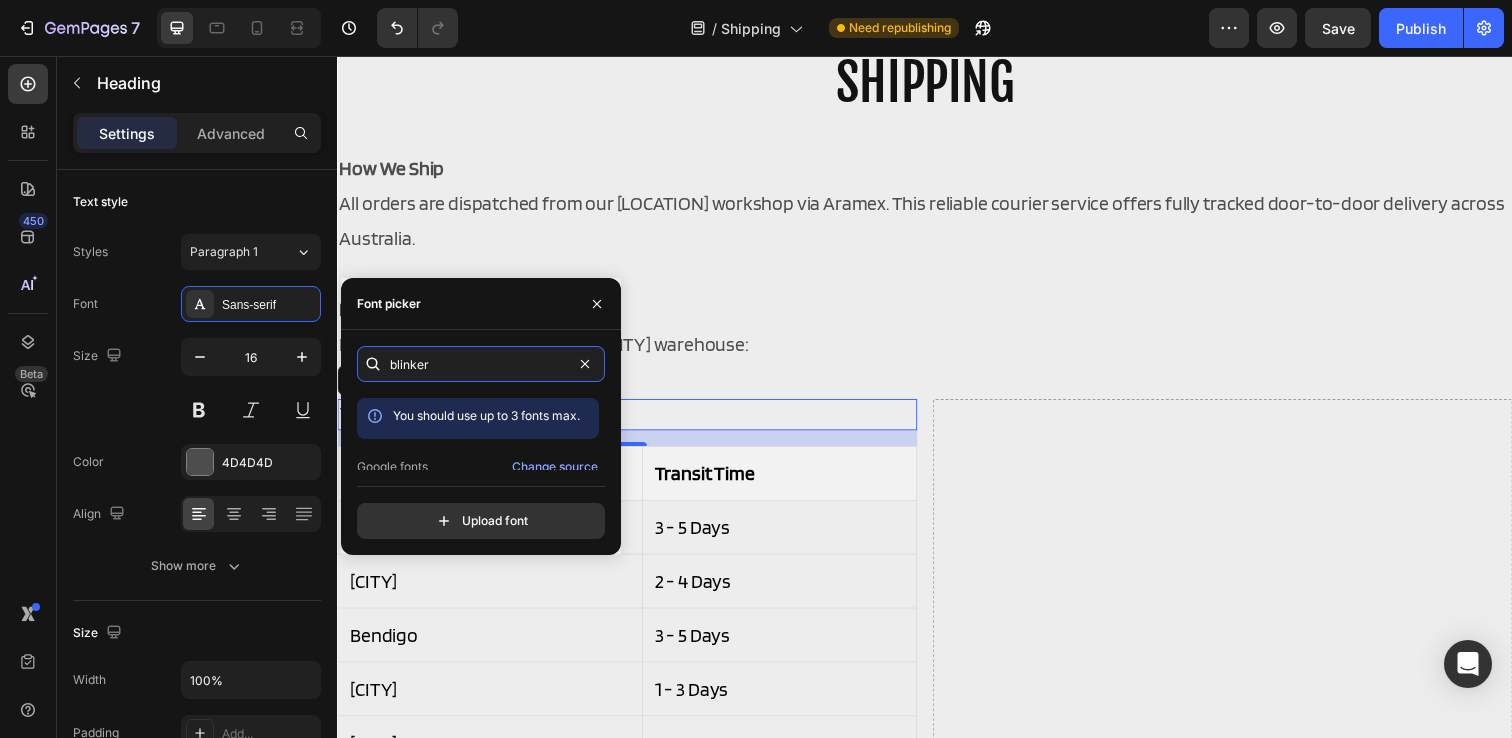type on "blinker" 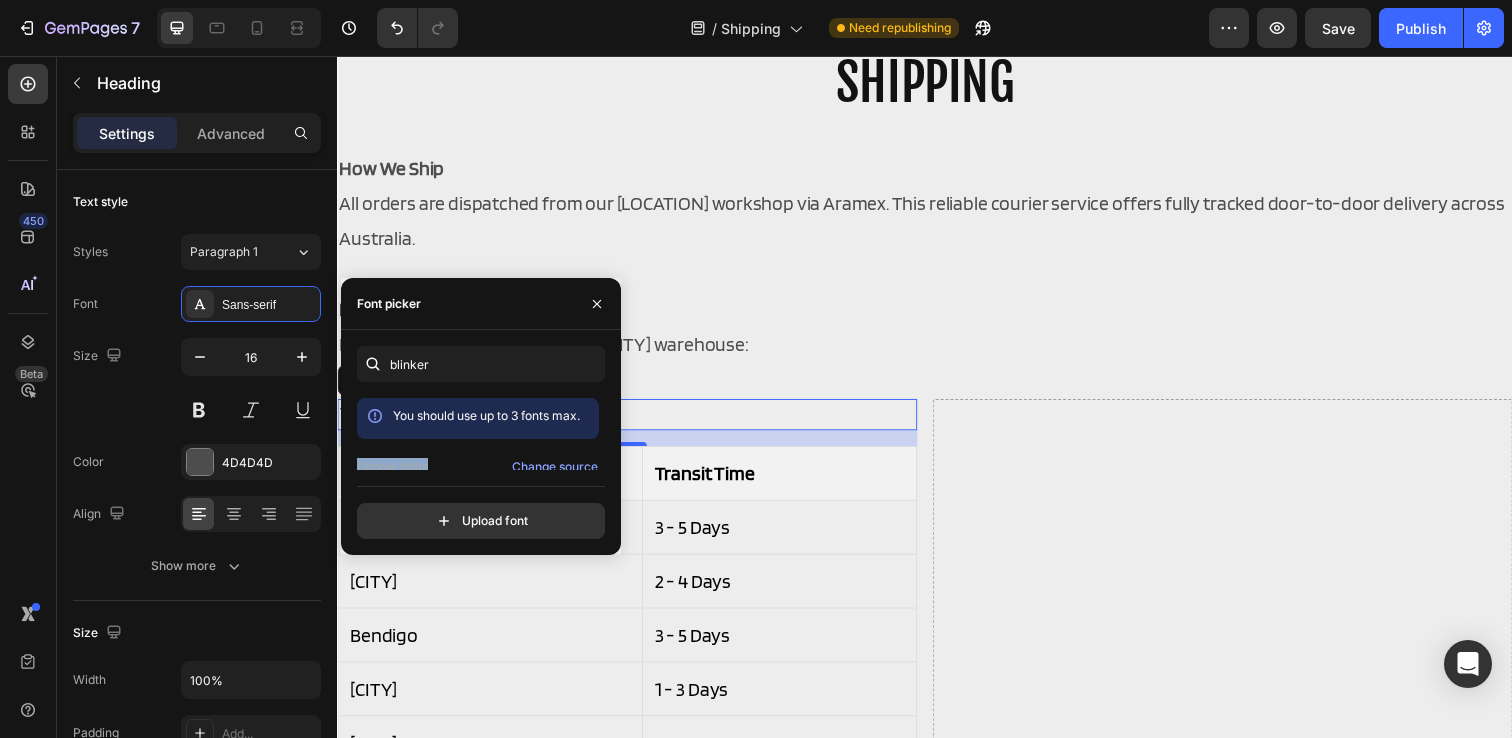 drag, startPoint x: 605, startPoint y: 420, endPoint x: 606, endPoint y: 456, distance: 36.013885 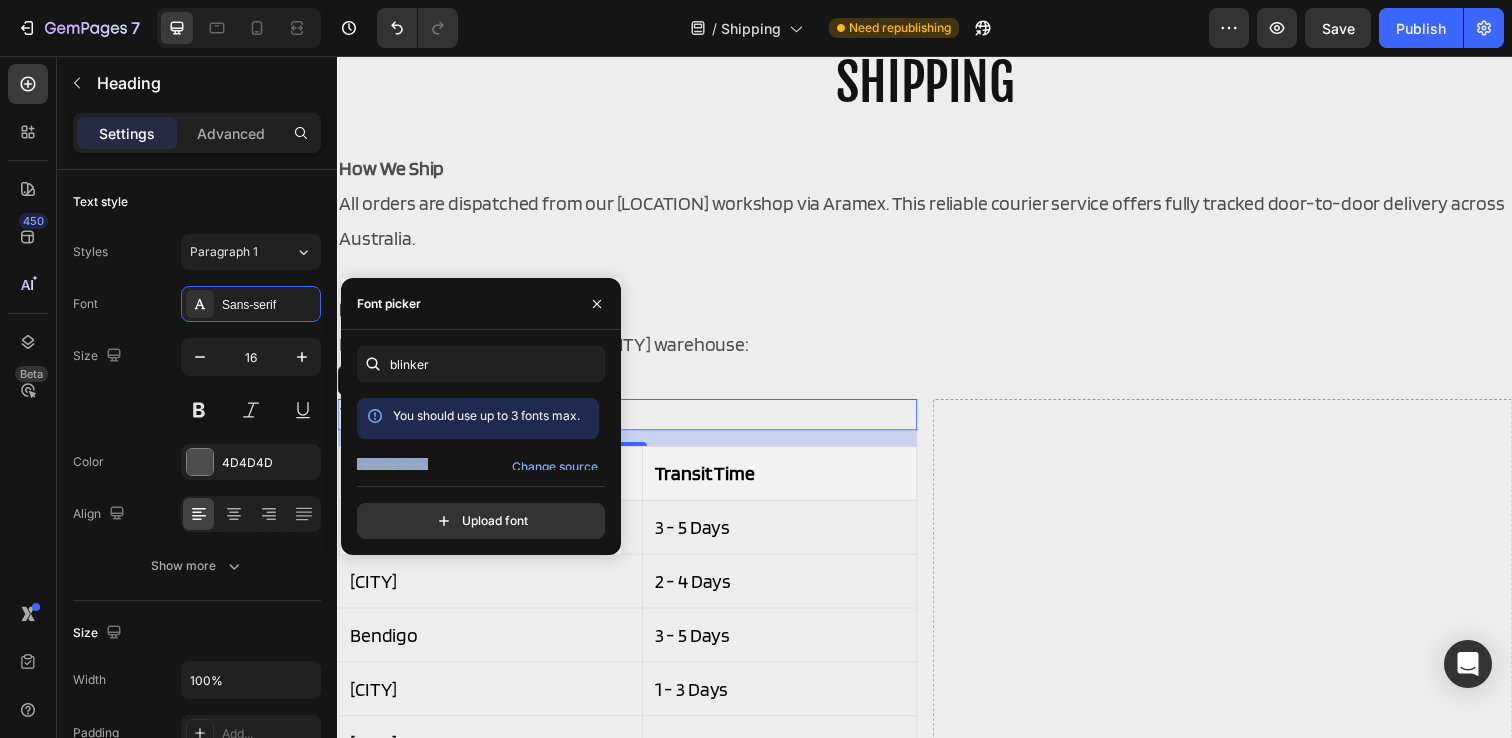 scroll, scrollTop: 49, scrollLeft: 0, axis: vertical 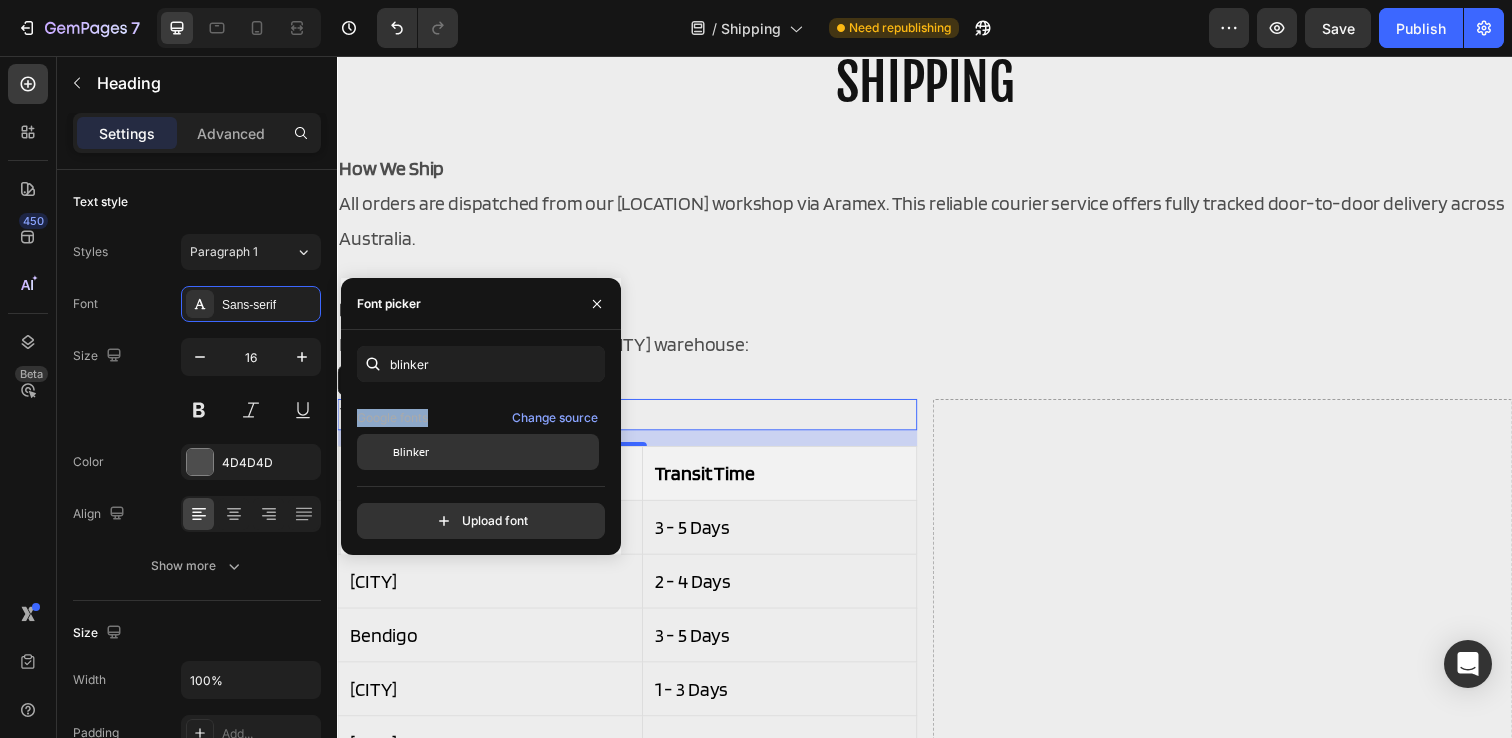 click on "Blinker" at bounding box center [494, 452] 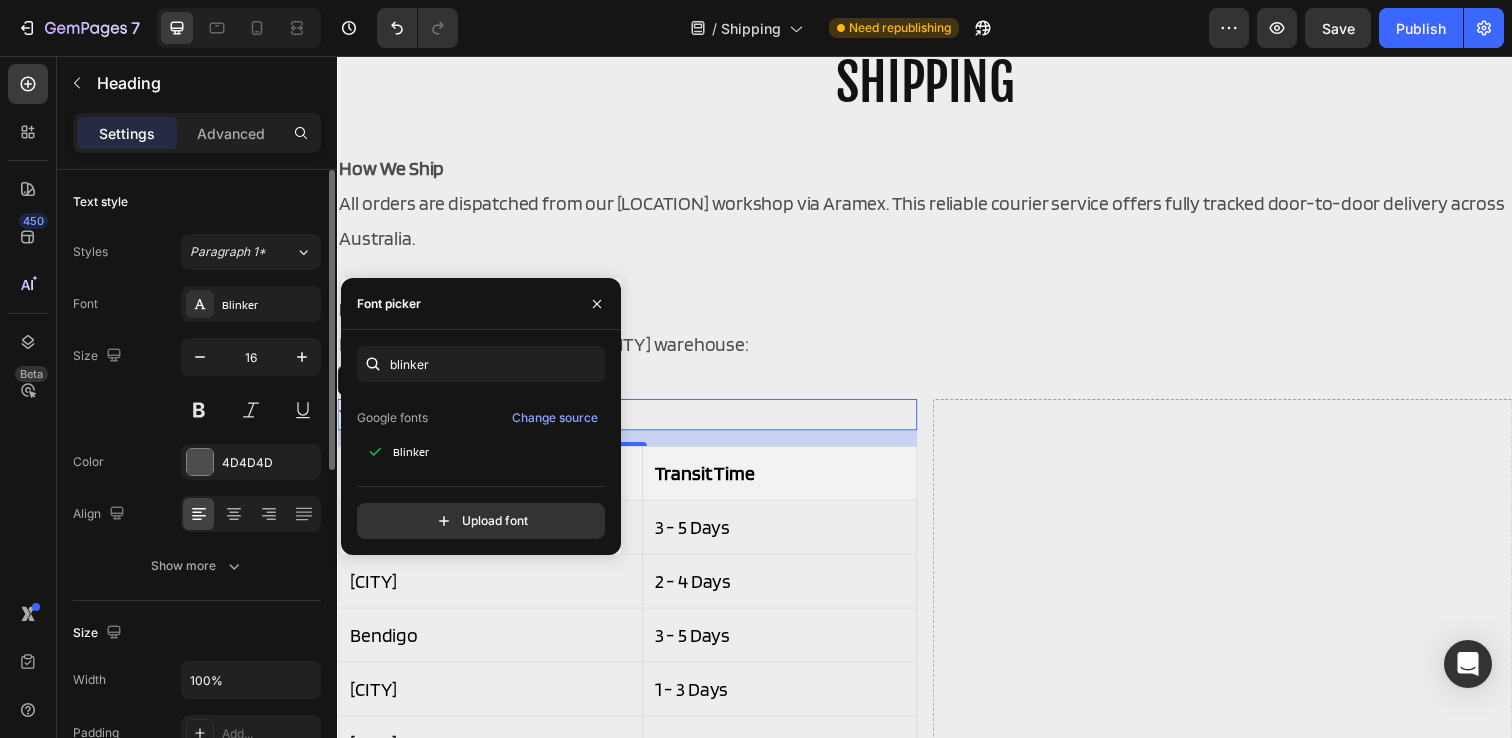 click on "Size 16" at bounding box center (197, 383) 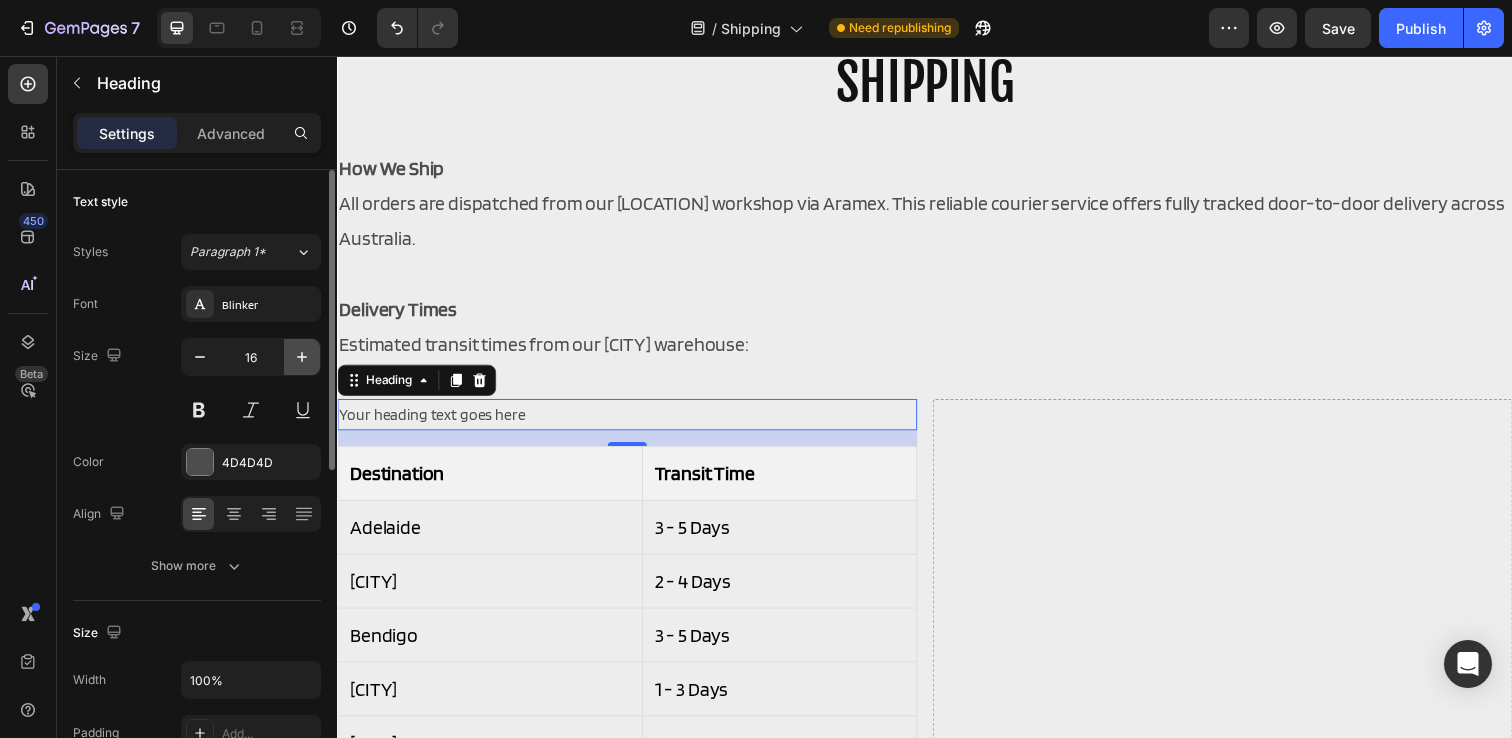 click 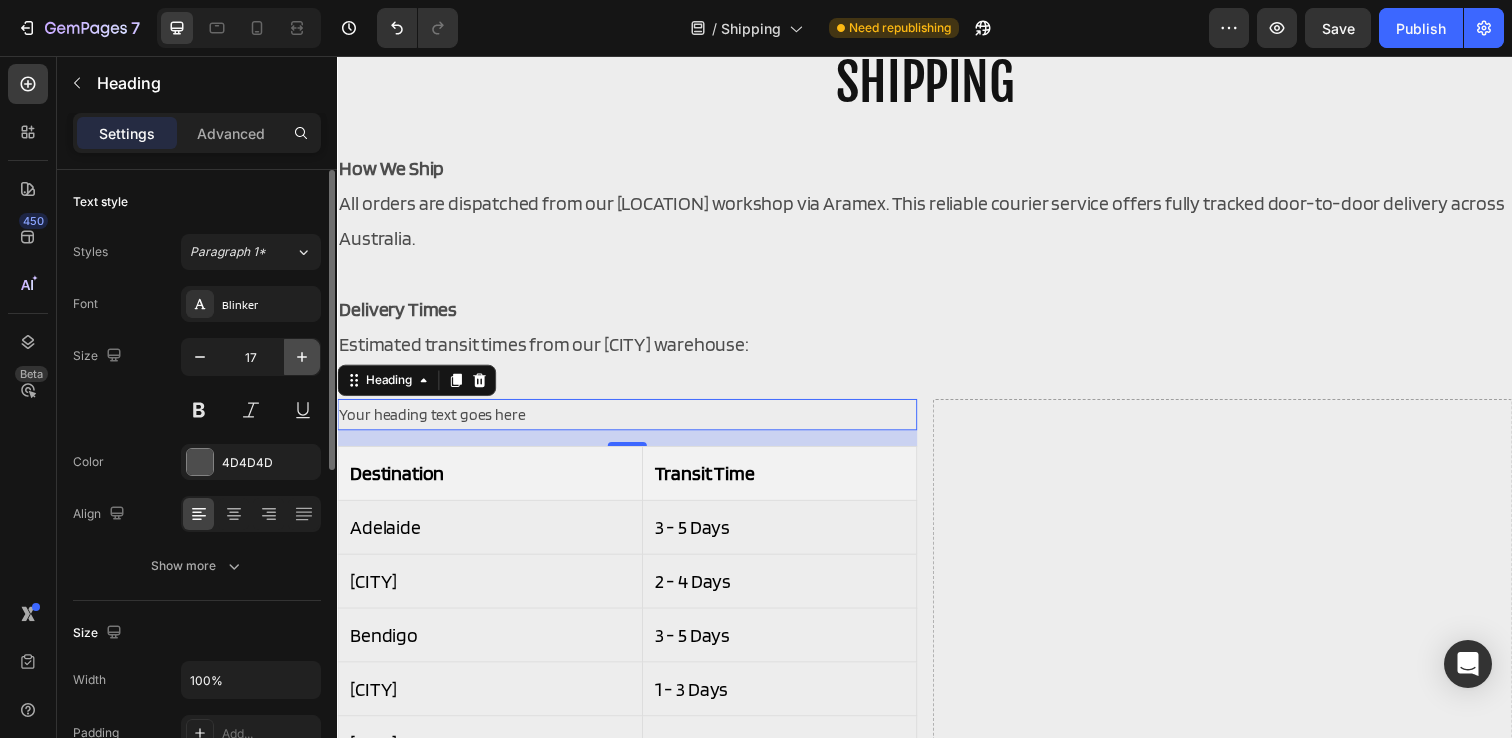 click 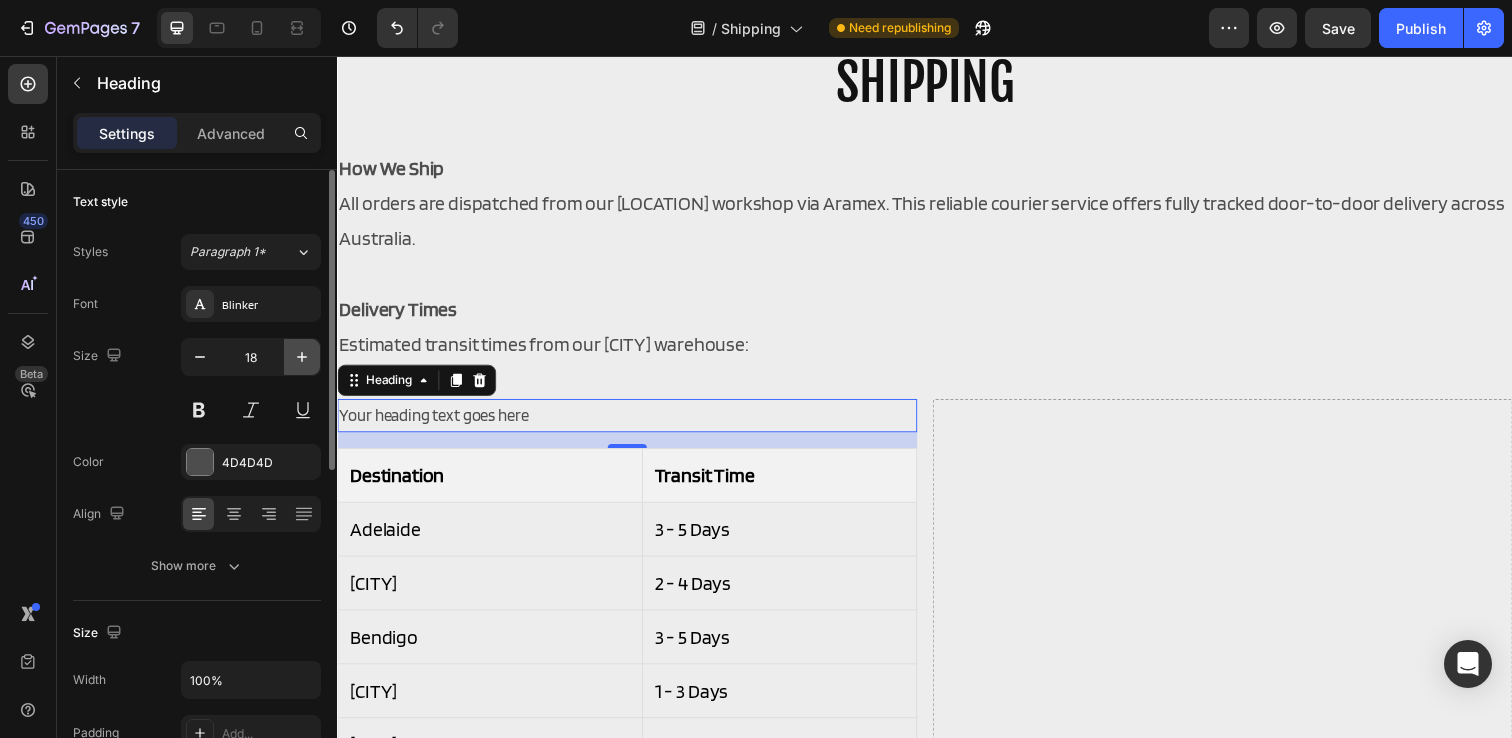 click 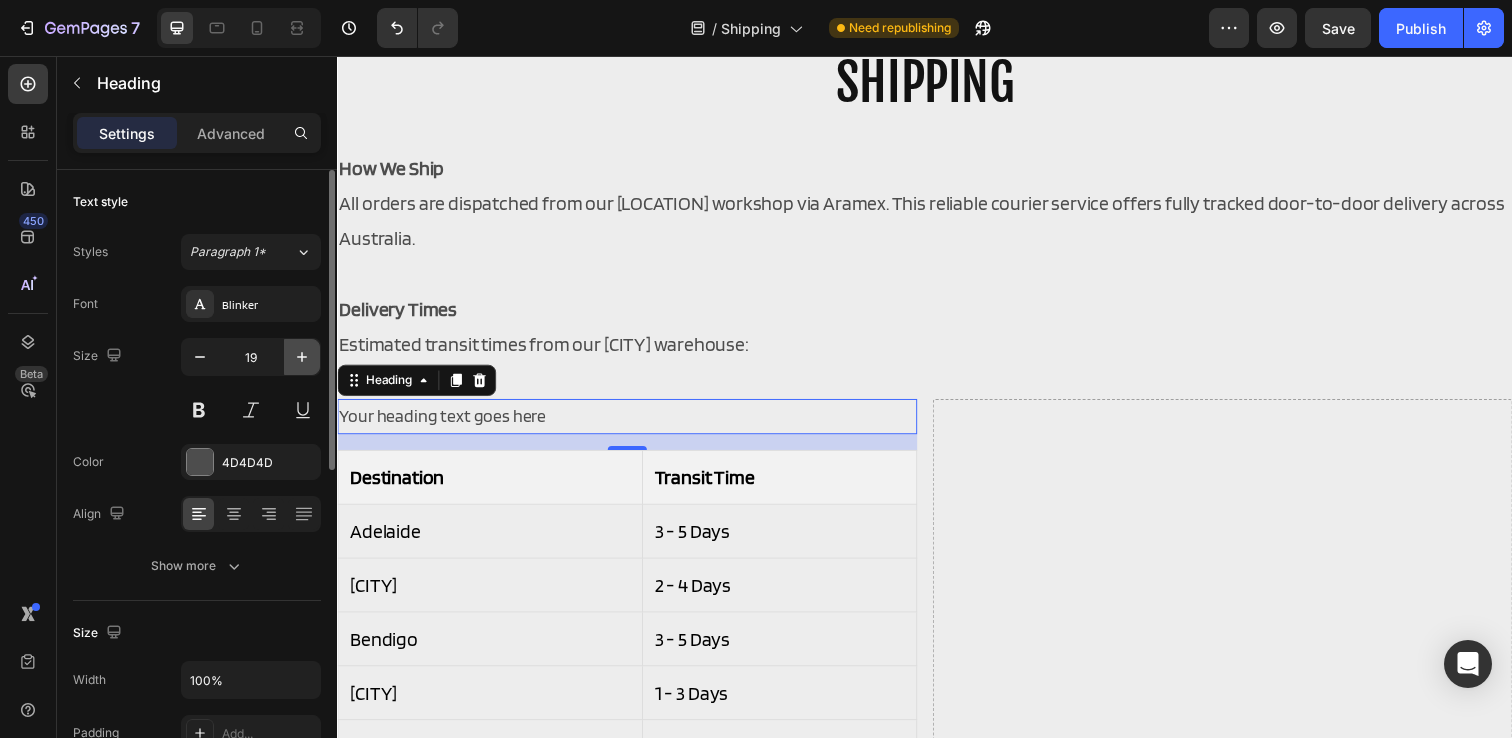 click 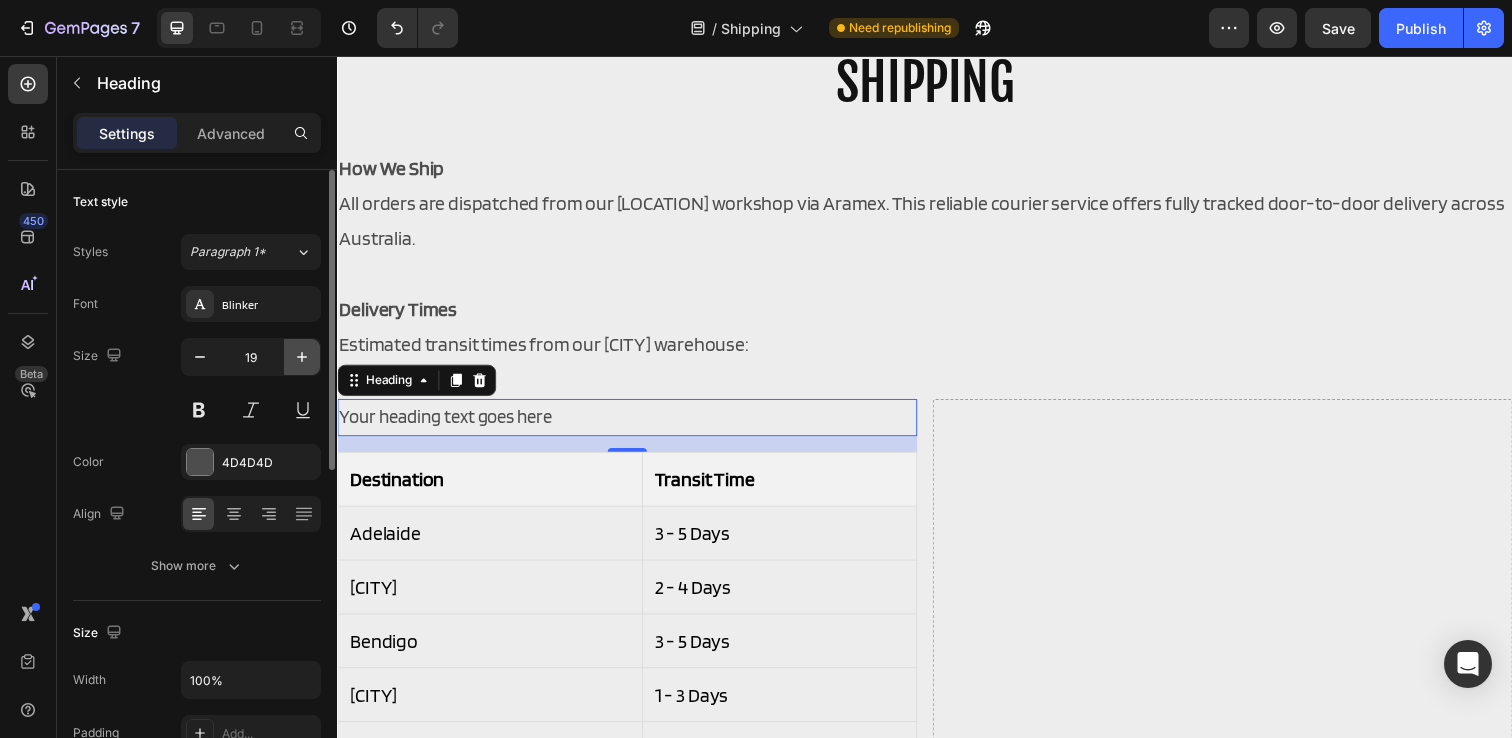 type on "20" 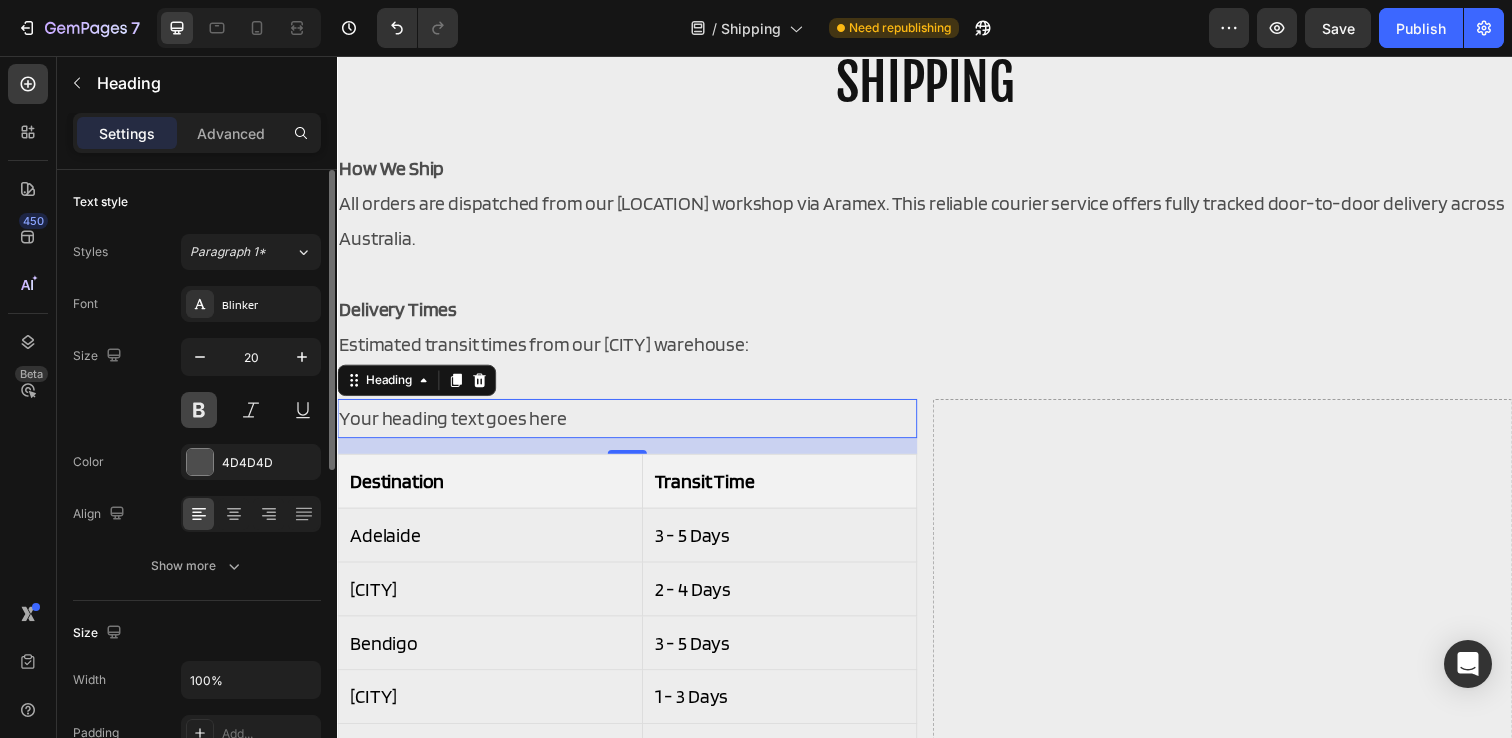 click at bounding box center [199, 410] 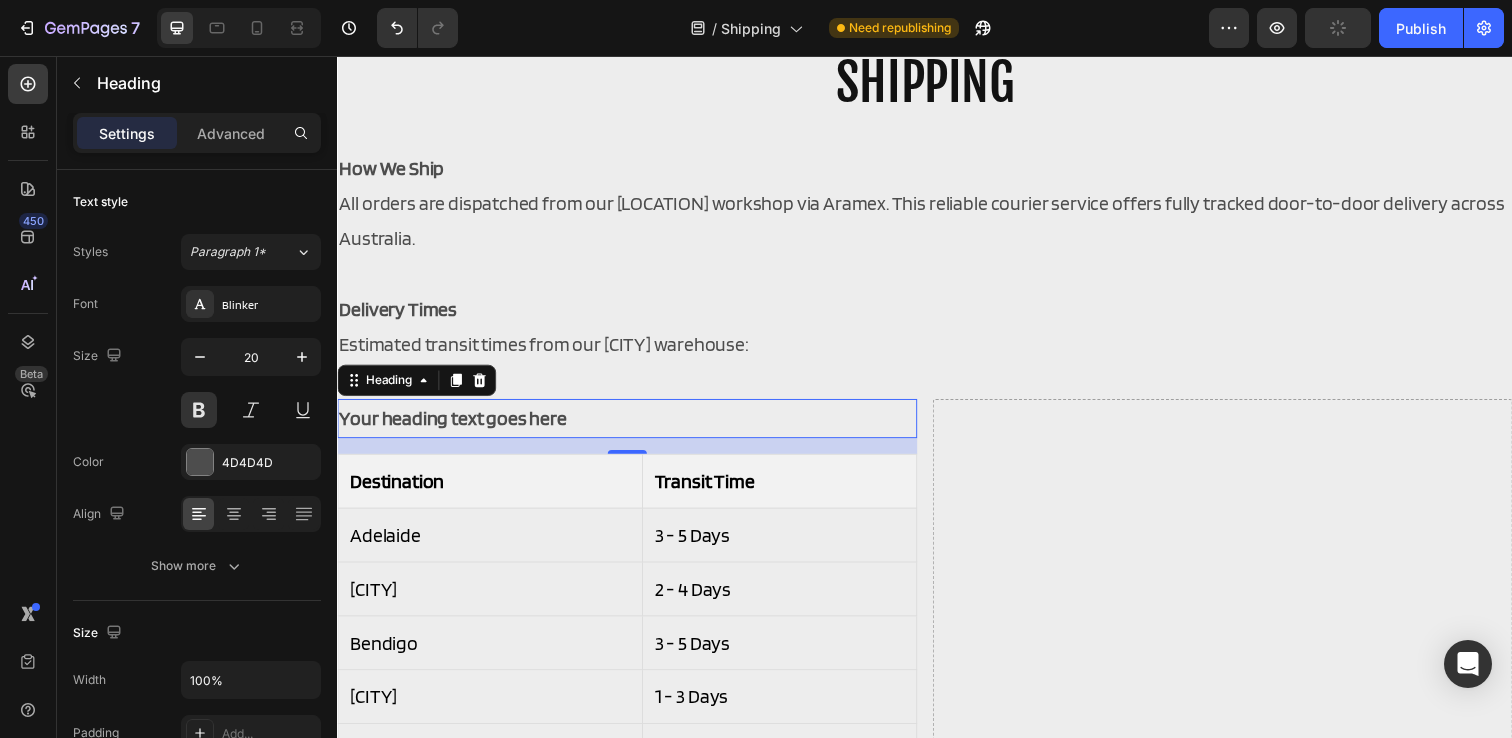 click on "Your heading text goes here" at bounding box center [633, 426] 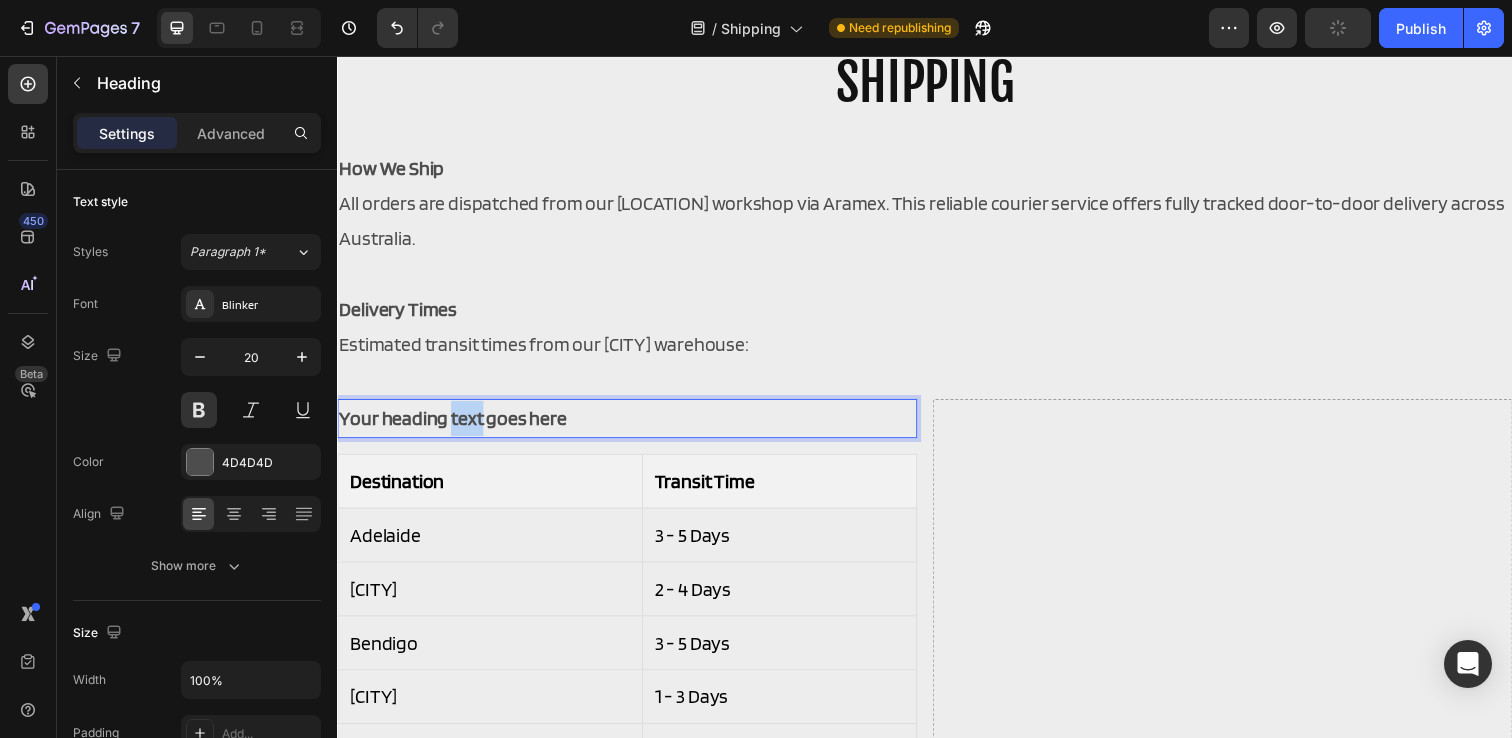 click on "Your heading text goes here" at bounding box center (633, 426) 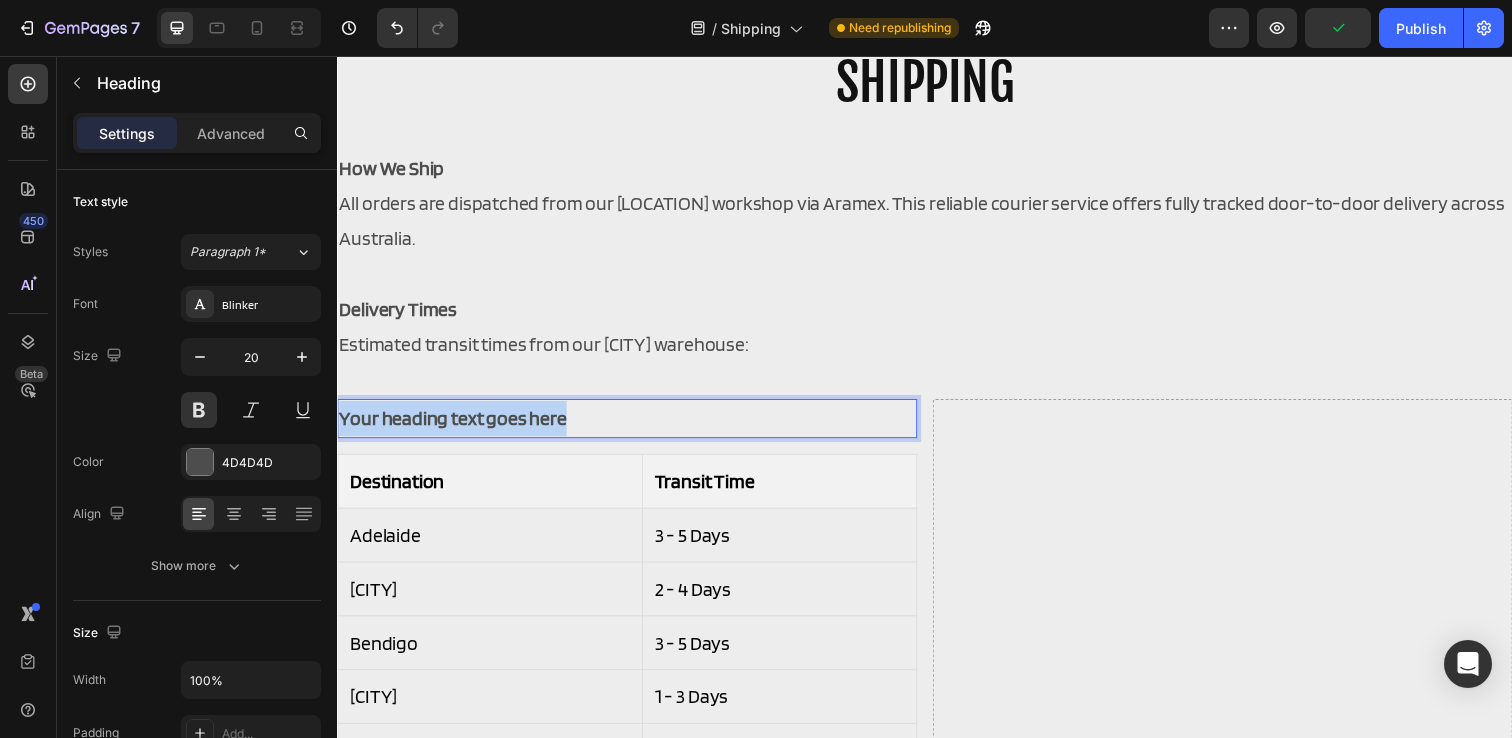 click on "Your heading text goes here" at bounding box center (633, 426) 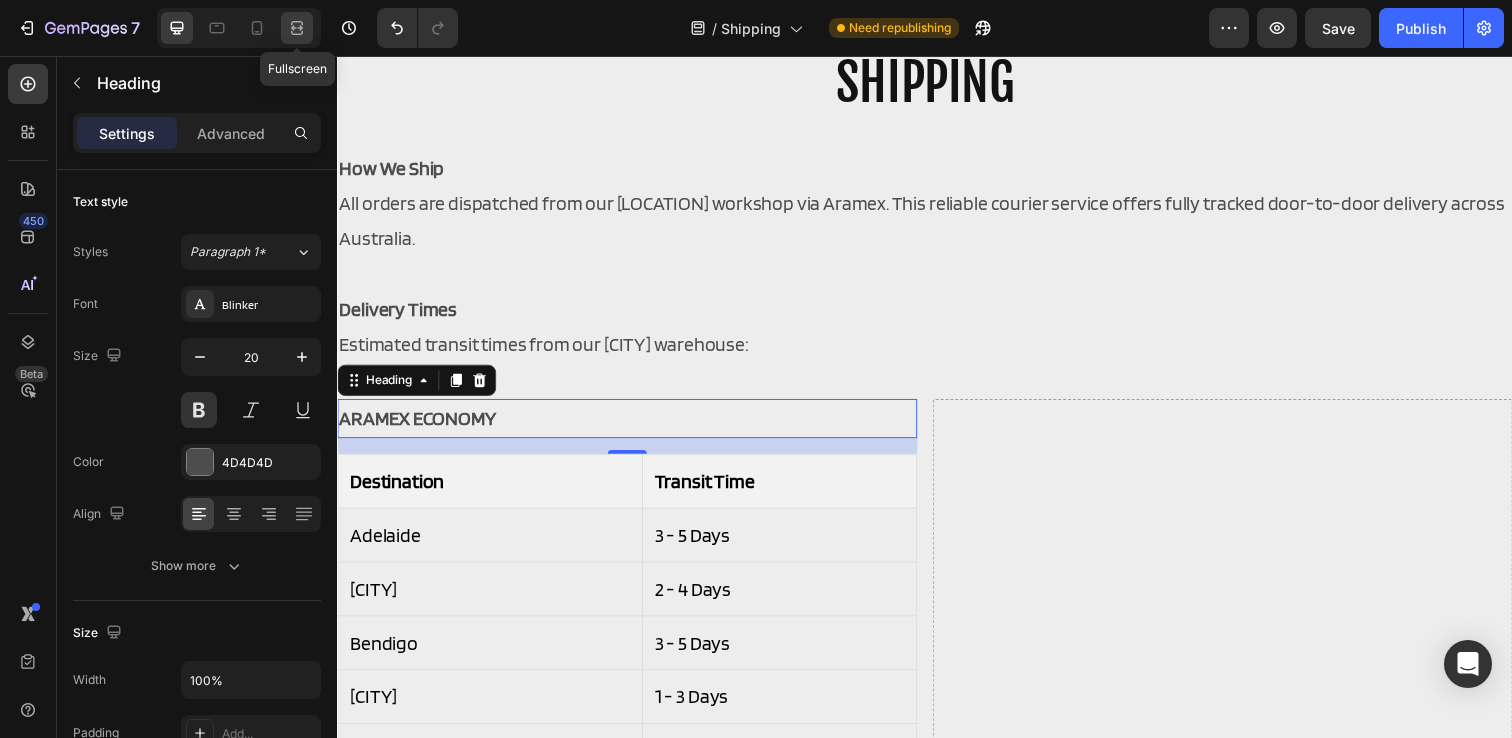 click 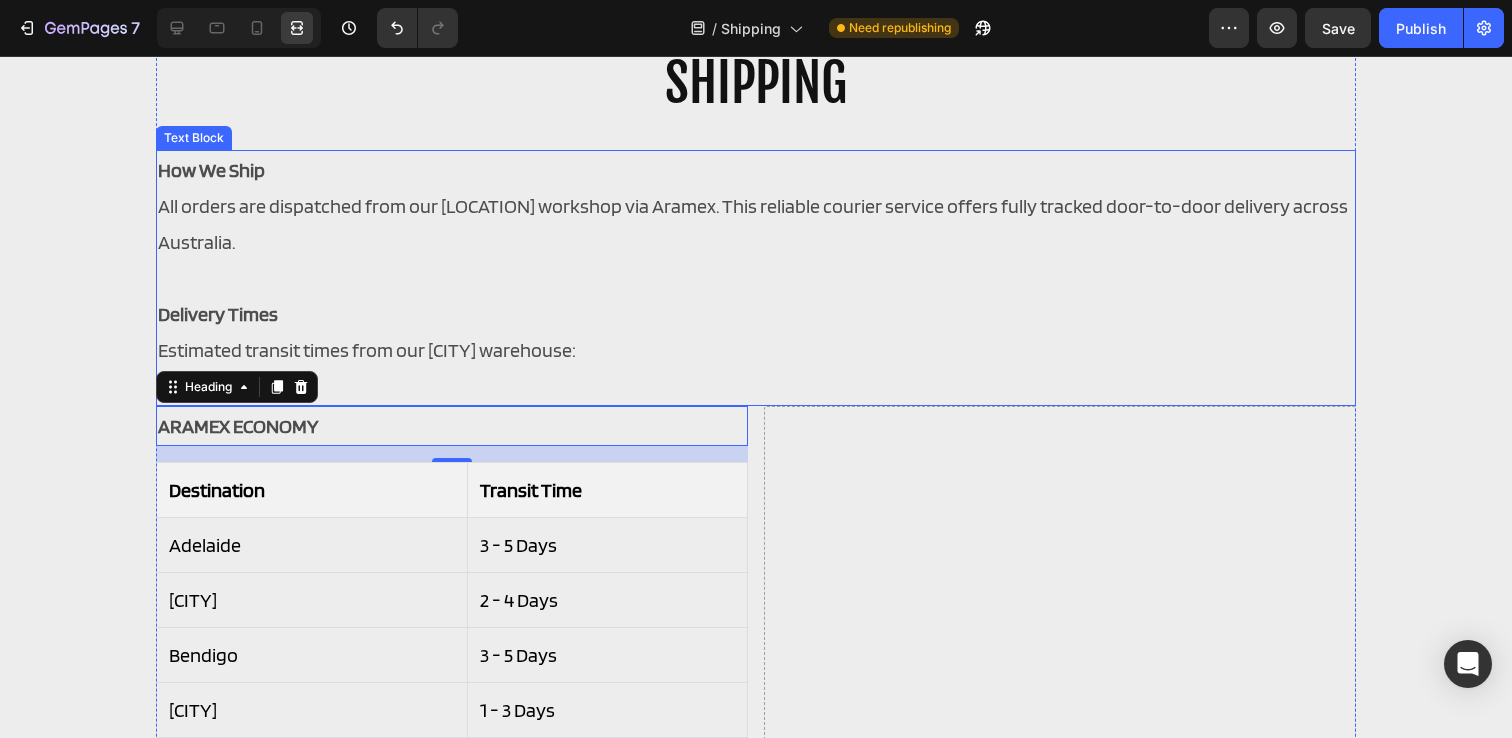 click at bounding box center (756, 278) 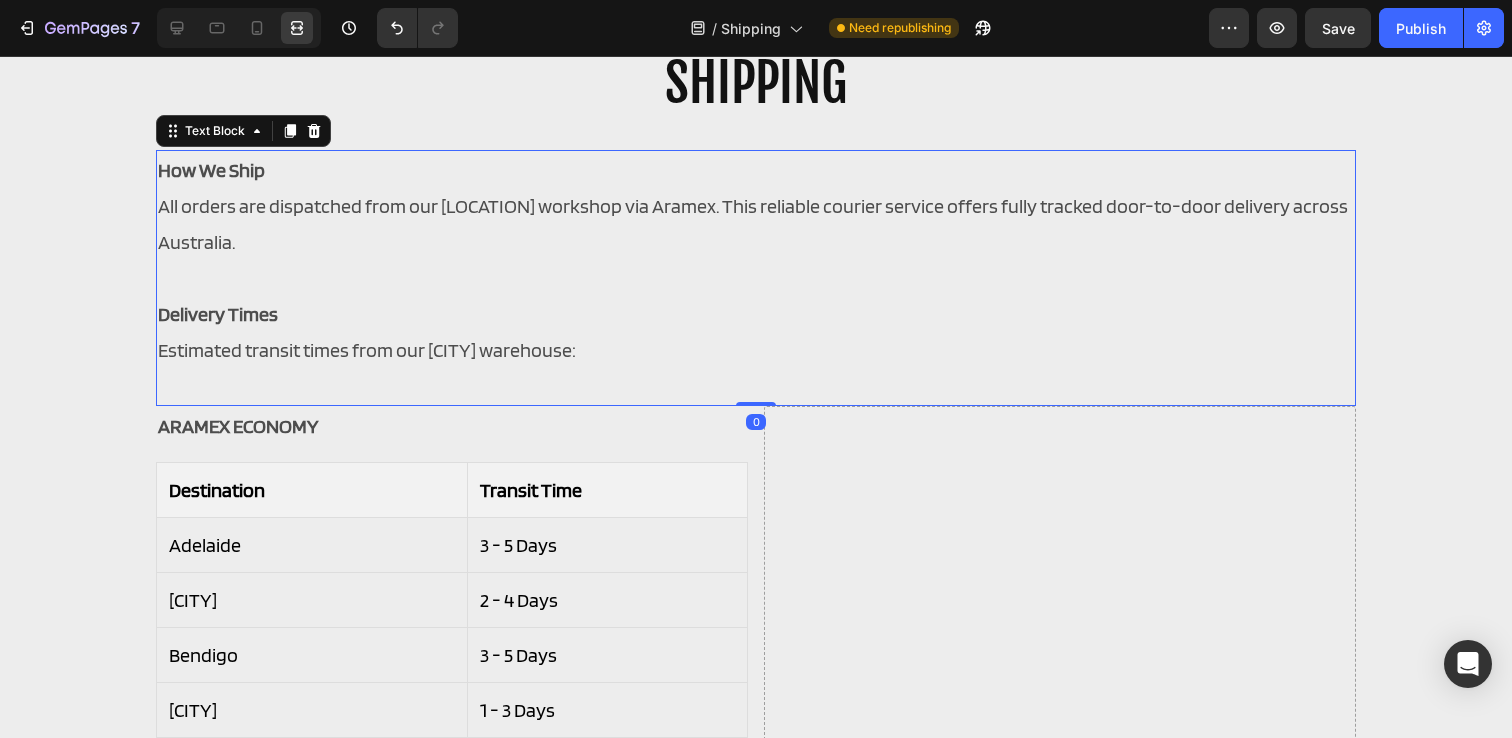 click on "SHIPPING Heading How We Ship All orders are dispatched from our [LOCATION] workshop via Aramex. This reliable courier service offers fully tracked door-to-door delivery across Australia. Delivery Times Estimated transit times from our [LOCATION] warehouse: Text Block 0 ARAMEX ECONOMY Heading Destination Transit Time Adelaide 3 - 5 Days Albury 2 - 4 Days Bendigo 3 - 5 Days Brisbane 1 - 3 Days Cairns 4 - 6 Days Canberra 2 - 4 Days Rockhampton 2 - 4 Days Central Coast 2 - 4 Days Coffs Harbour 1 - 3 Days Devonport 5 - 7 Days Geelong 3 - 5 Days Gold Coast 1 - 3 Days Hobart 5 - 7 Days Launceston 5 - 7 Days Mackay 2 - 4 Days Maryborough 2 - 4 Days Melbourne 2 - 4 Days Newcastle 2 - 4 Days Lismore/Ballina/Byron 1 - 3 Days Orange & Bathurst 2 - 4 Days Perth 7 - 9 Days Port Macquarie 1 - 3 Days Sunshine Coast 1 - 3 Days Sydney" at bounding box center (756, 1080) 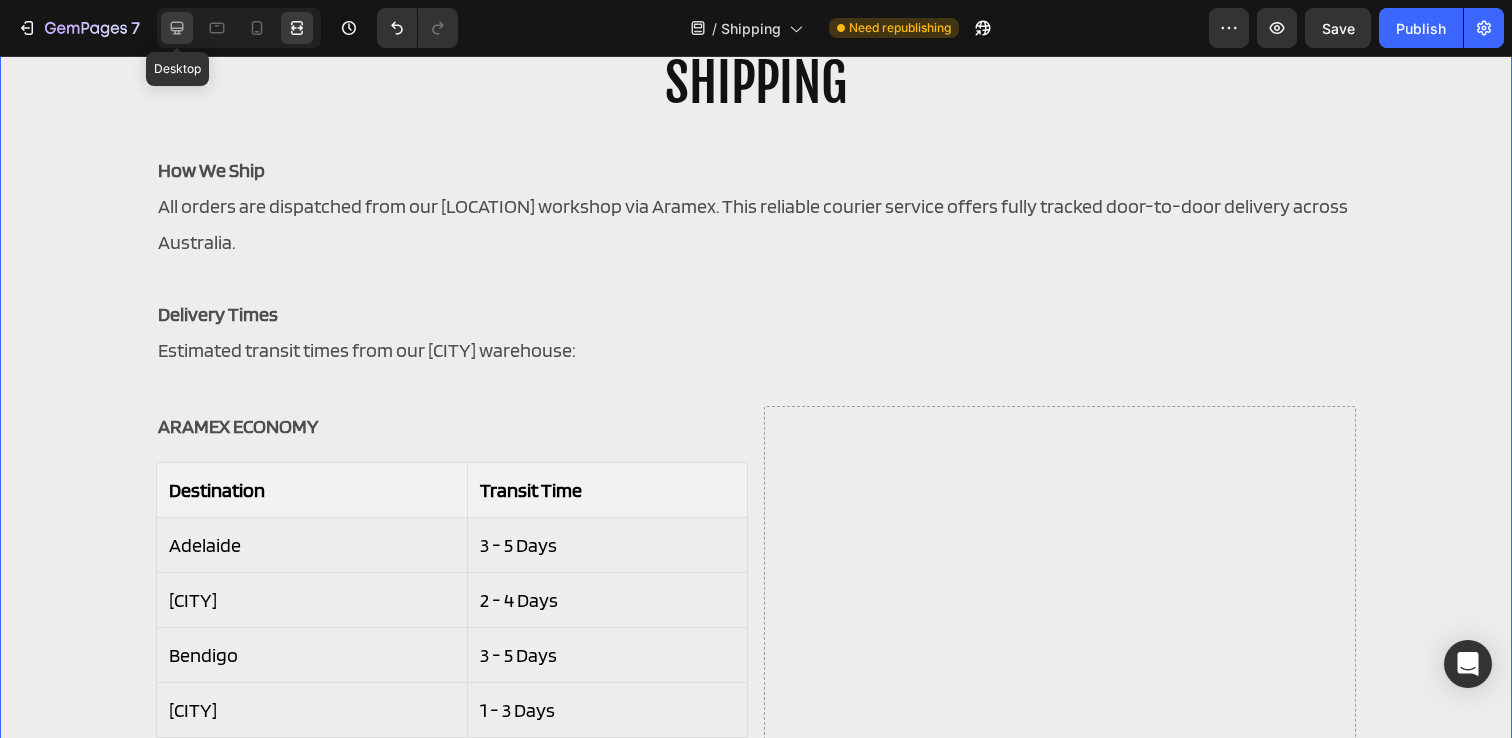 click 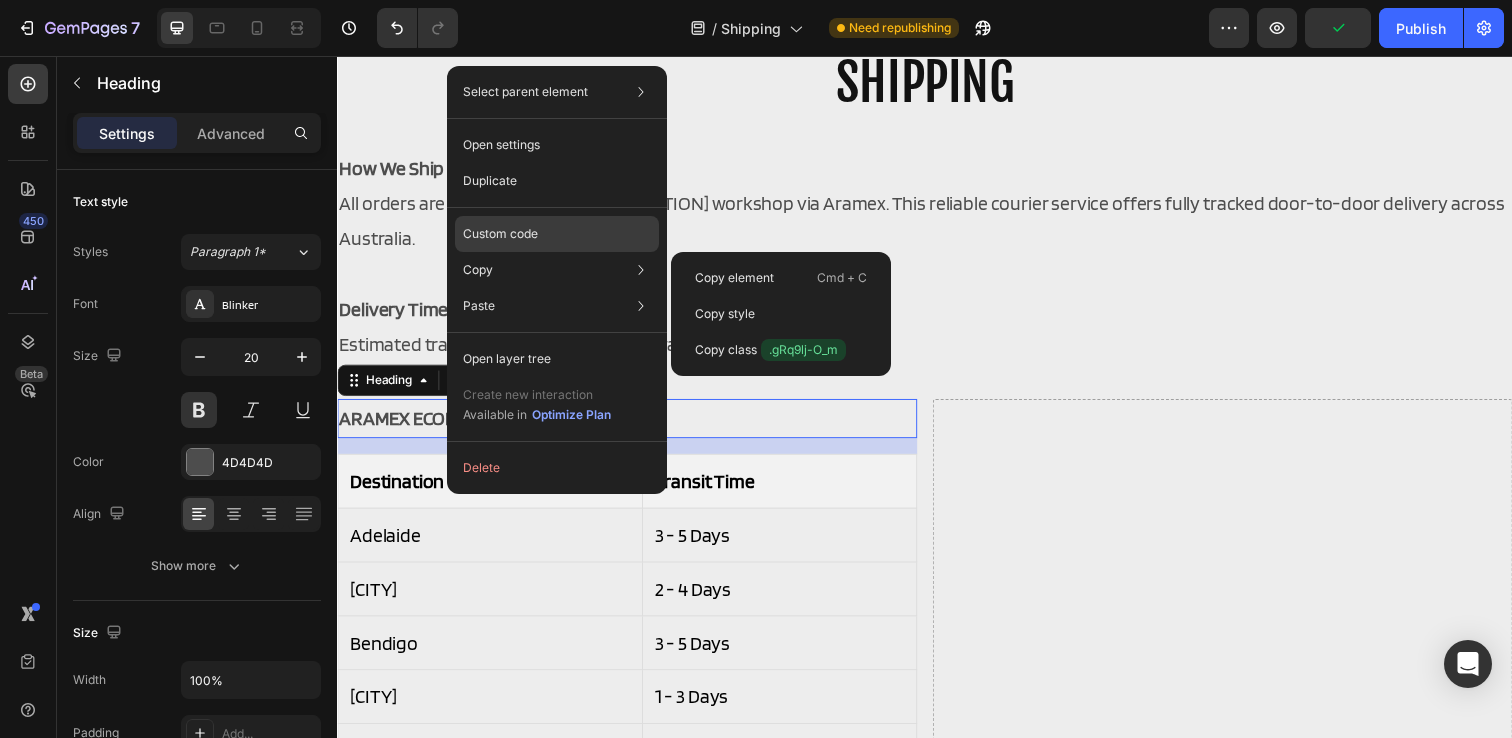 click on "Custom code" 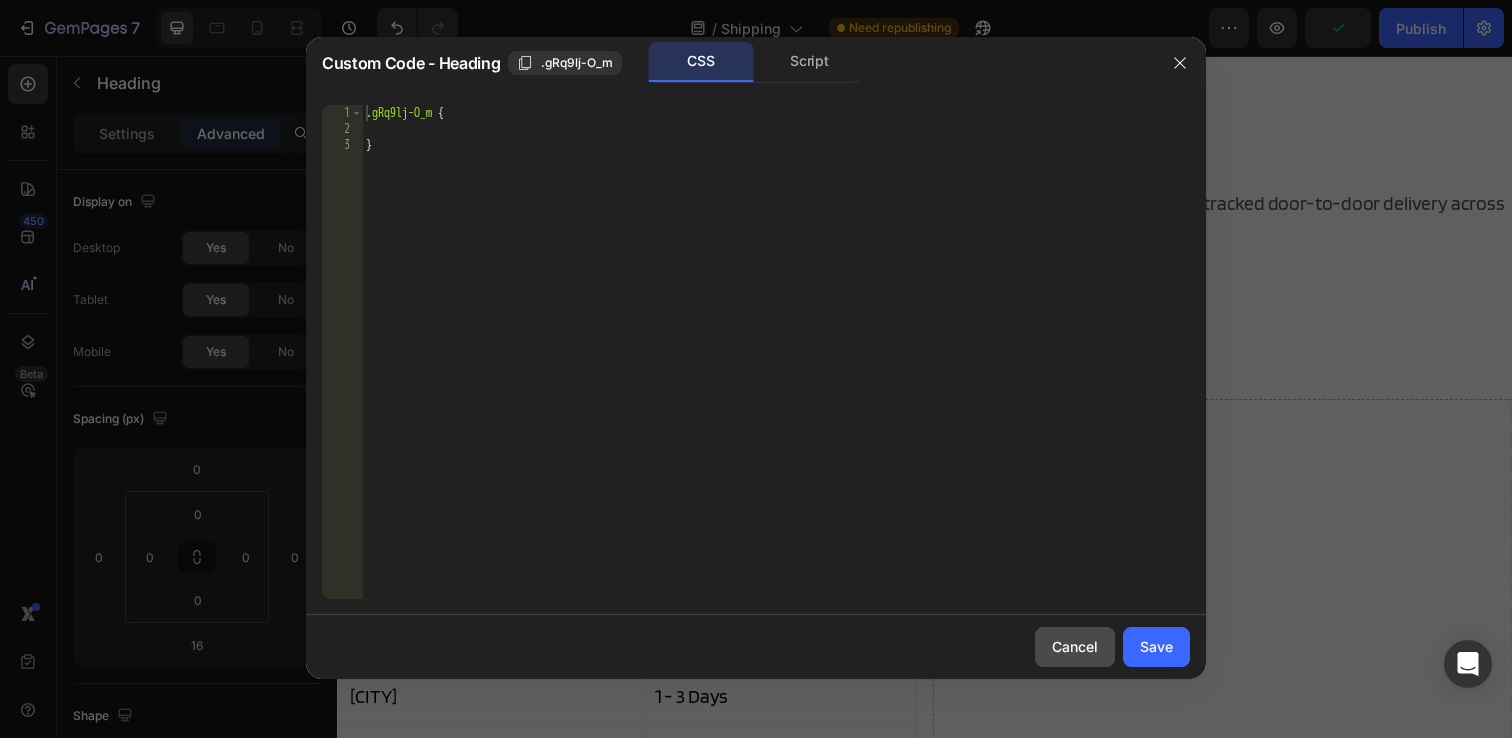 click on "Cancel" at bounding box center [1075, 646] 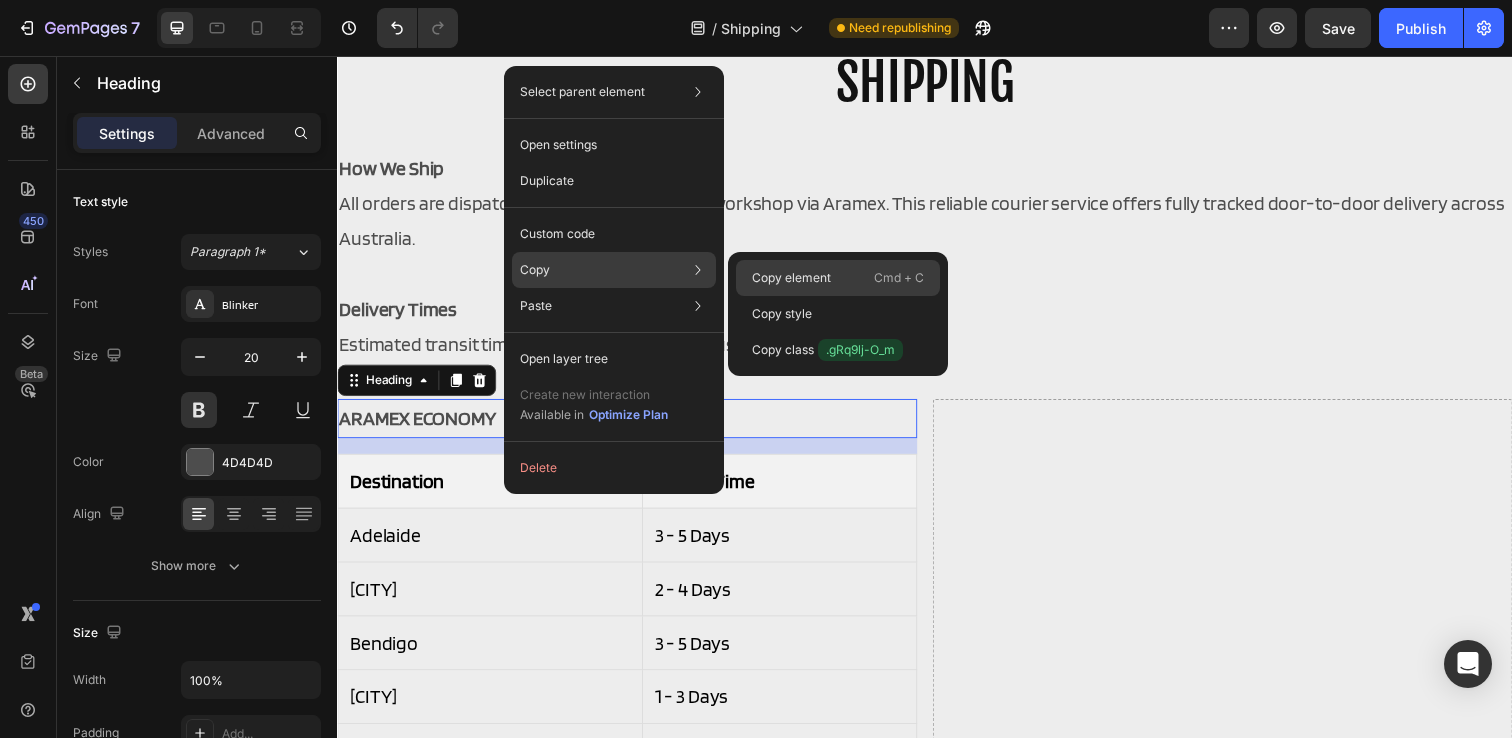 click on "Copy element" at bounding box center (791, 278) 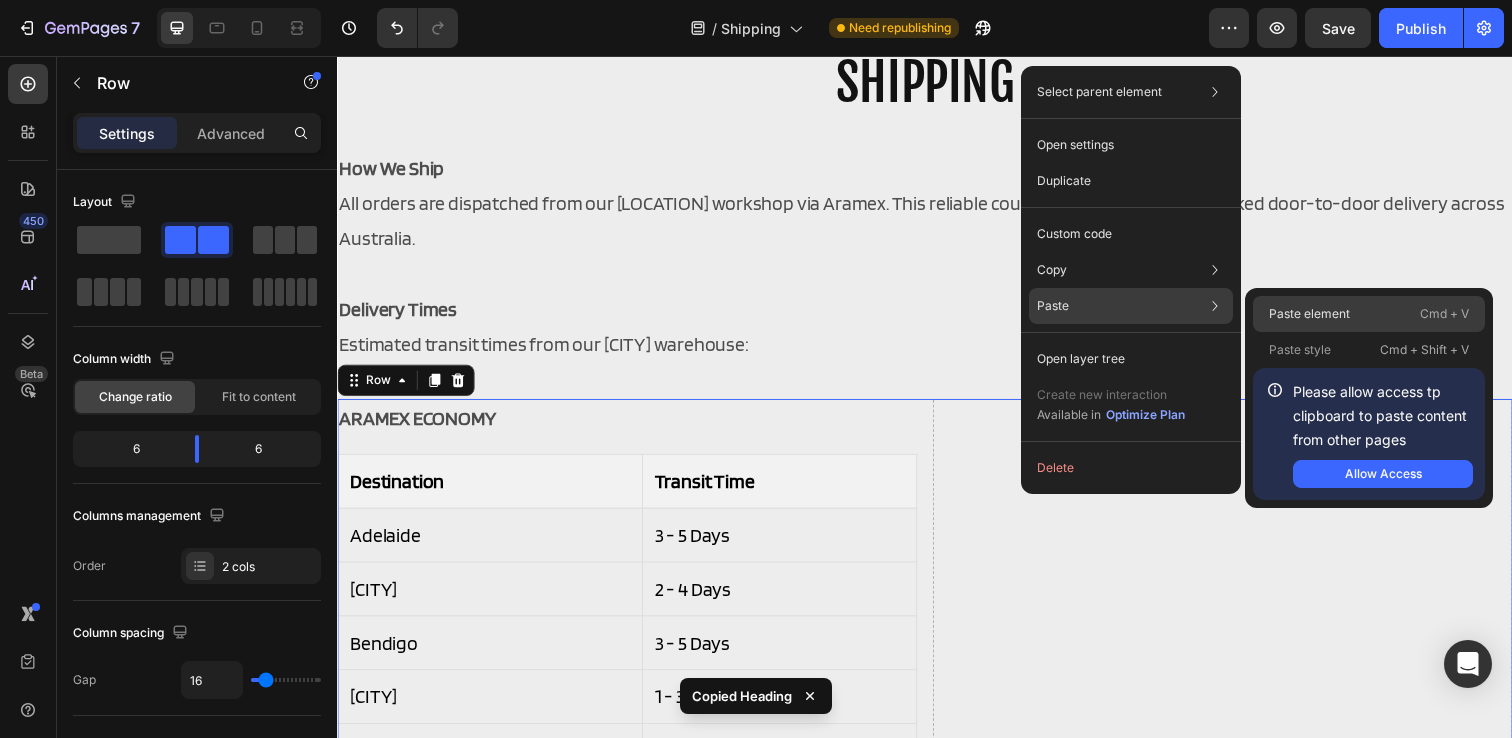 click on "Paste element" at bounding box center (1309, 314) 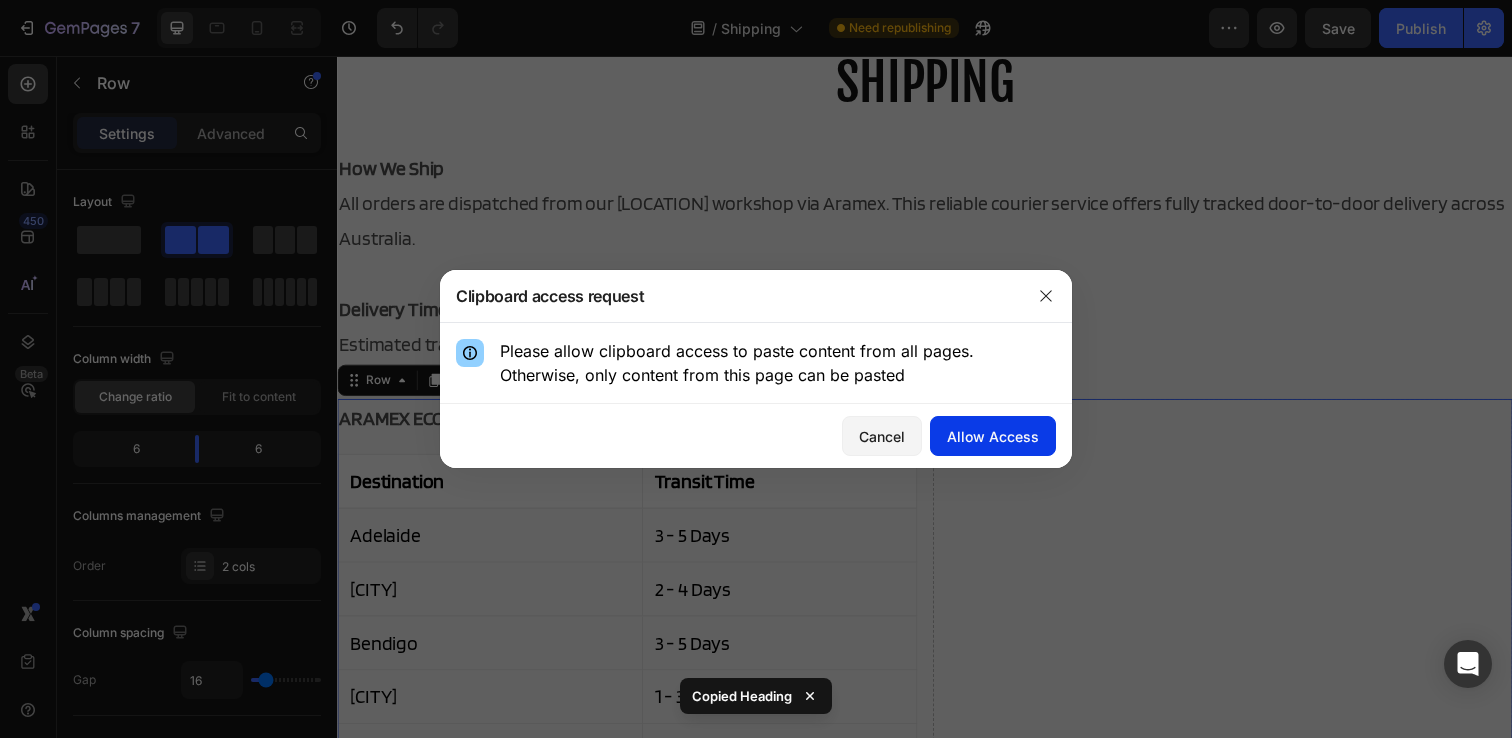 click on "Allow Access" at bounding box center [993, 436] 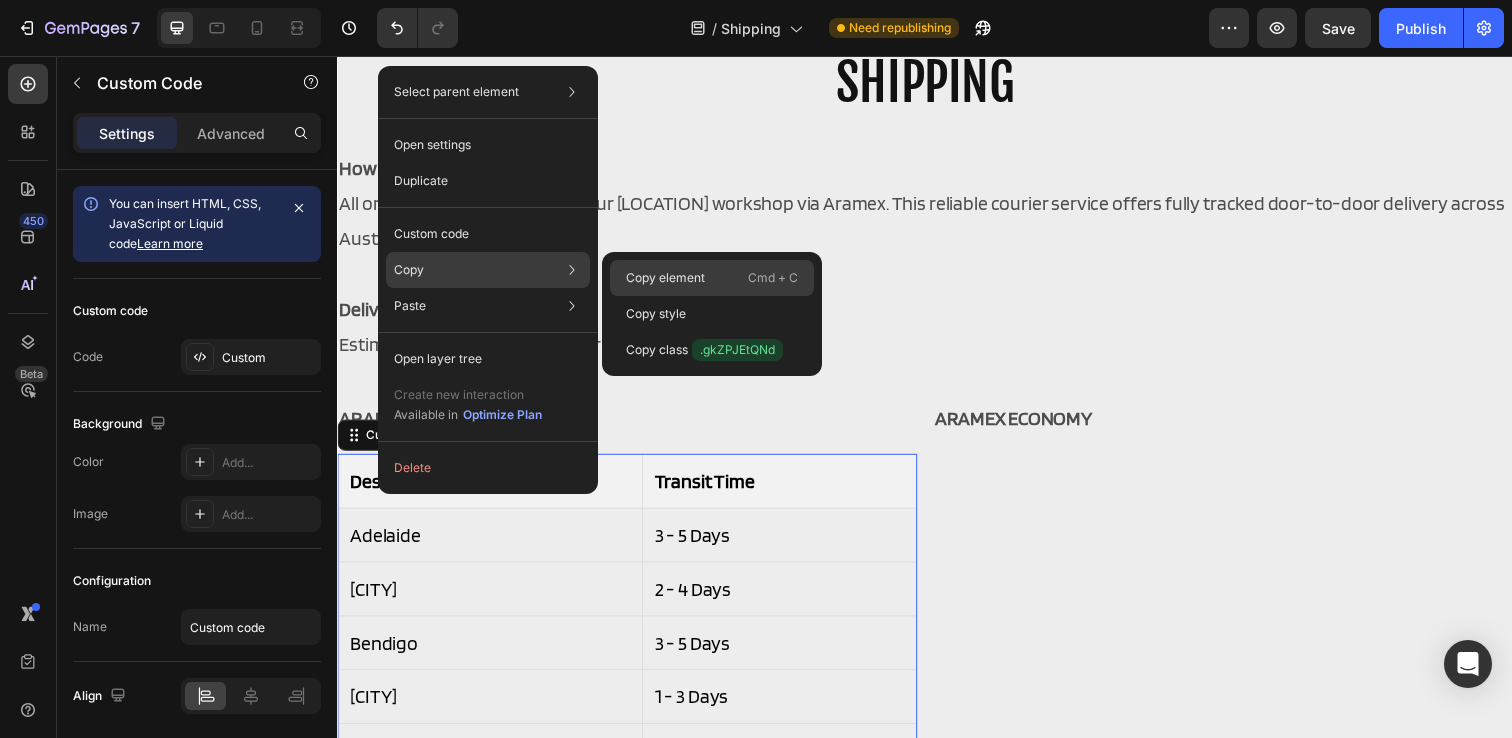 click on "Copy element  Cmd + C" 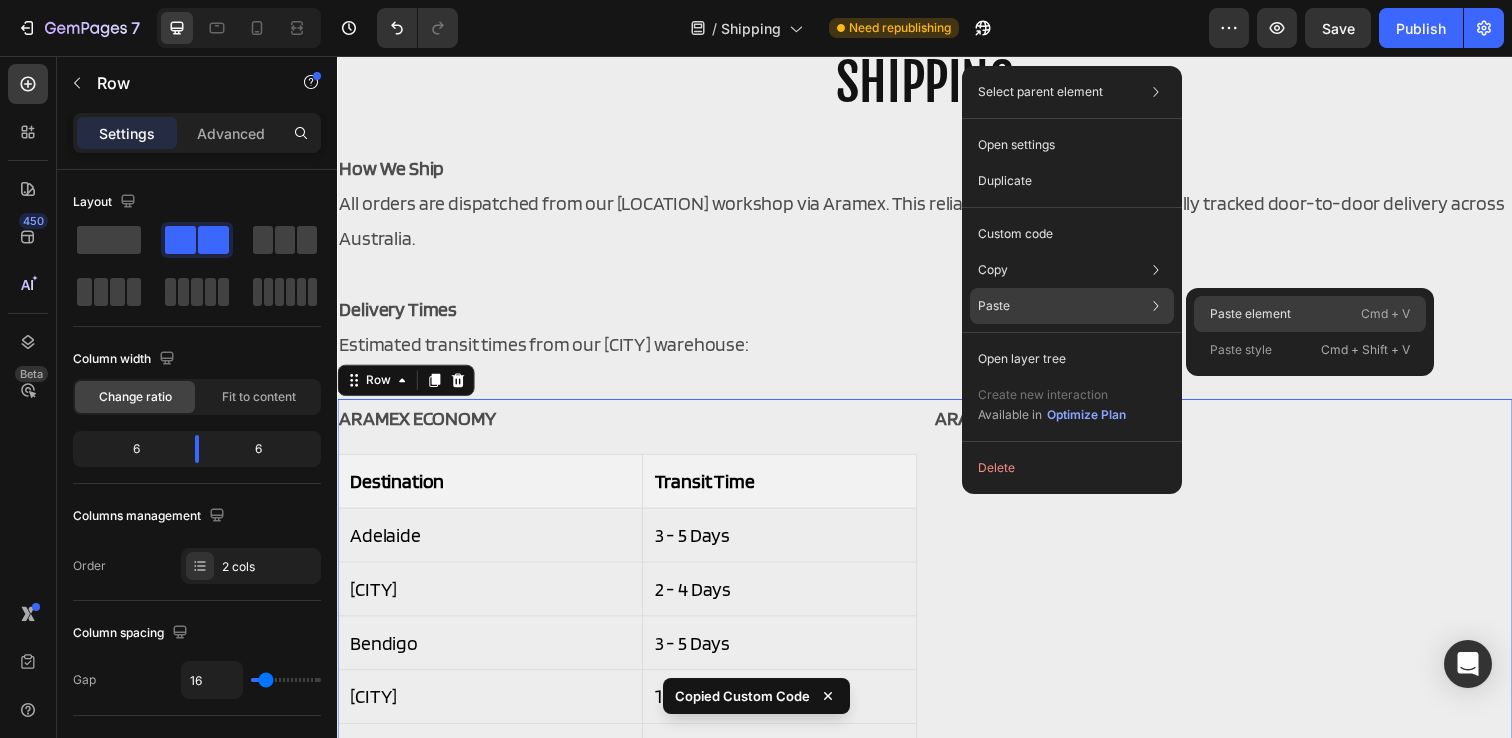 click on "Paste element  Cmd + V" 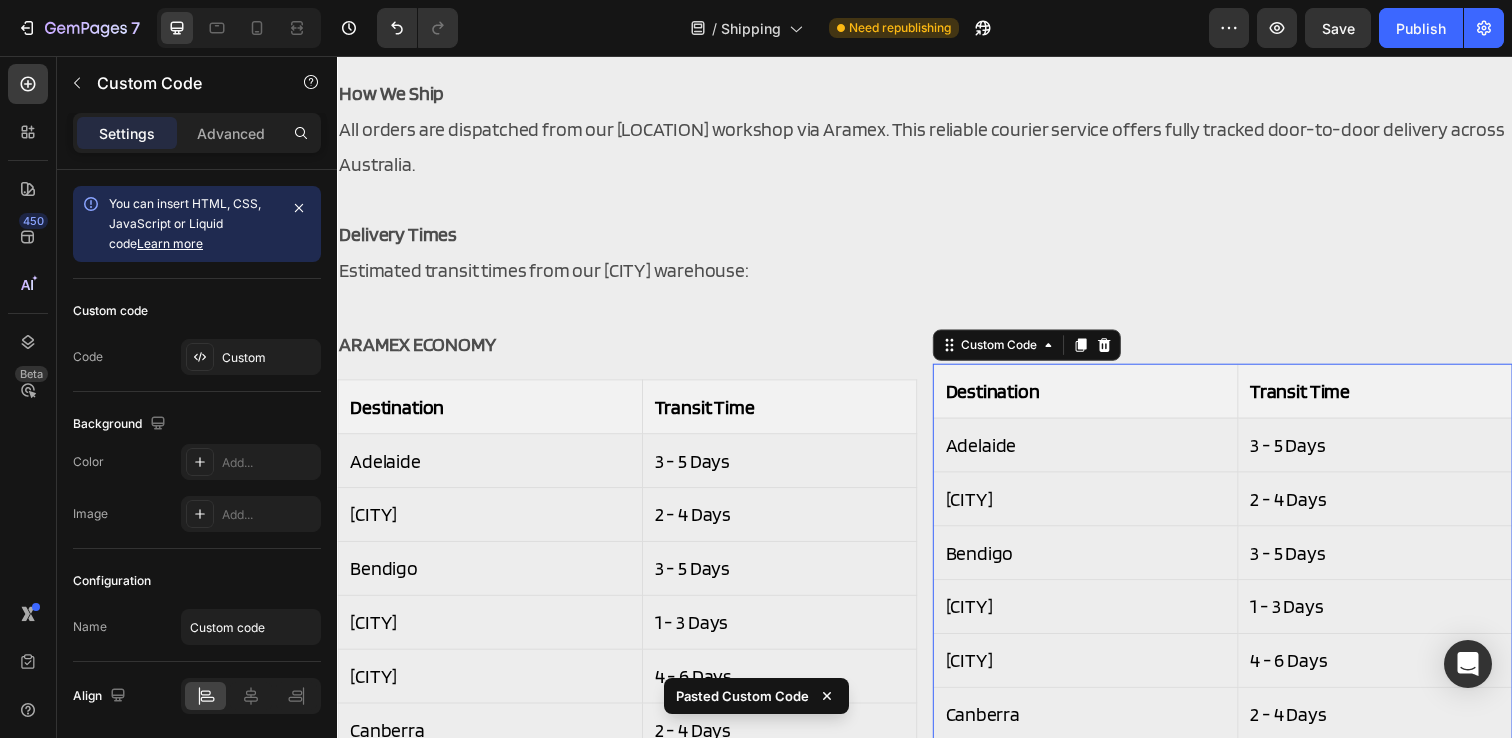 scroll, scrollTop: 88, scrollLeft: 0, axis: vertical 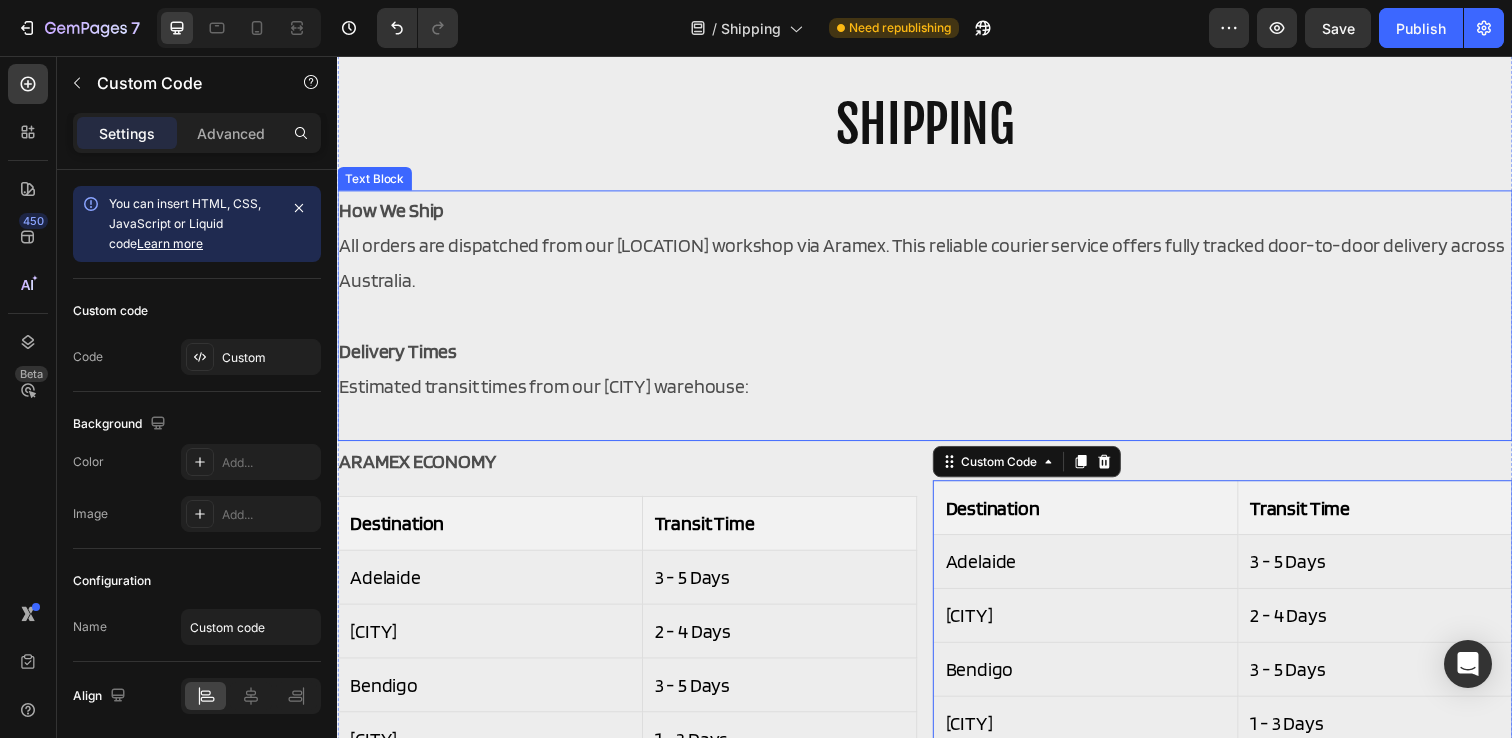 click on "Delivery Times" at bounding box center [937, 357] 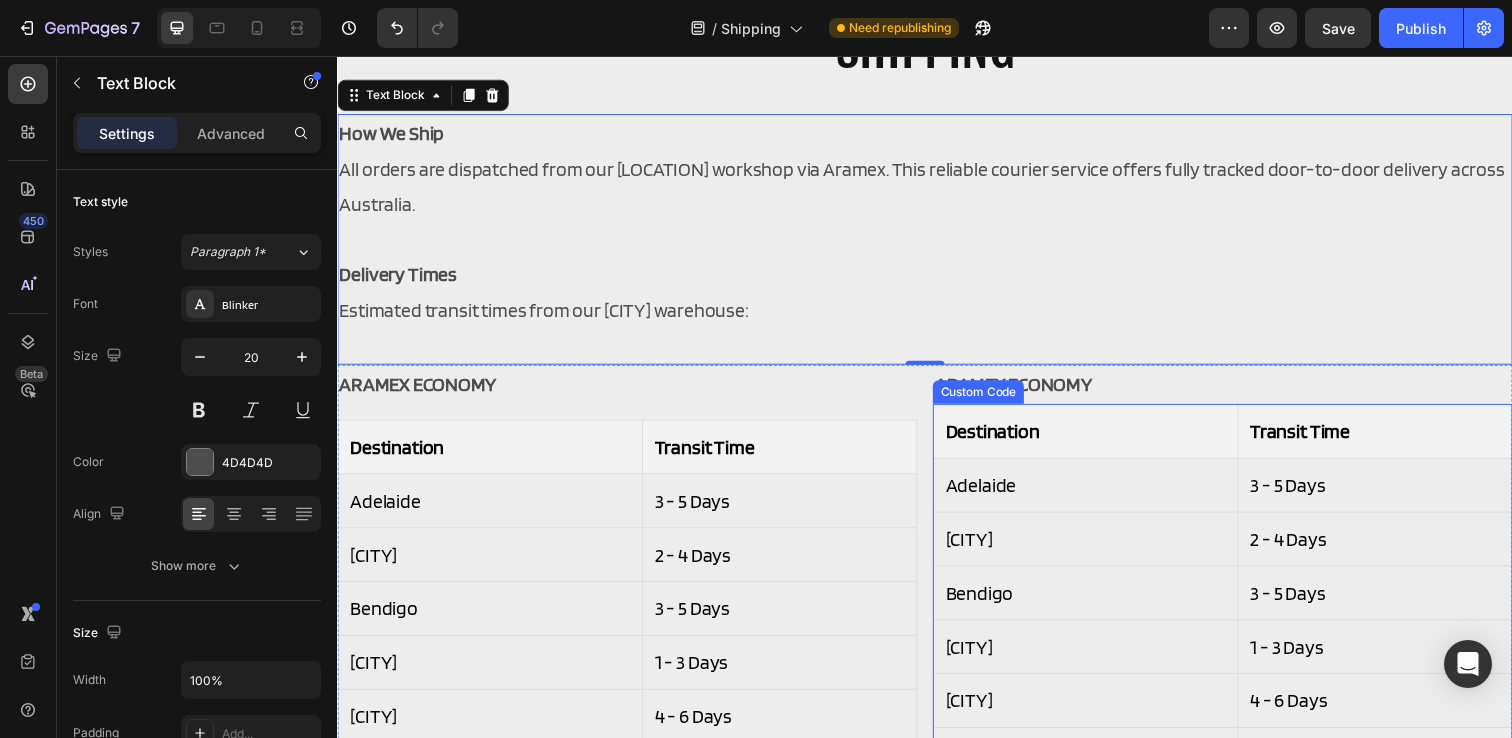 scroll, scrollTop: 178, scrollLeft: 0, axis: vertical 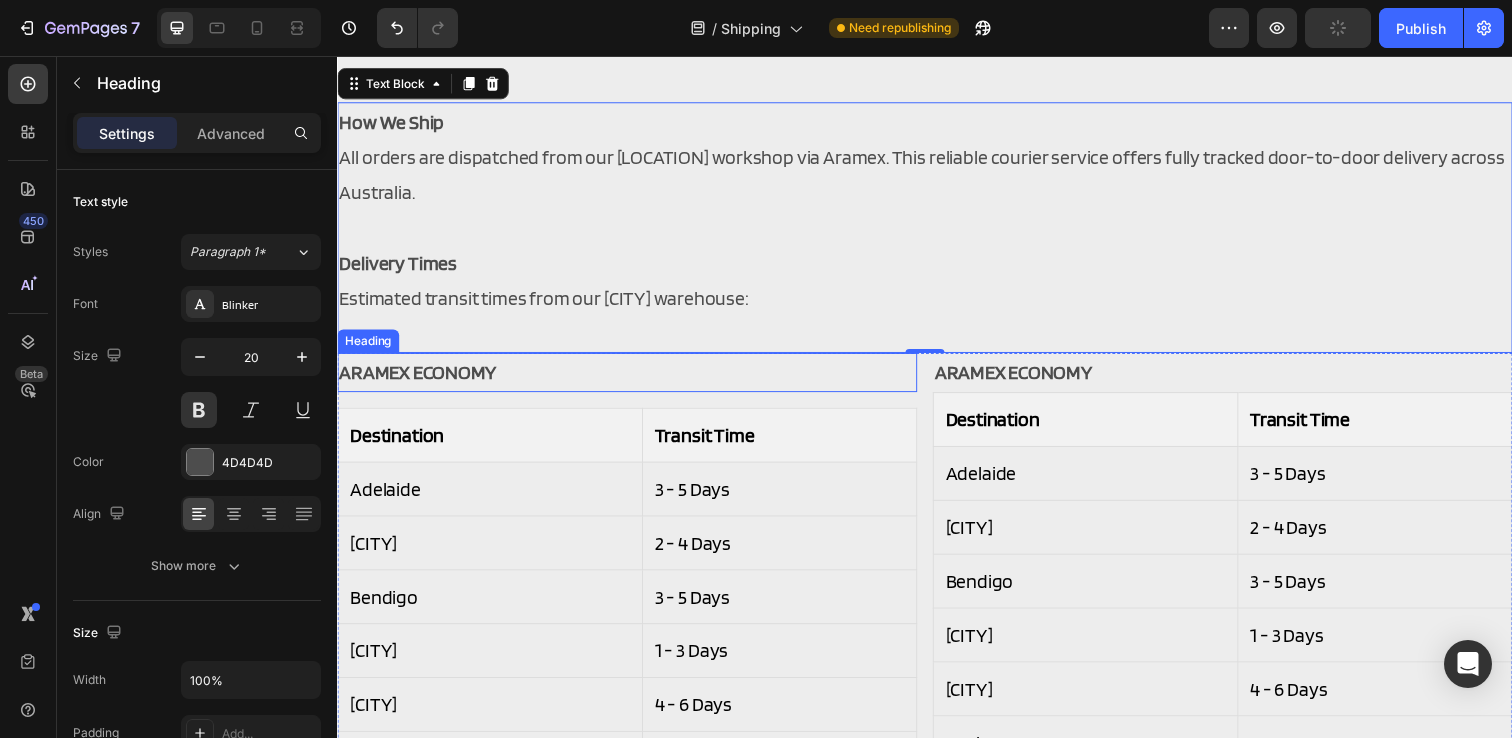 click on "ARAMEX ECONOMY" at bounding box center [633, 379] 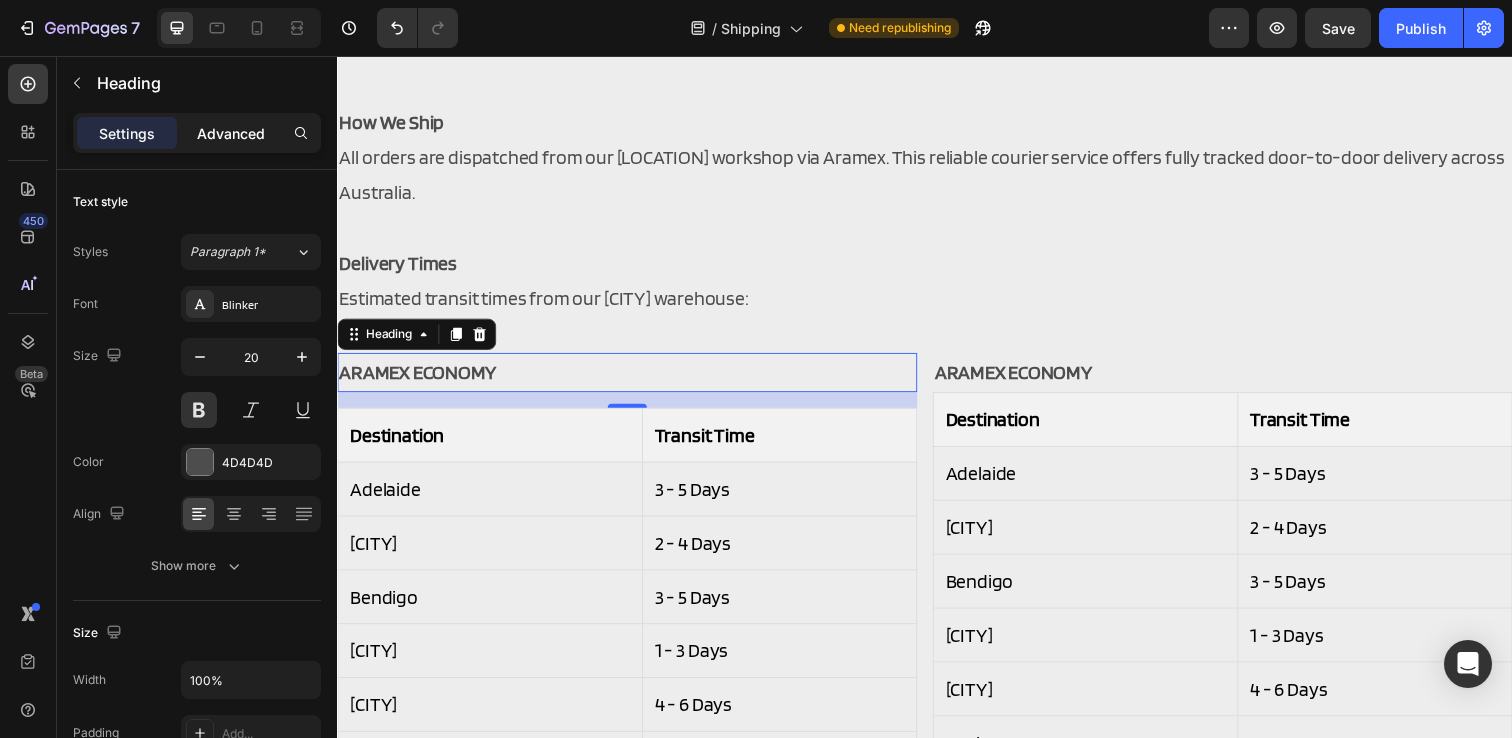 click on "Advanced" at bounding box center (231, 133) 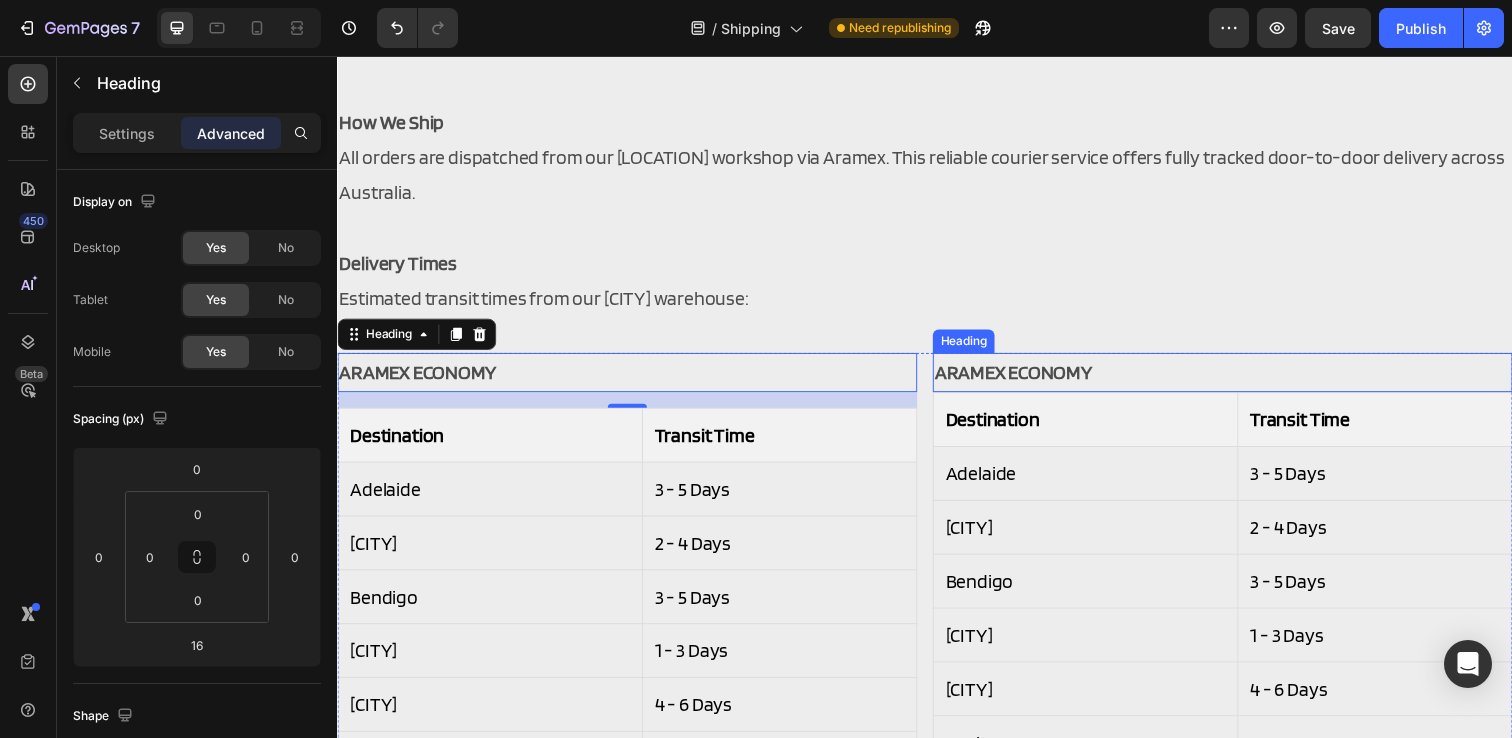 click on "ARAMEX ECONOMY" at bounding box center [1241, 379] 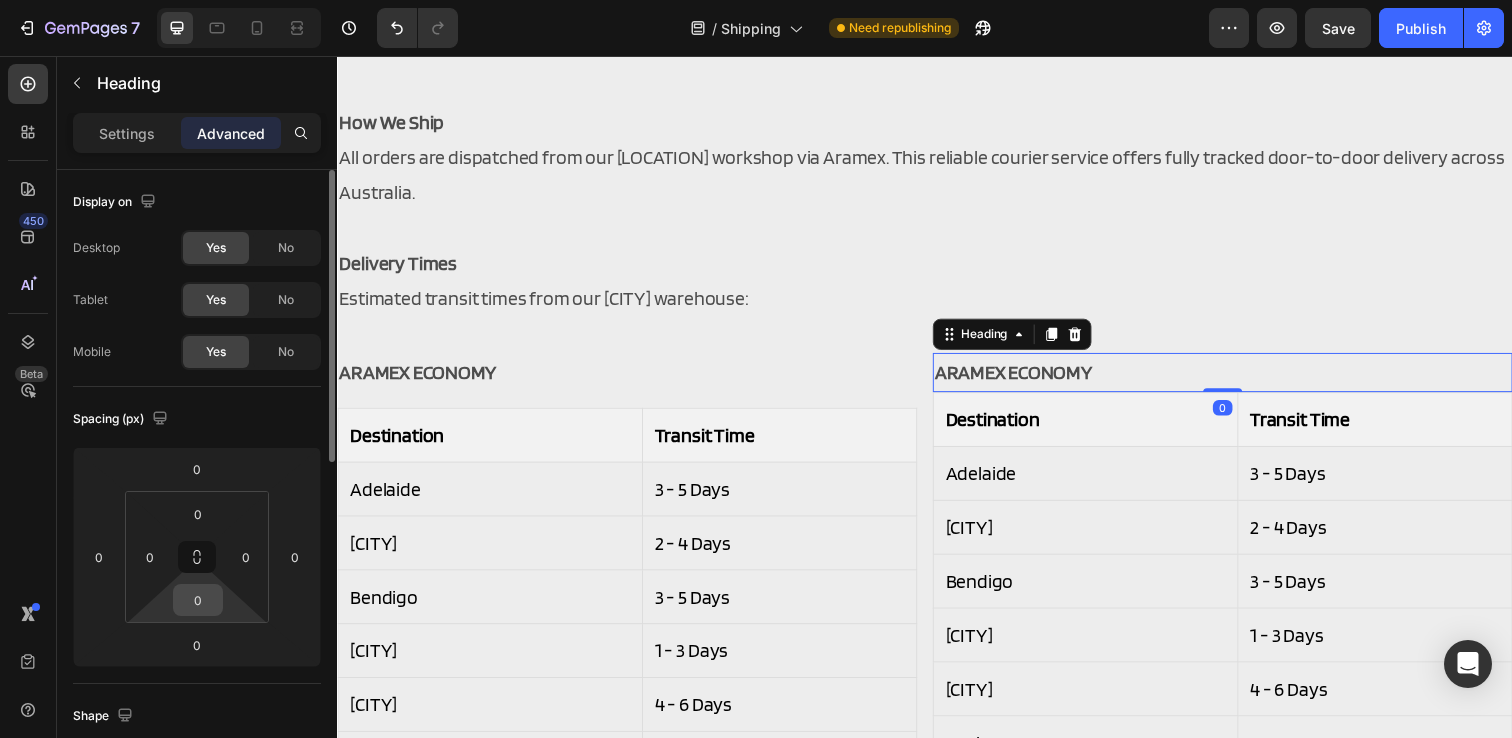 click on "0" at bounding box center (198, 600) 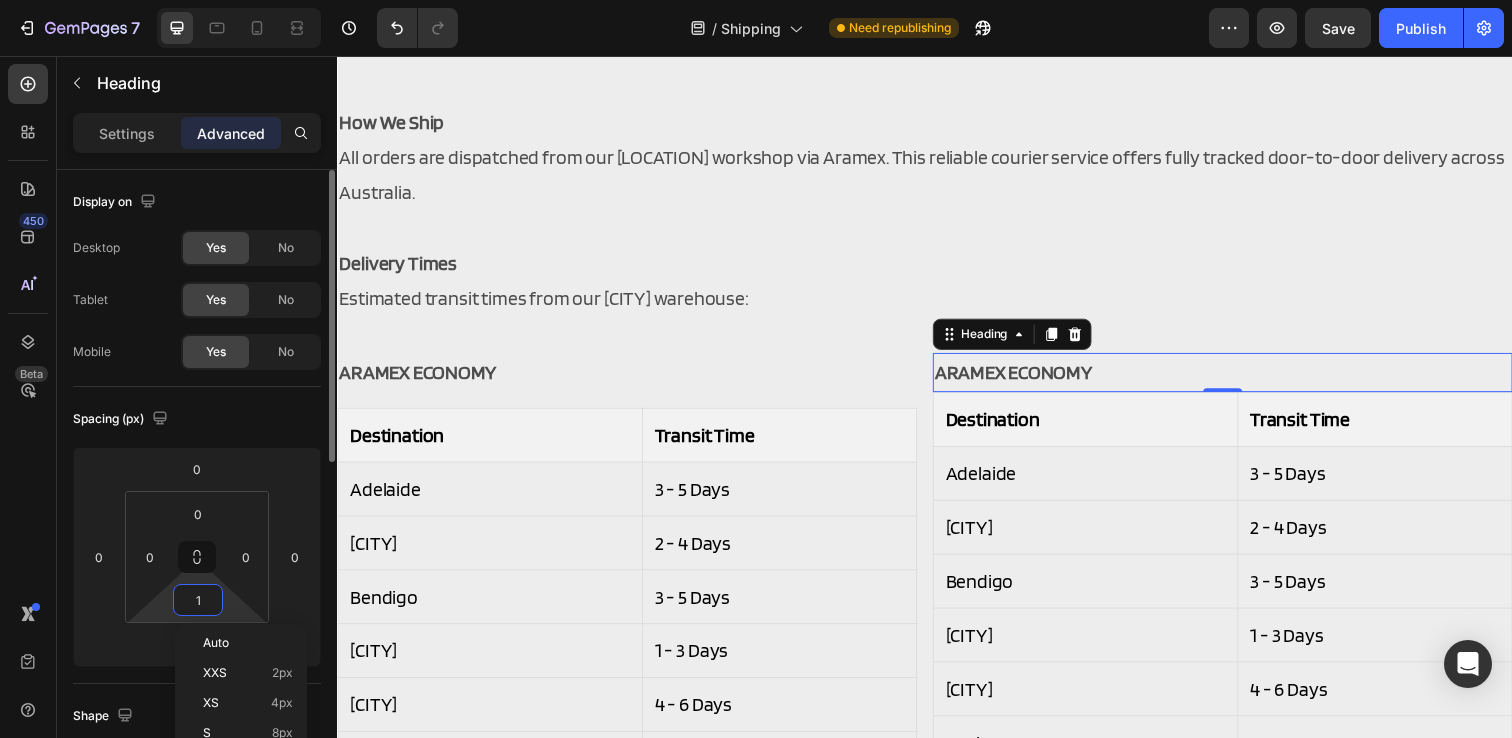 type on "16" 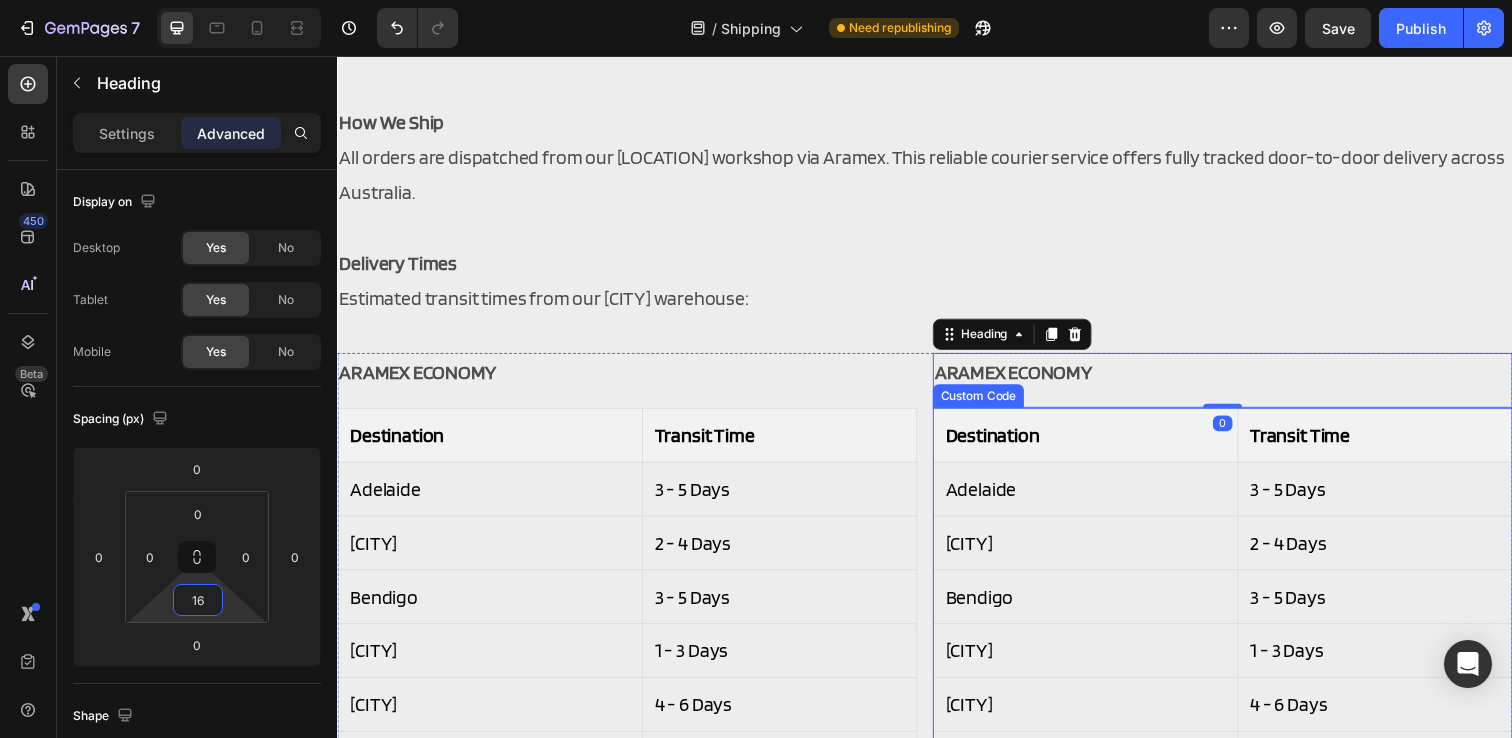 click on "Adelaide" at bounding box center (1101, 497) 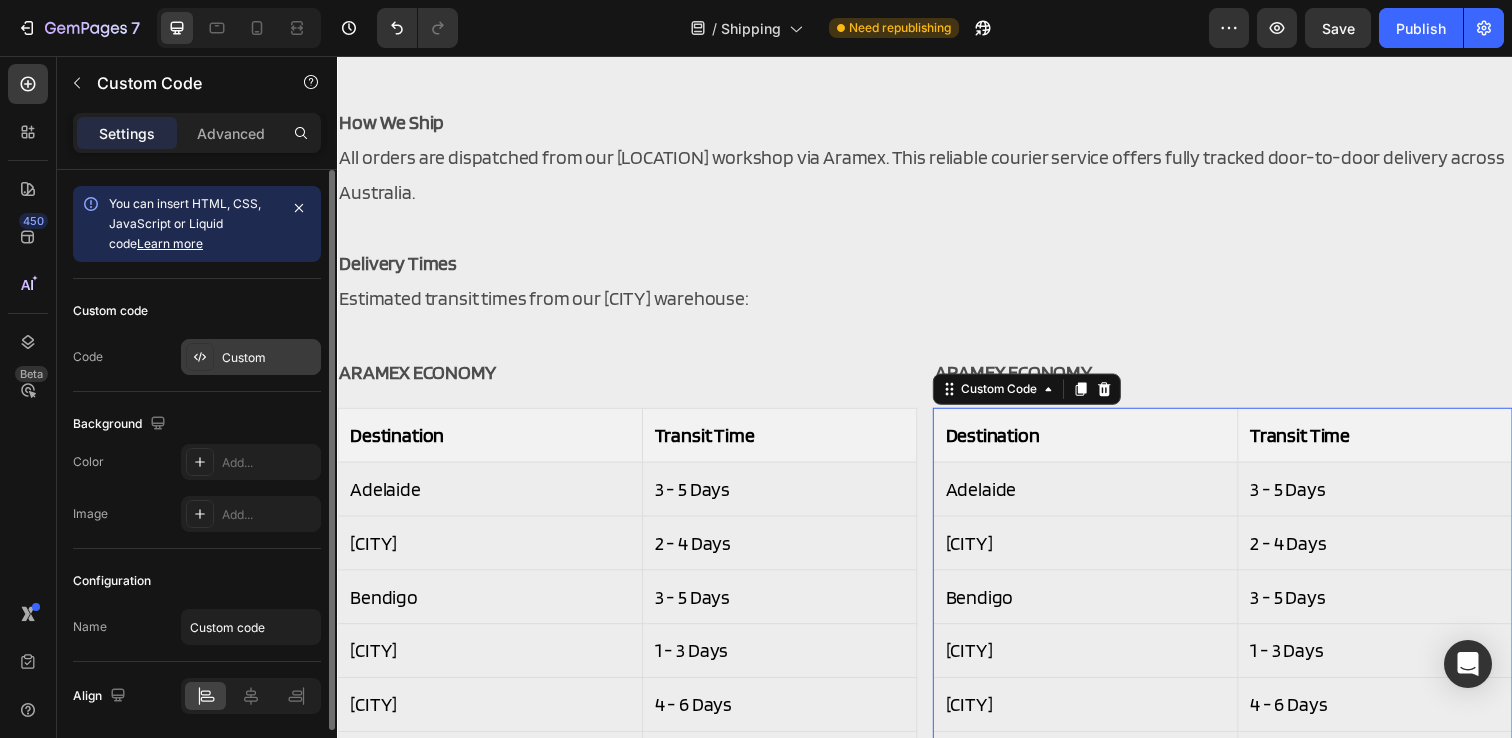click on "Custom" at bounding box center [269, 358] 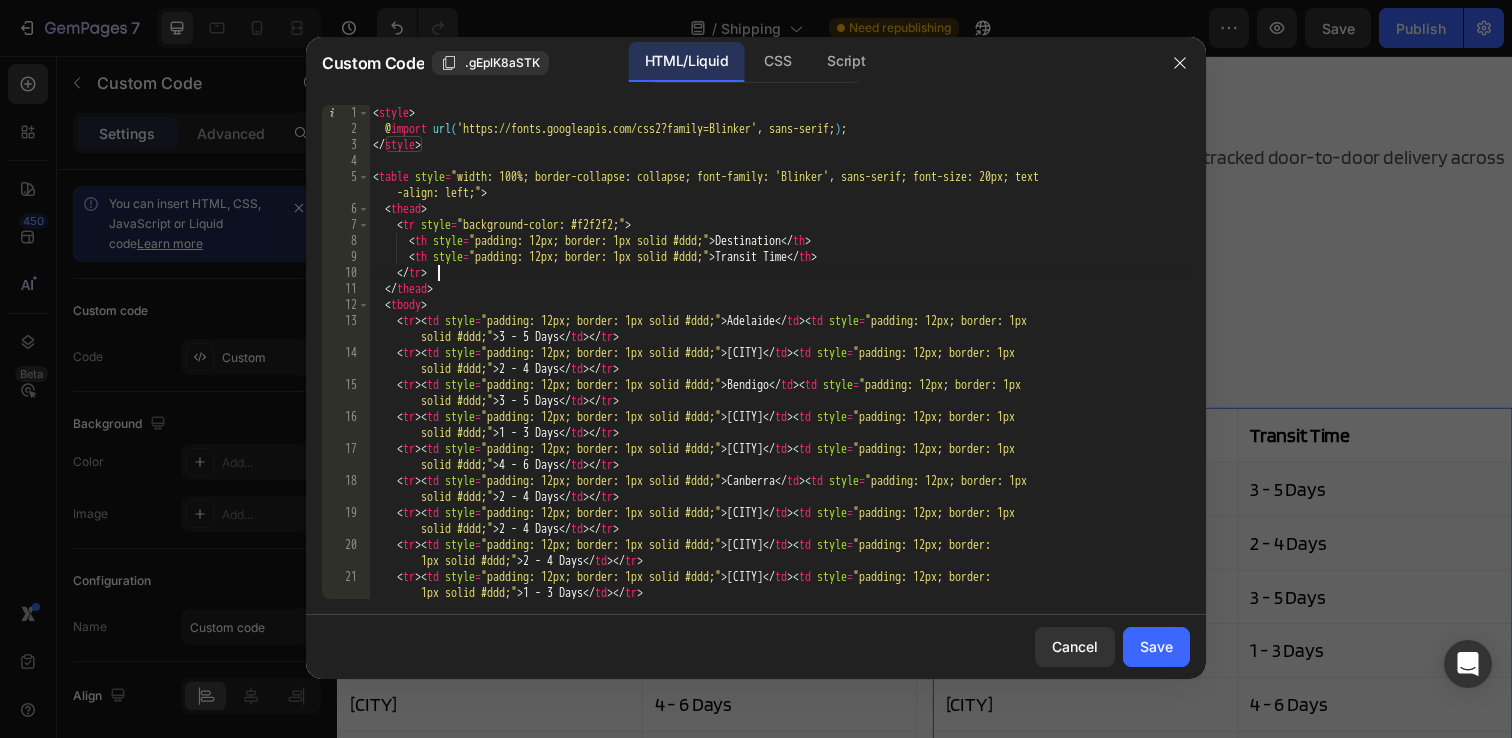 click on "Destination Transit Time Adelaide 3 - 5 Days Albury 2 - 4 Days Bendigo" at bounding box center [779, 376] 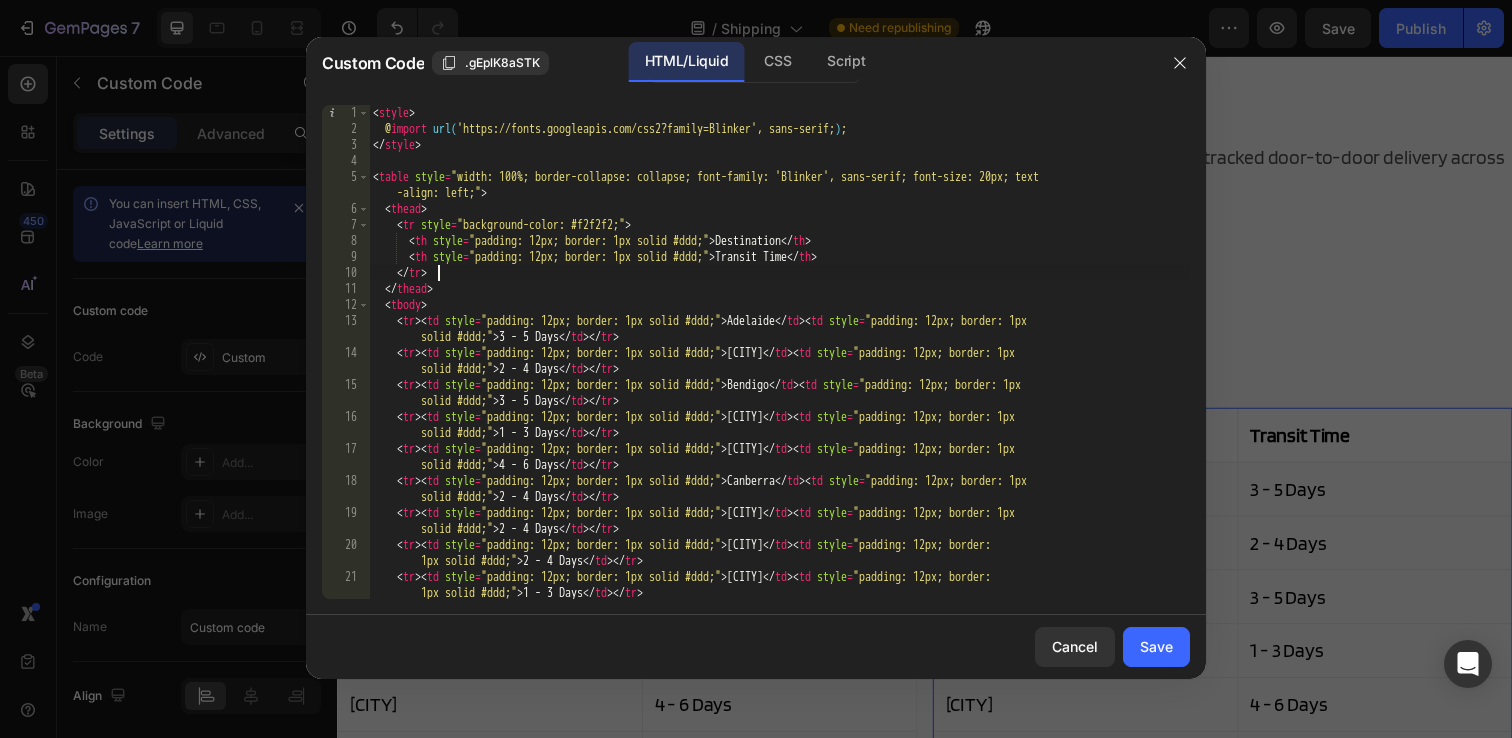 type on "</table>" 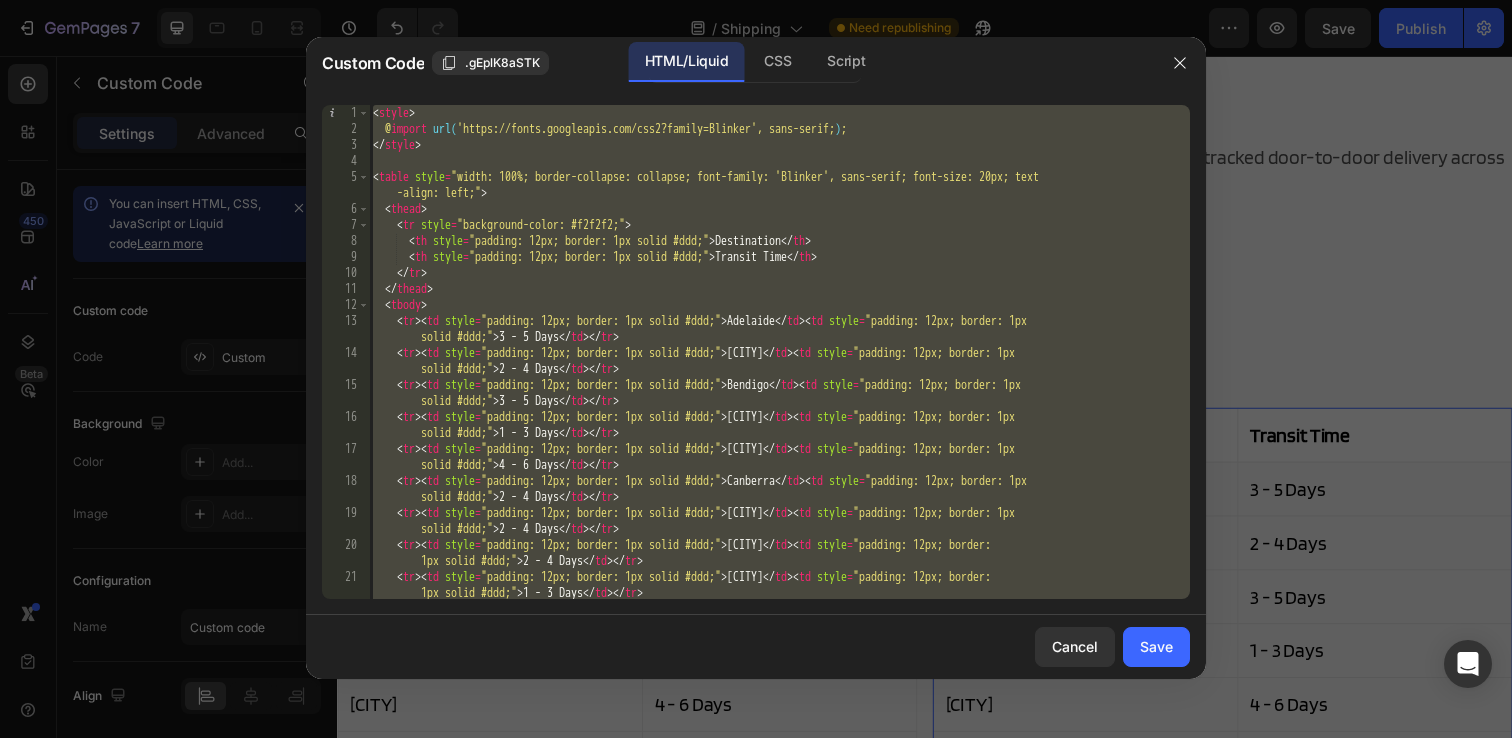 paste 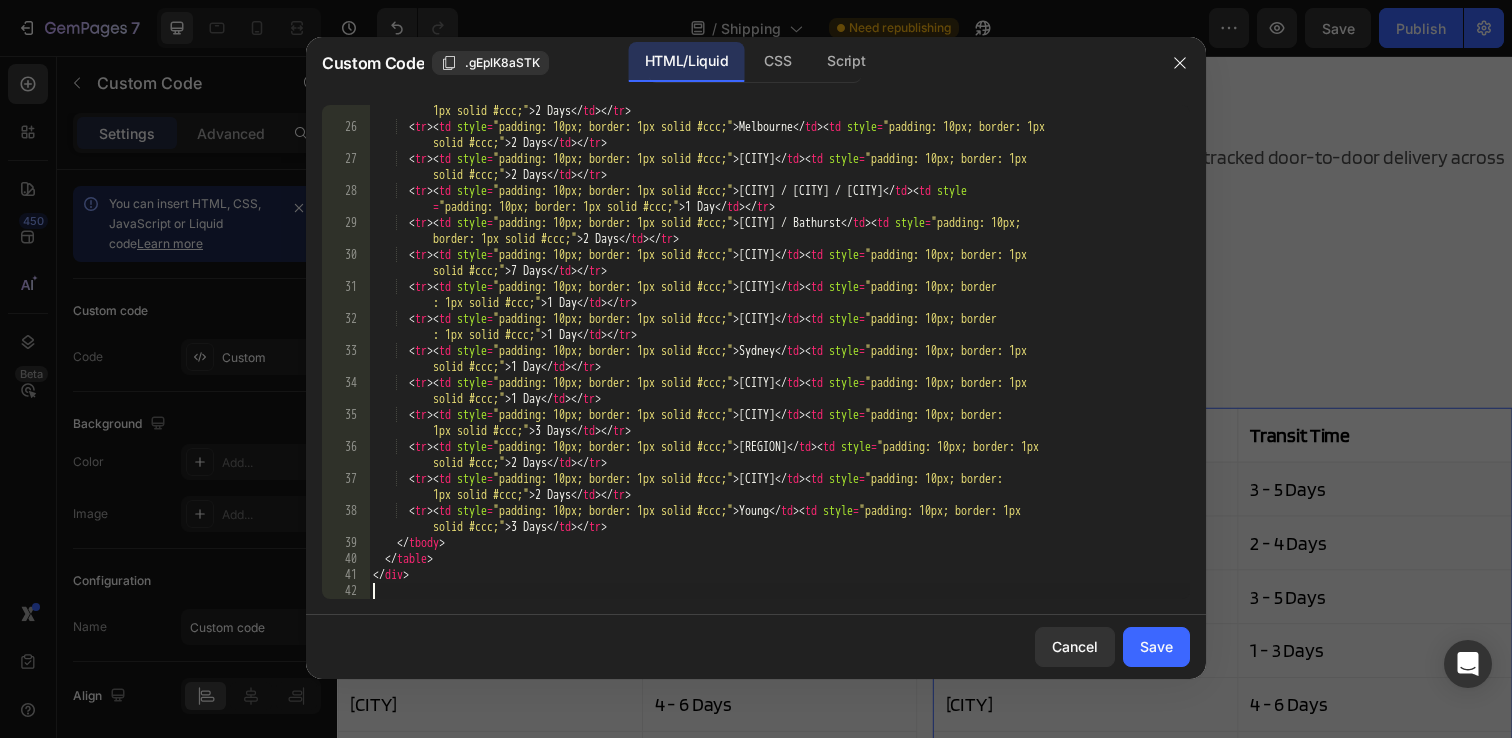 scroll, scrollTop: 642, scrollLeft: 0, axis: vertical 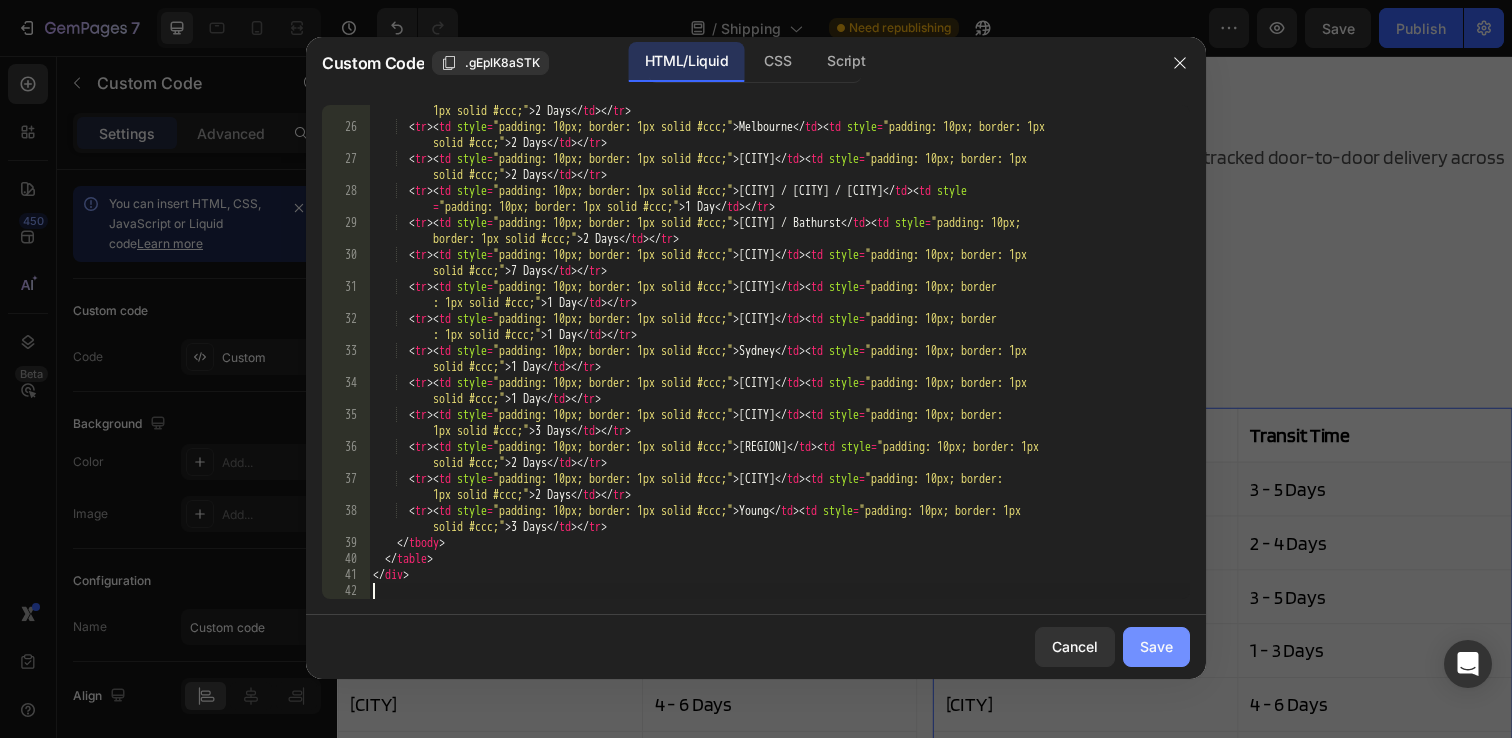 click on "Save" at bounding box center [1156, 646] 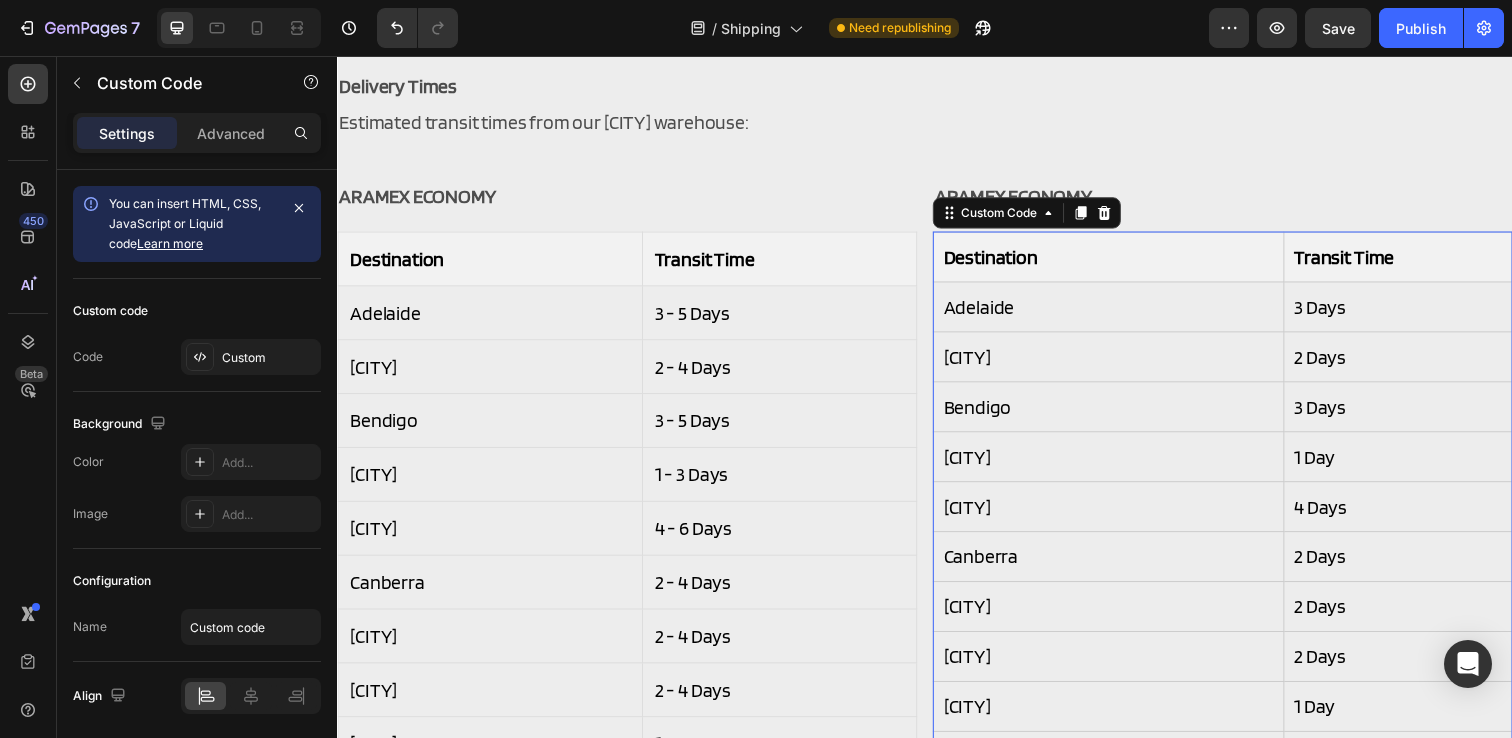 scroll, scrollTop: 359, scrollLeft: 0, axis: vertical 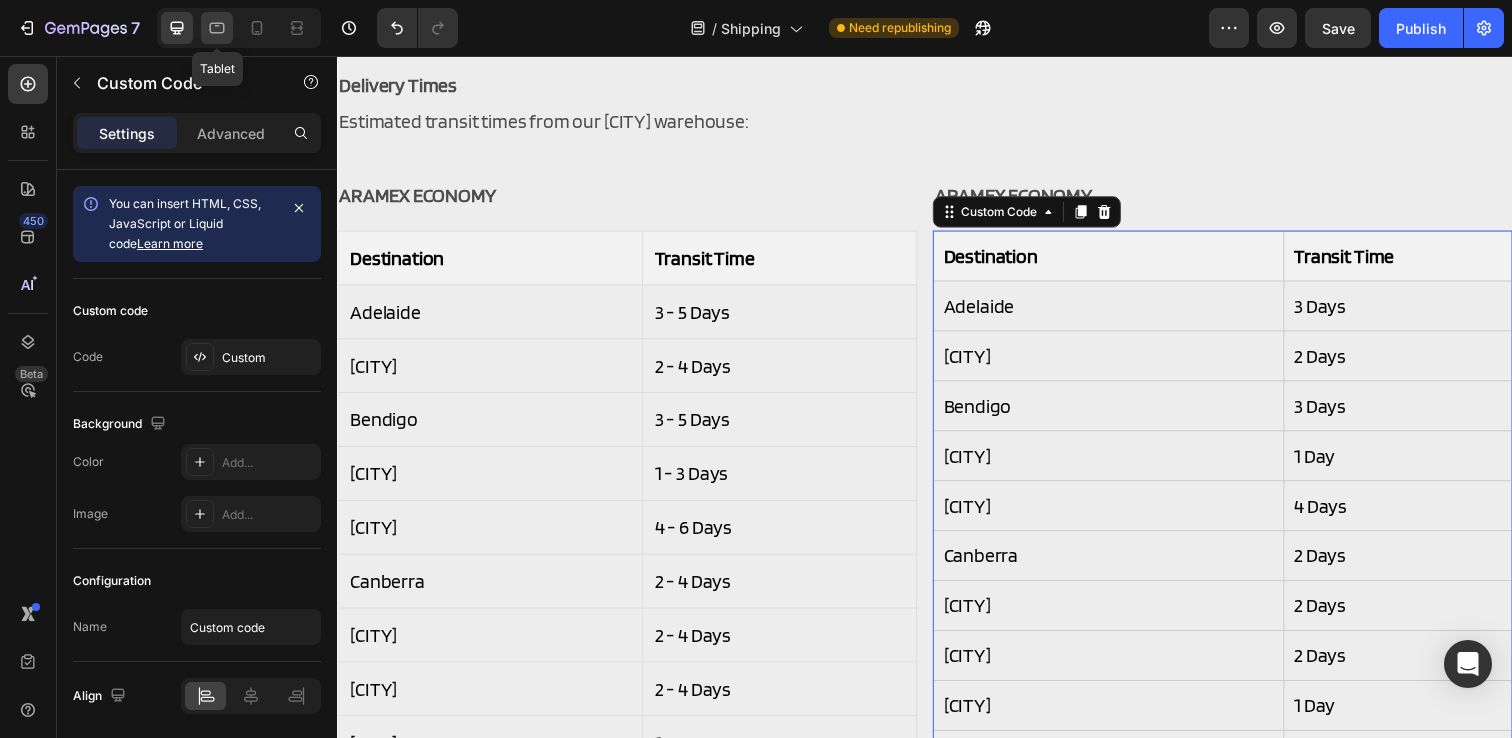 click 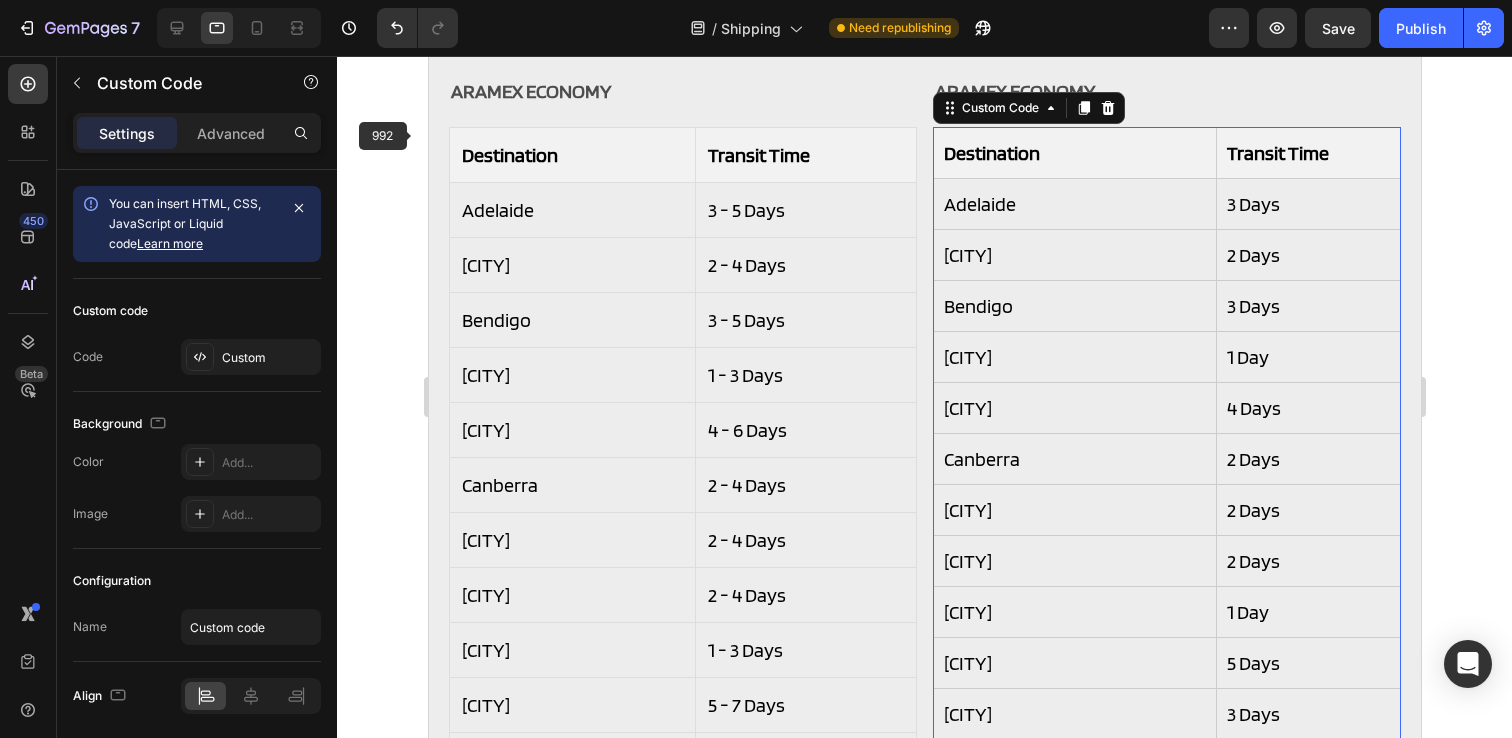 scroll, scrollTop: 416, scrollLeft: 0, axis: vertical 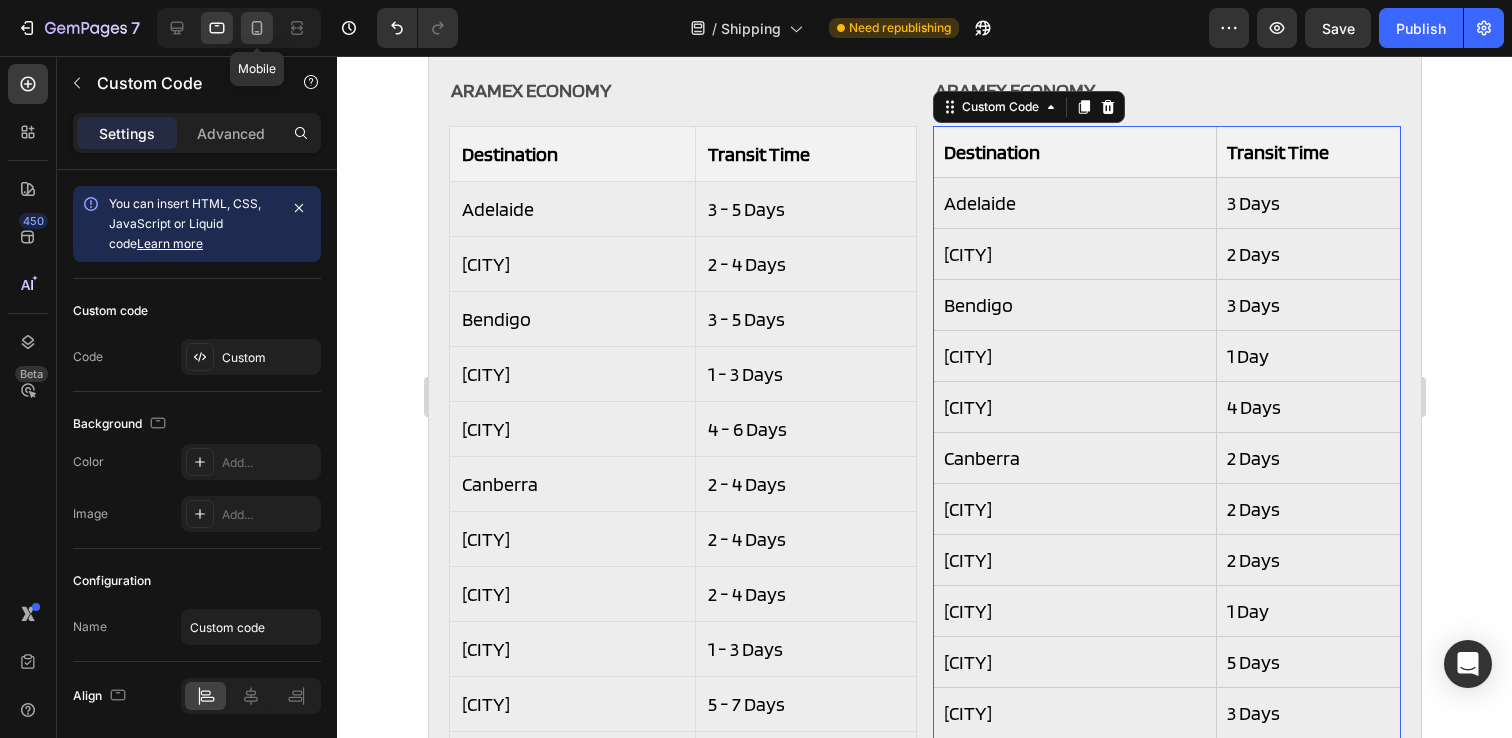 click 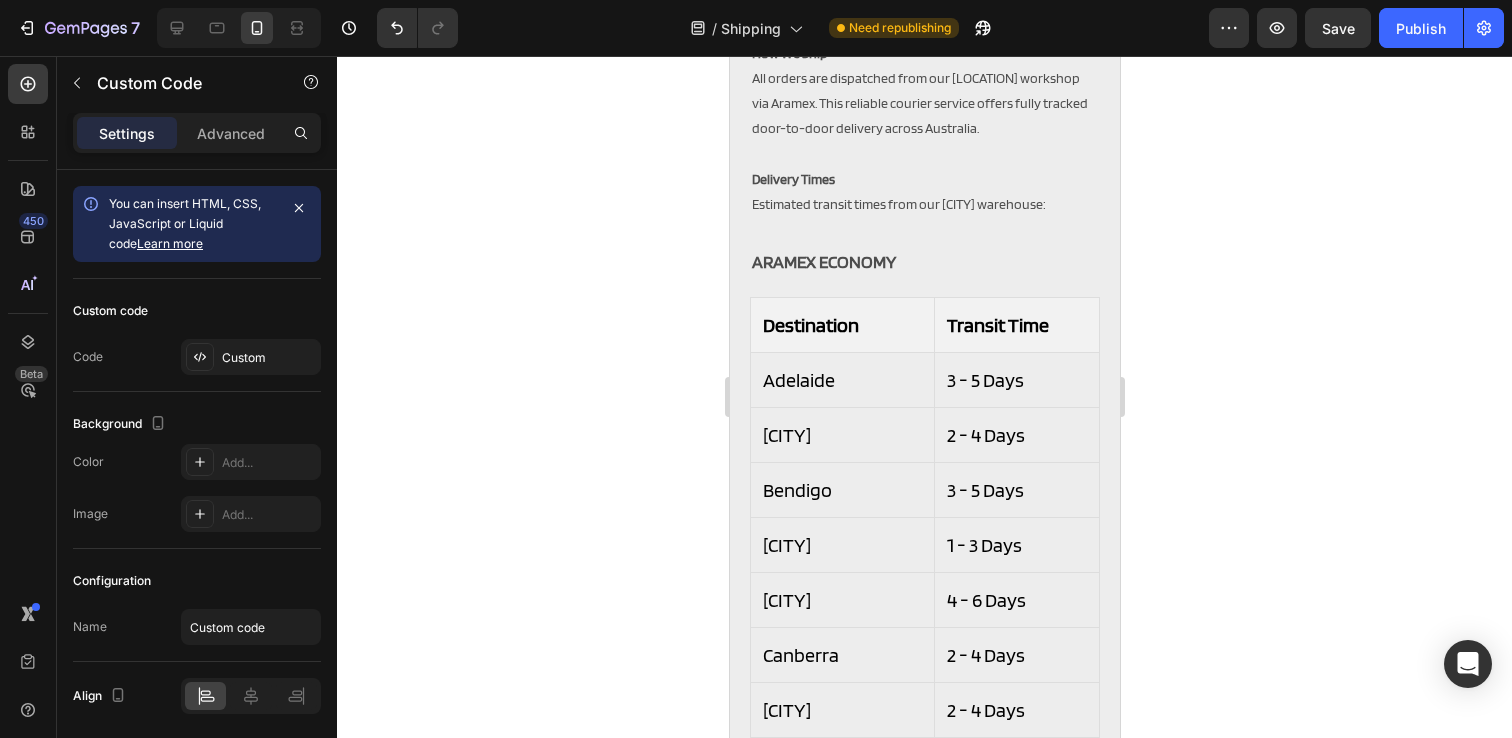 scroll, scrollTop: 248, scrollLeft: 0, axis: vertical 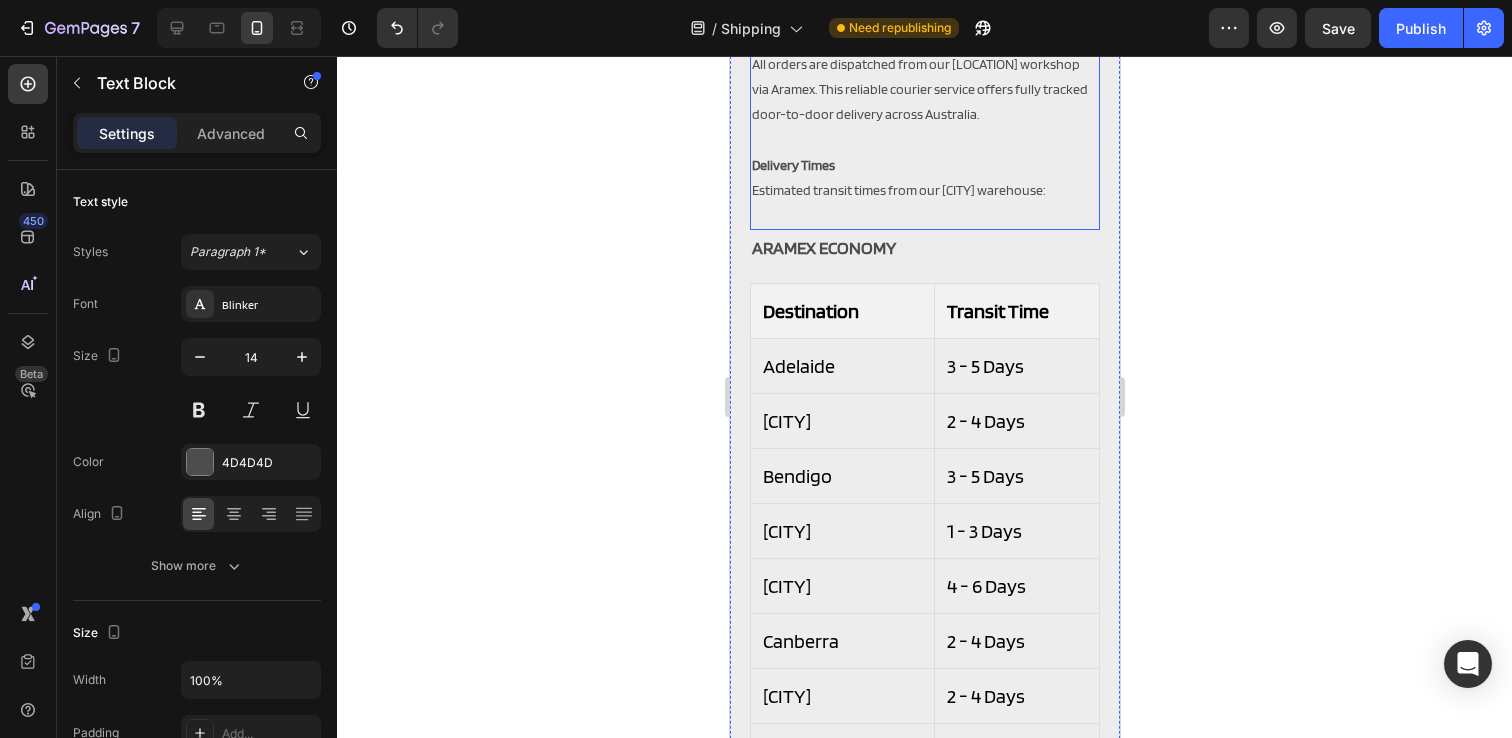 click on "Estimated transit times from our [CITY] warehouse:" at bounding box center [924, 190] 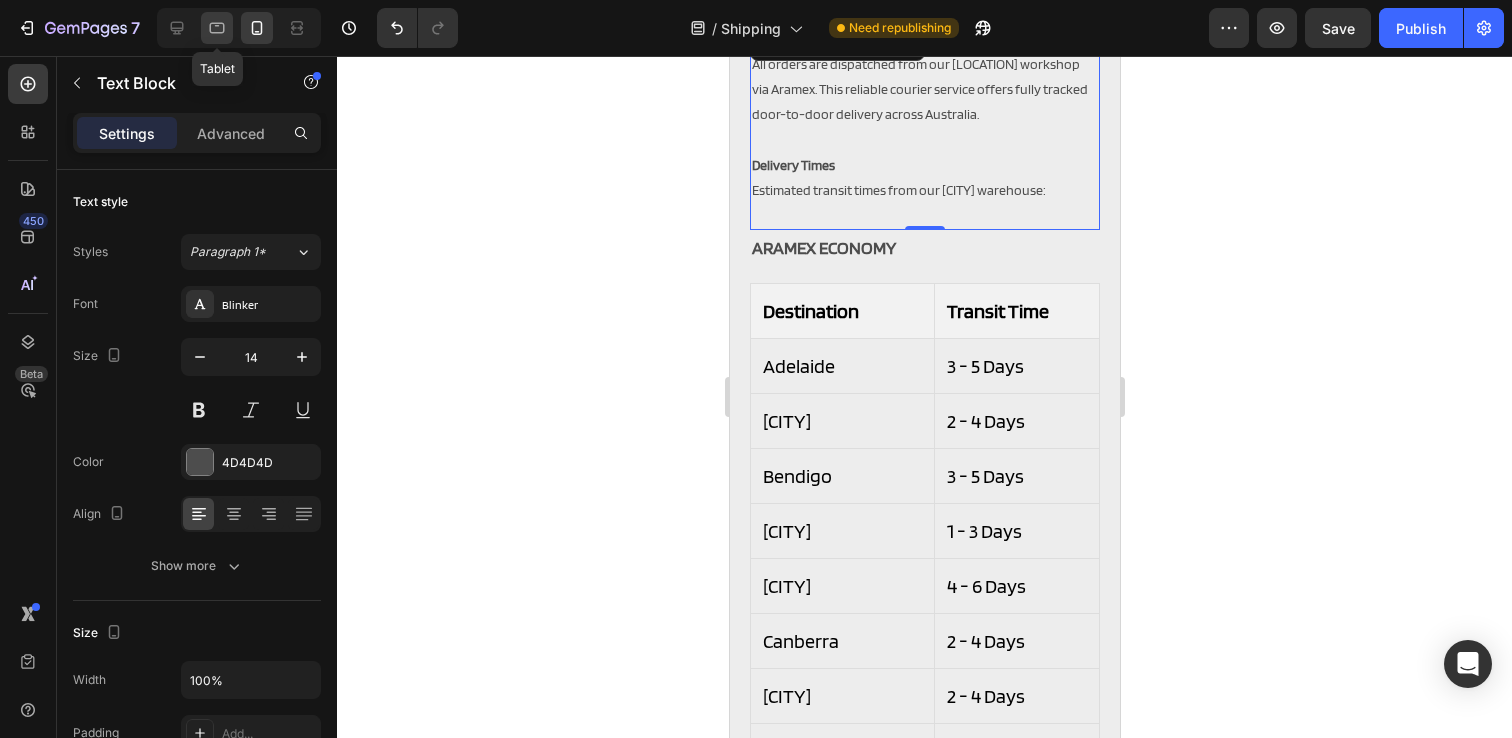 click 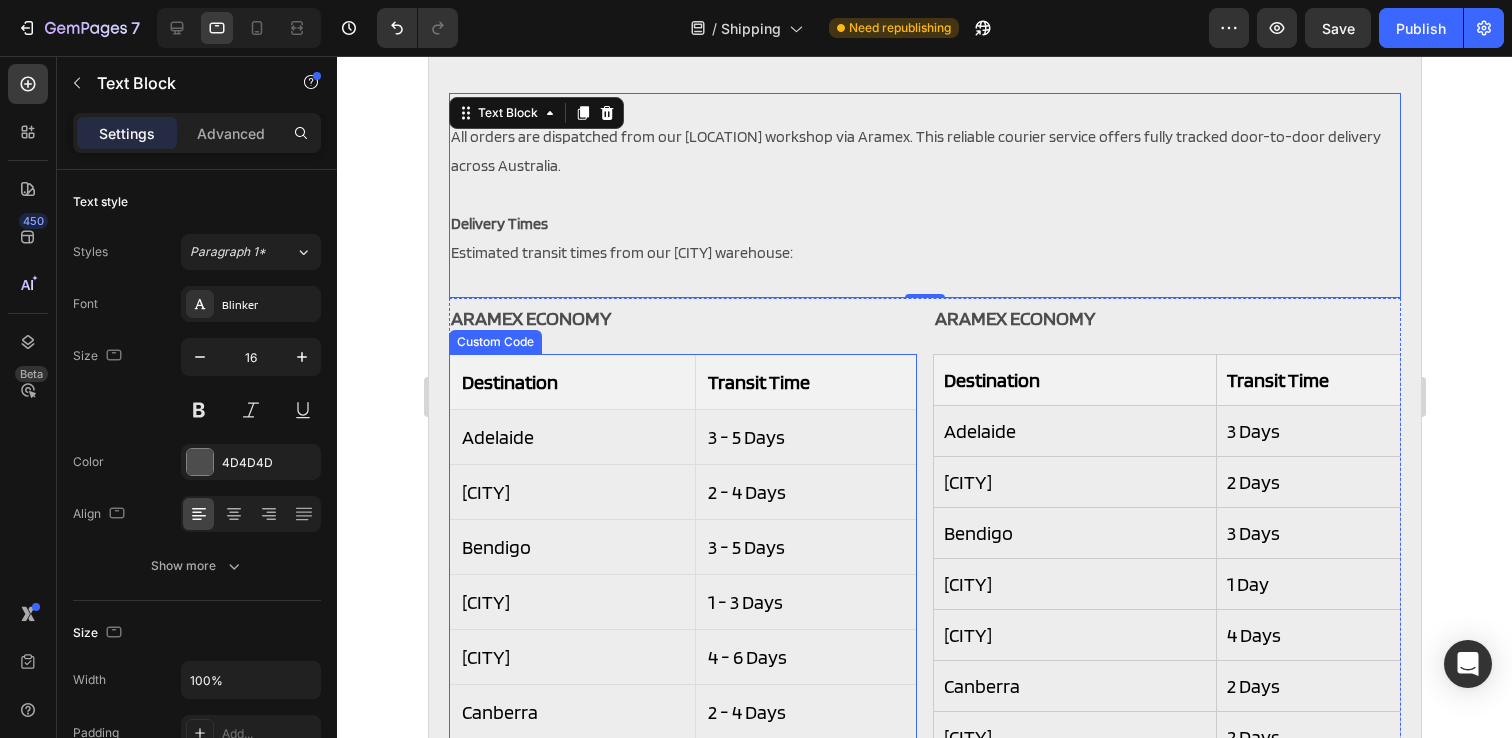 scroll, scrollTop: 209, scrollLeft: 0, axis: vertical 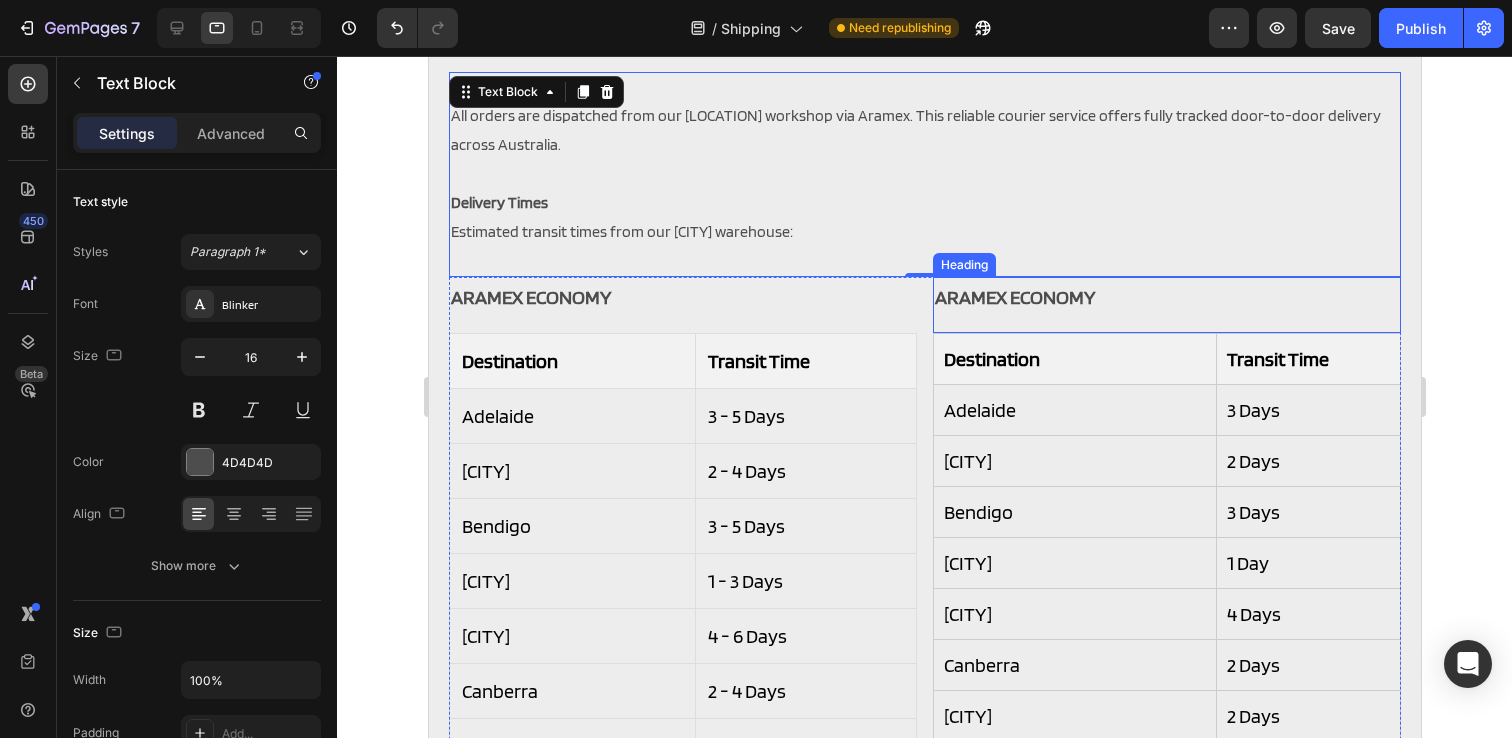 click on "ARAMEX ECONOMY" at bounding box center [1166, 297] 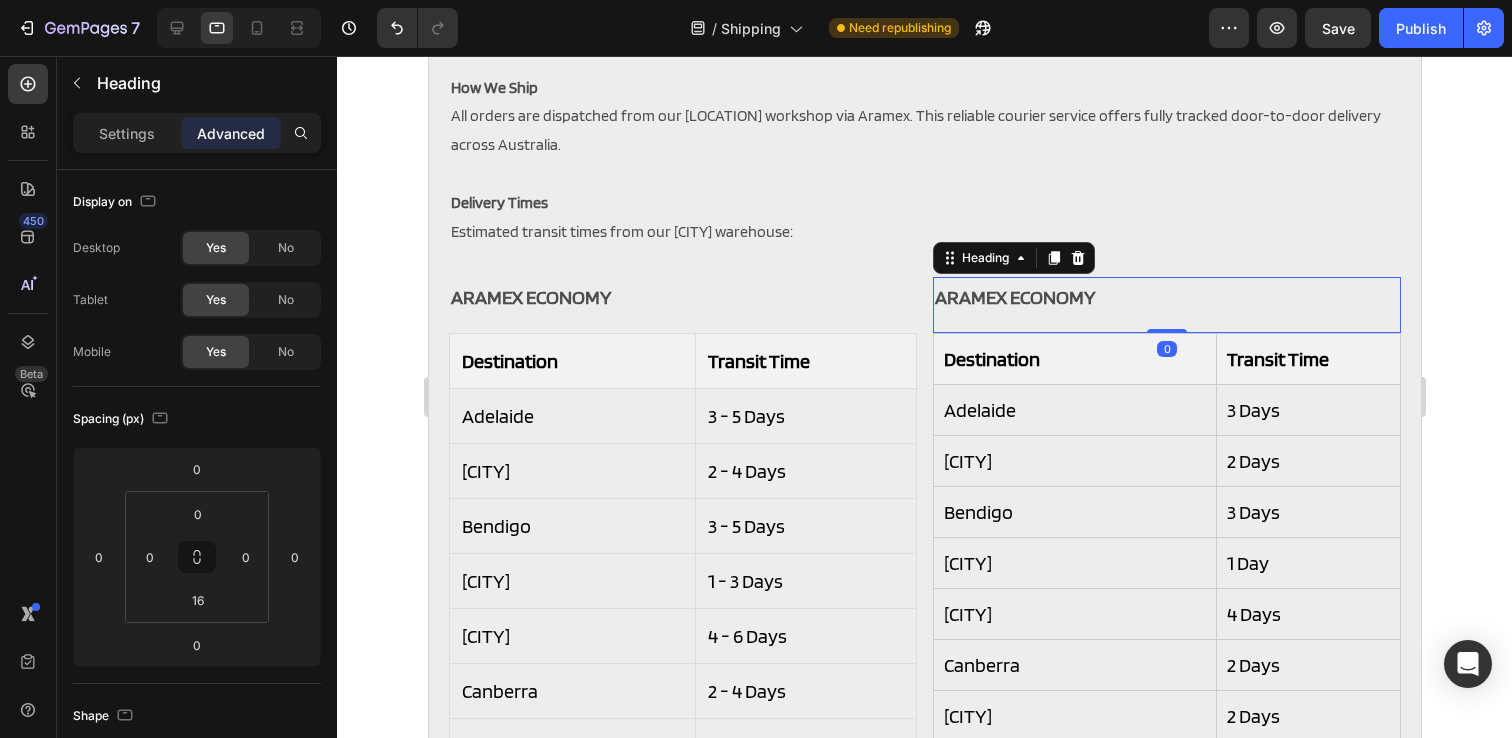 click on "ARAMEX ECONOMY" at bounding box center [1166, 297] 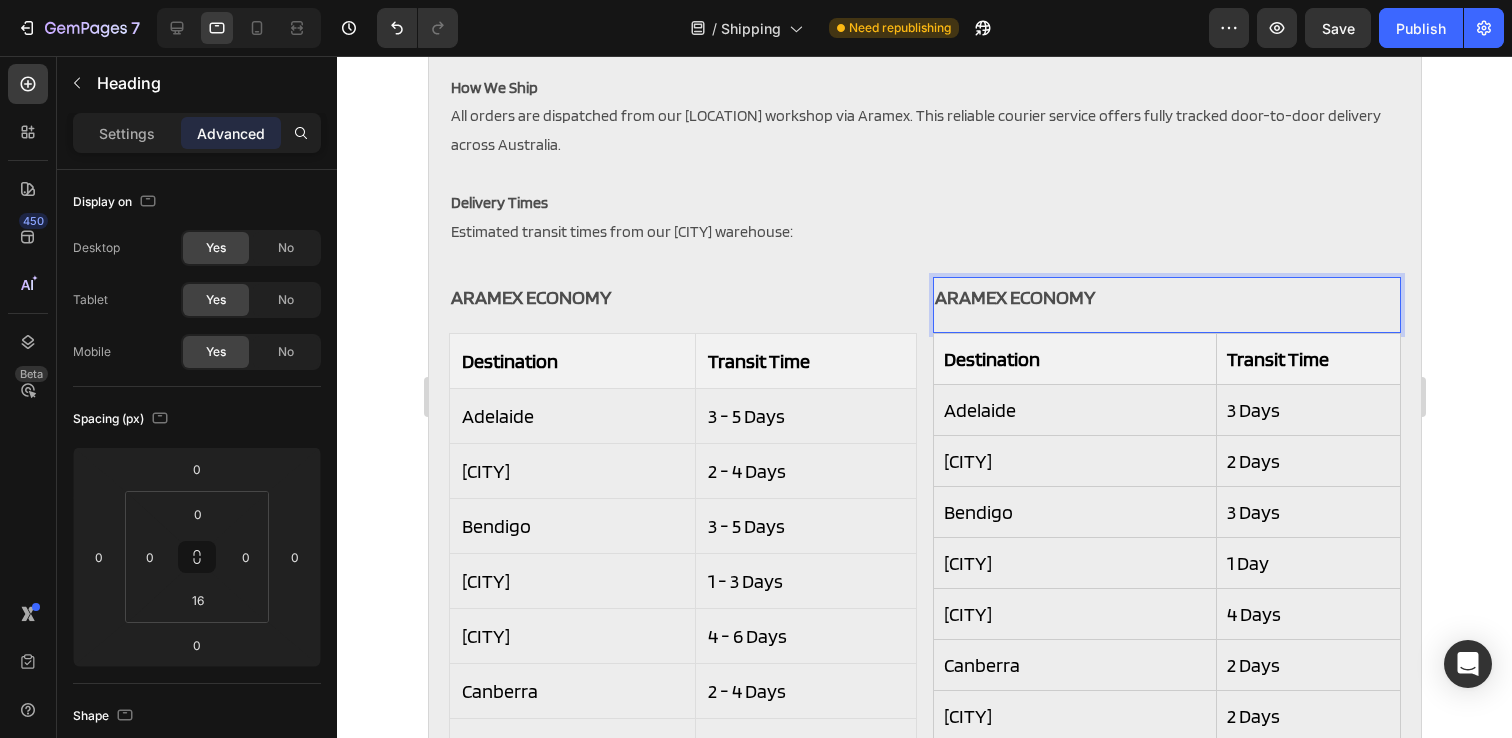 click on "ARAMEX ECONOMY" at bounding box center [1166, 297] 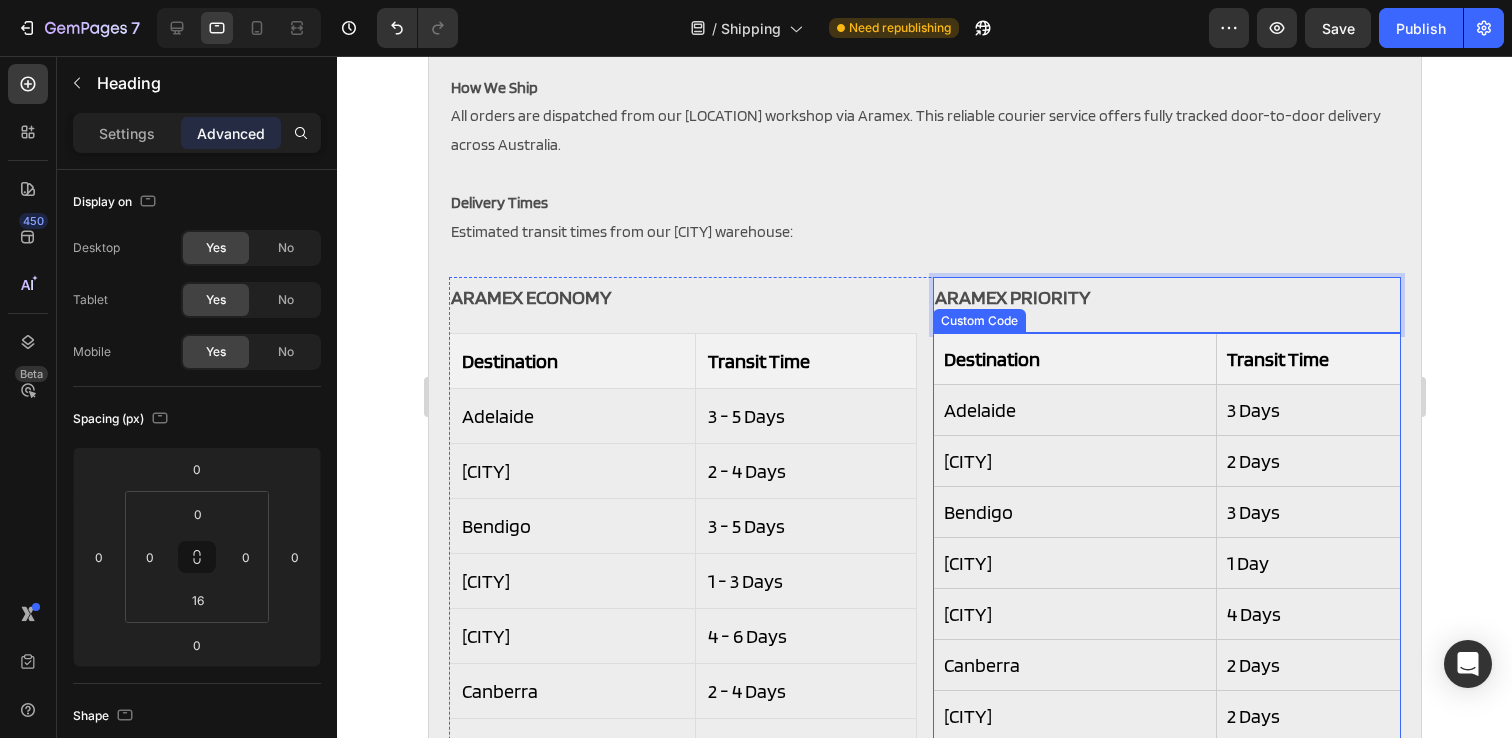 click on "Adelaide" at bounding box center (1074, 410) 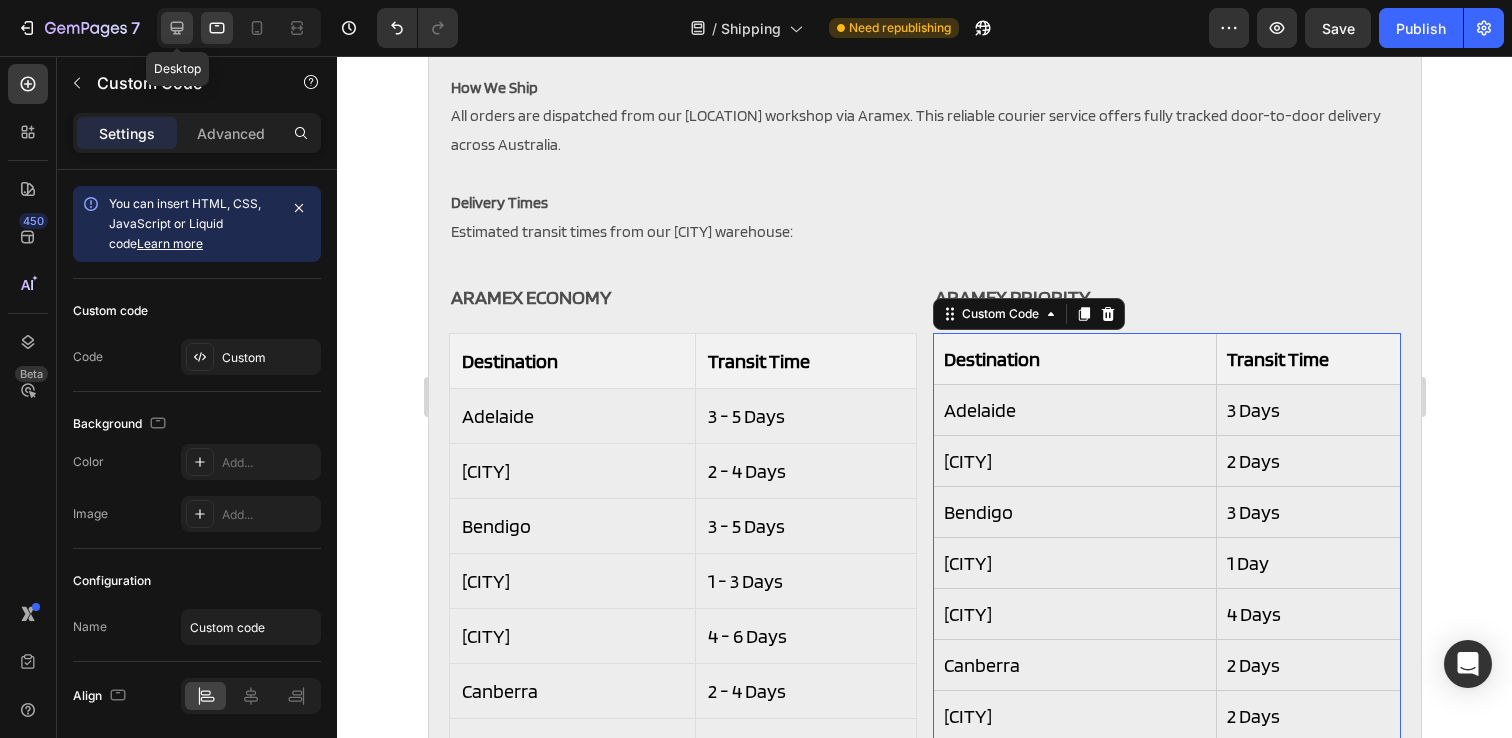 click 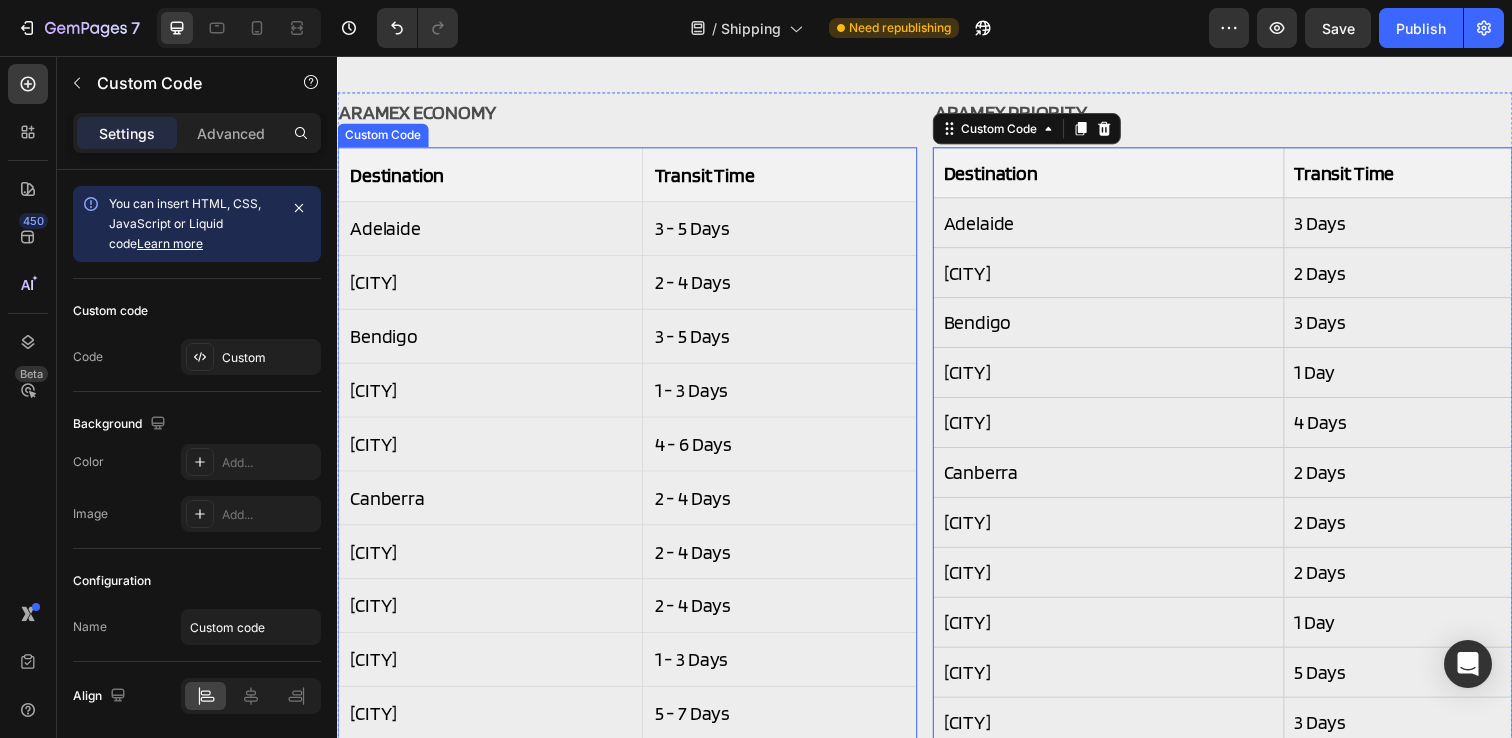 scroll, scrollTop: 466, scrollLeft: 0, axis: vertical 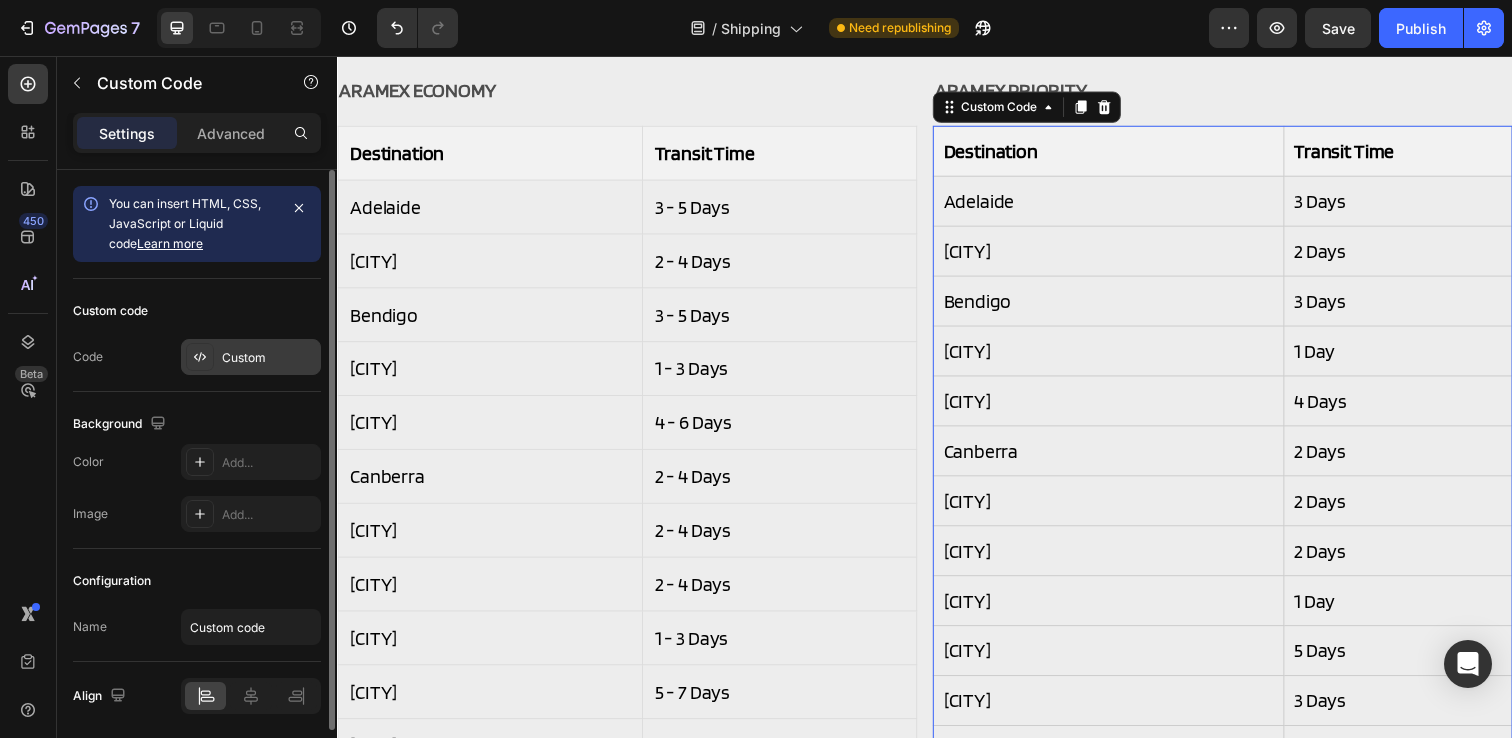 click 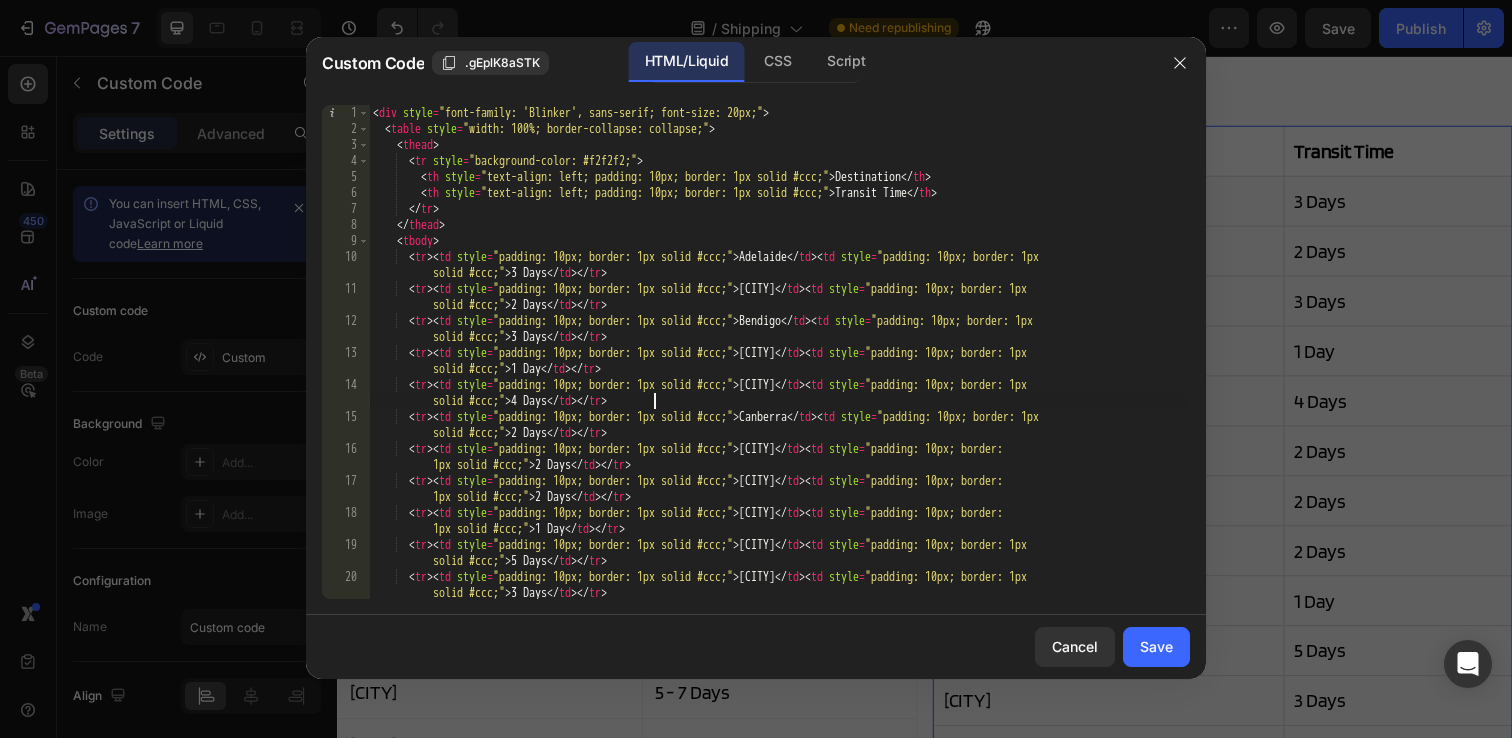click on "Destination Transit Time Adelaide 3 Days Albury 2 Days Bendigo" at bounding box center (779, 376) 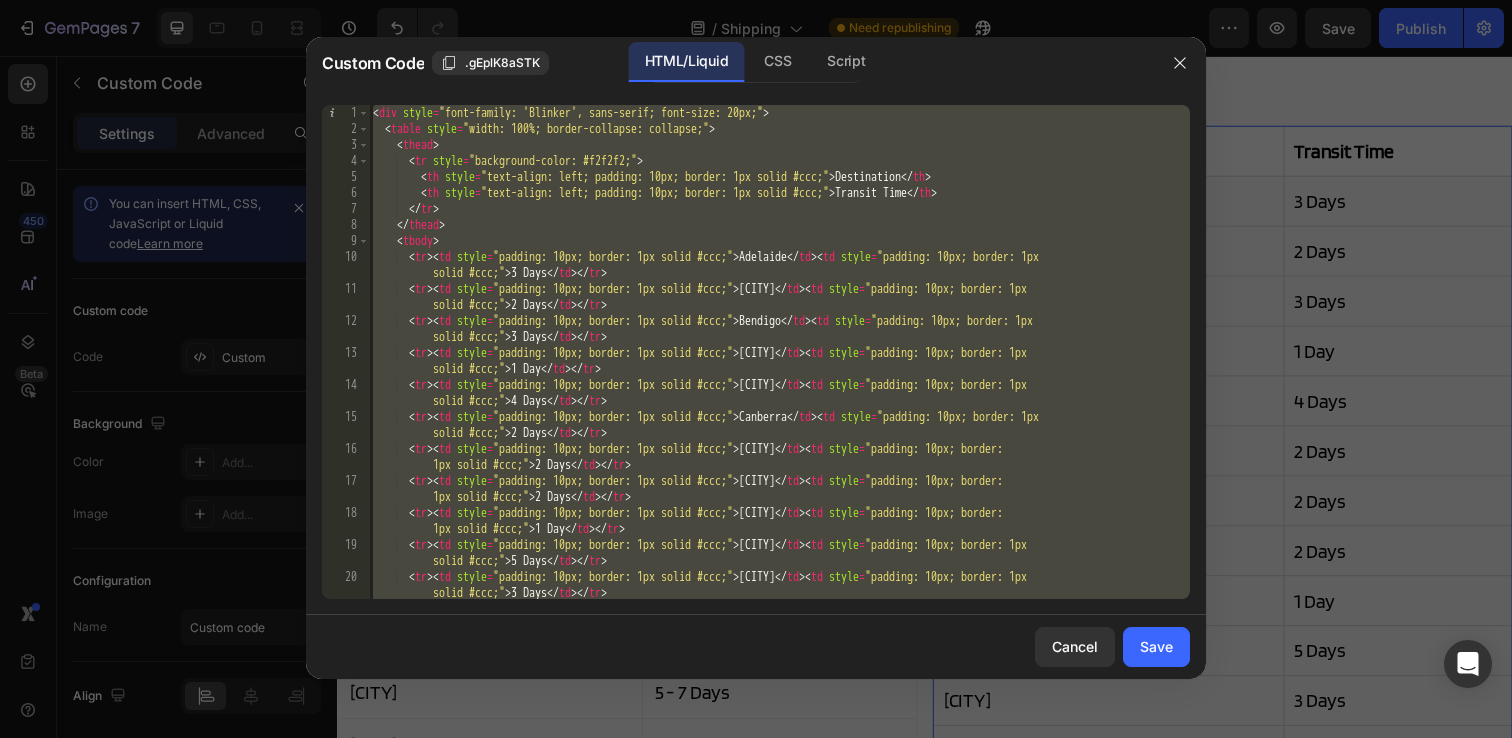 paste 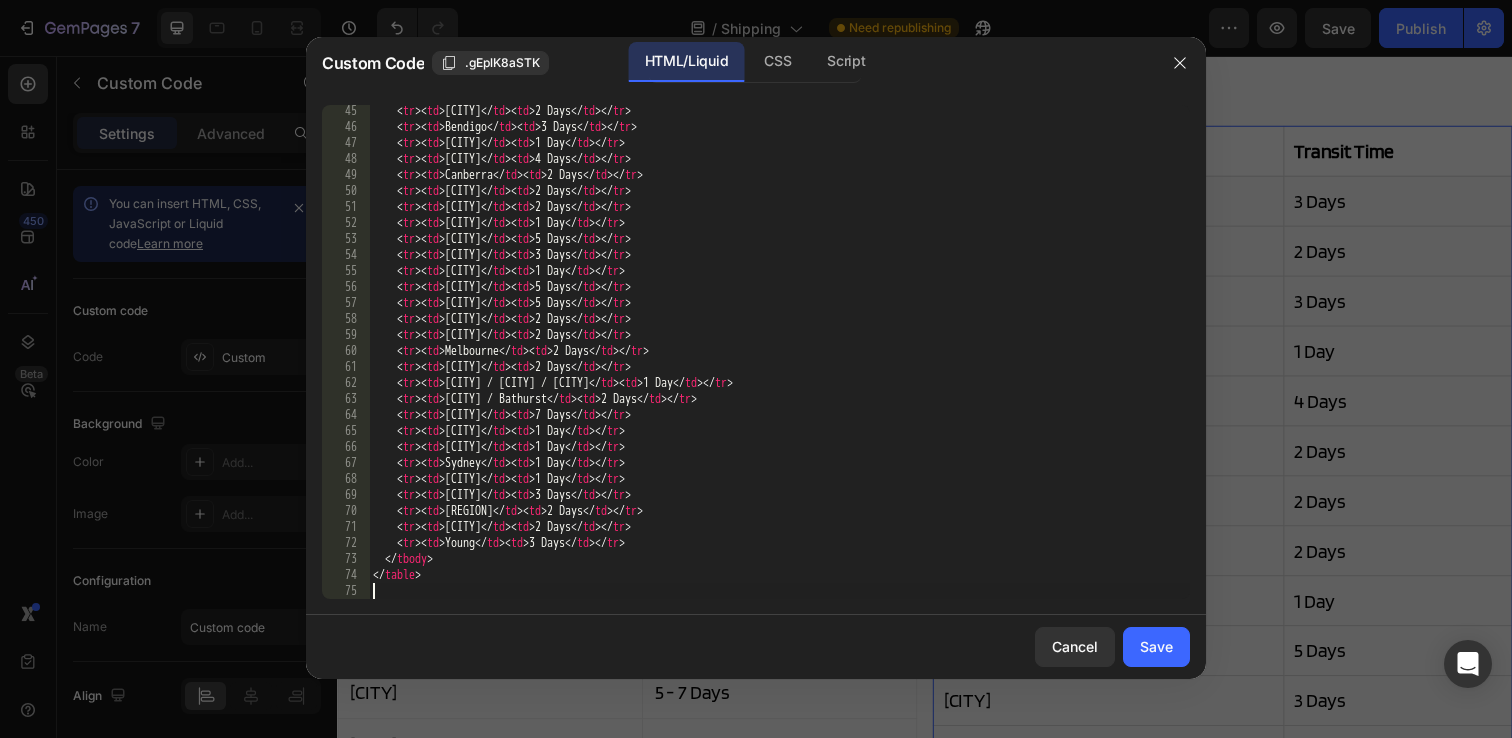 scroll, scrollTop: 706, scrollLeft: 0, axis: vertical 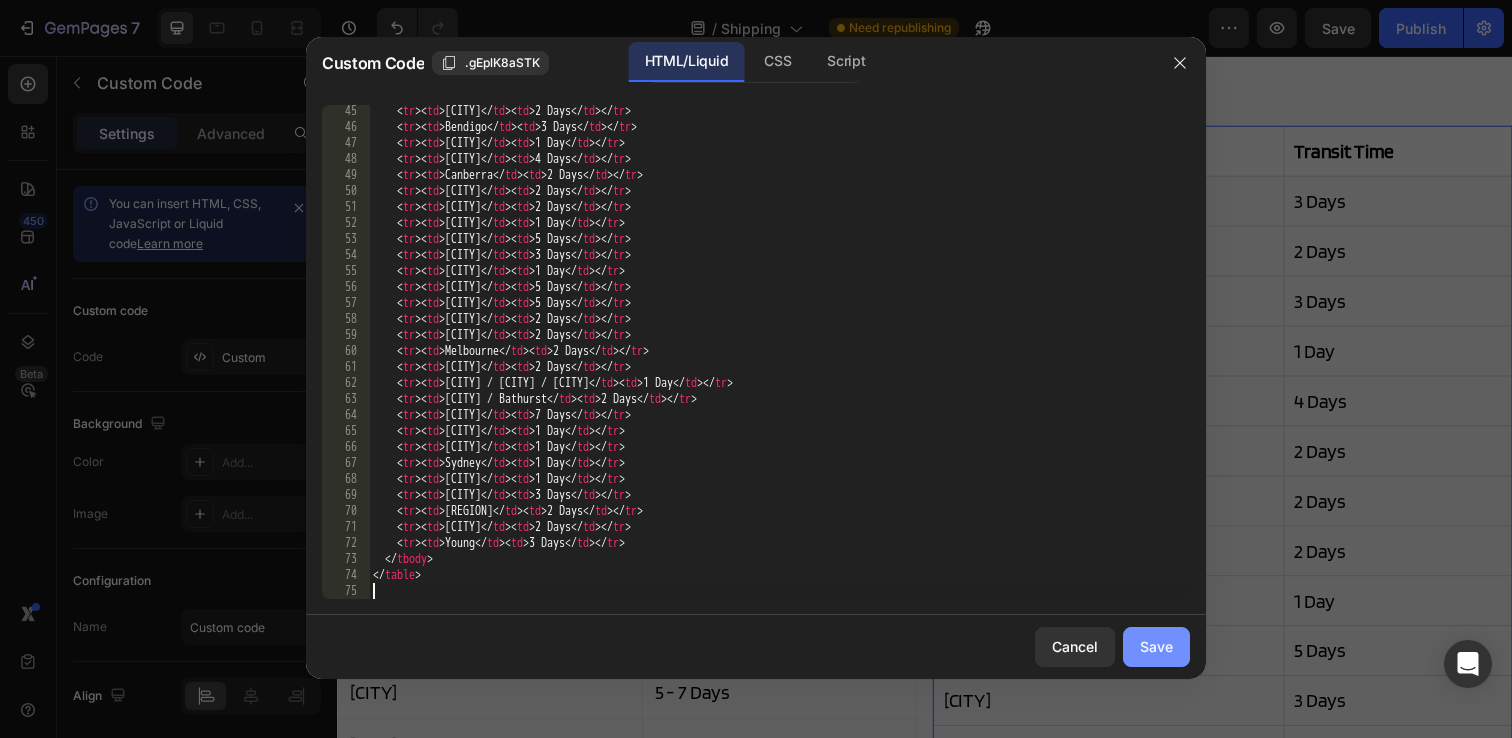 click on "Save" at bounding box center (1156, 646) 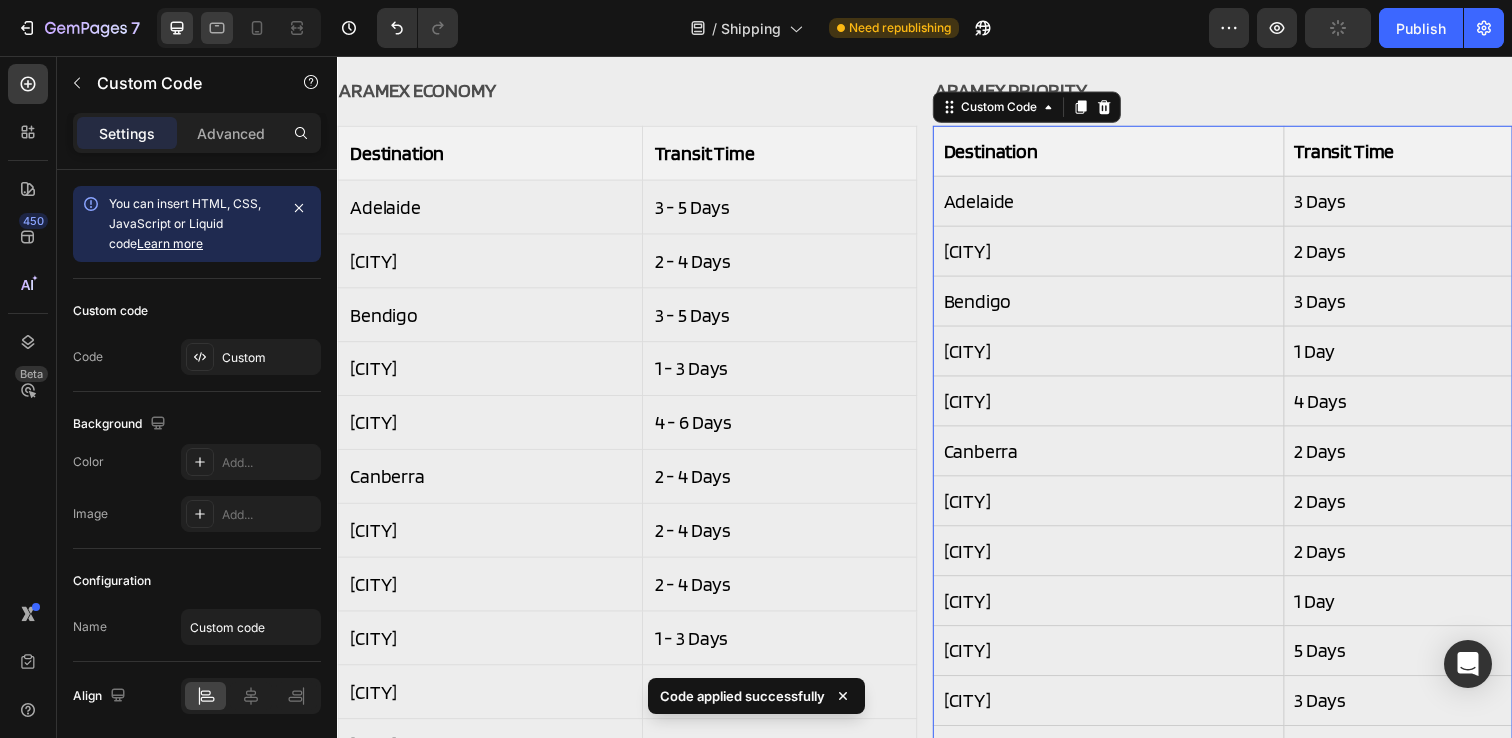 click 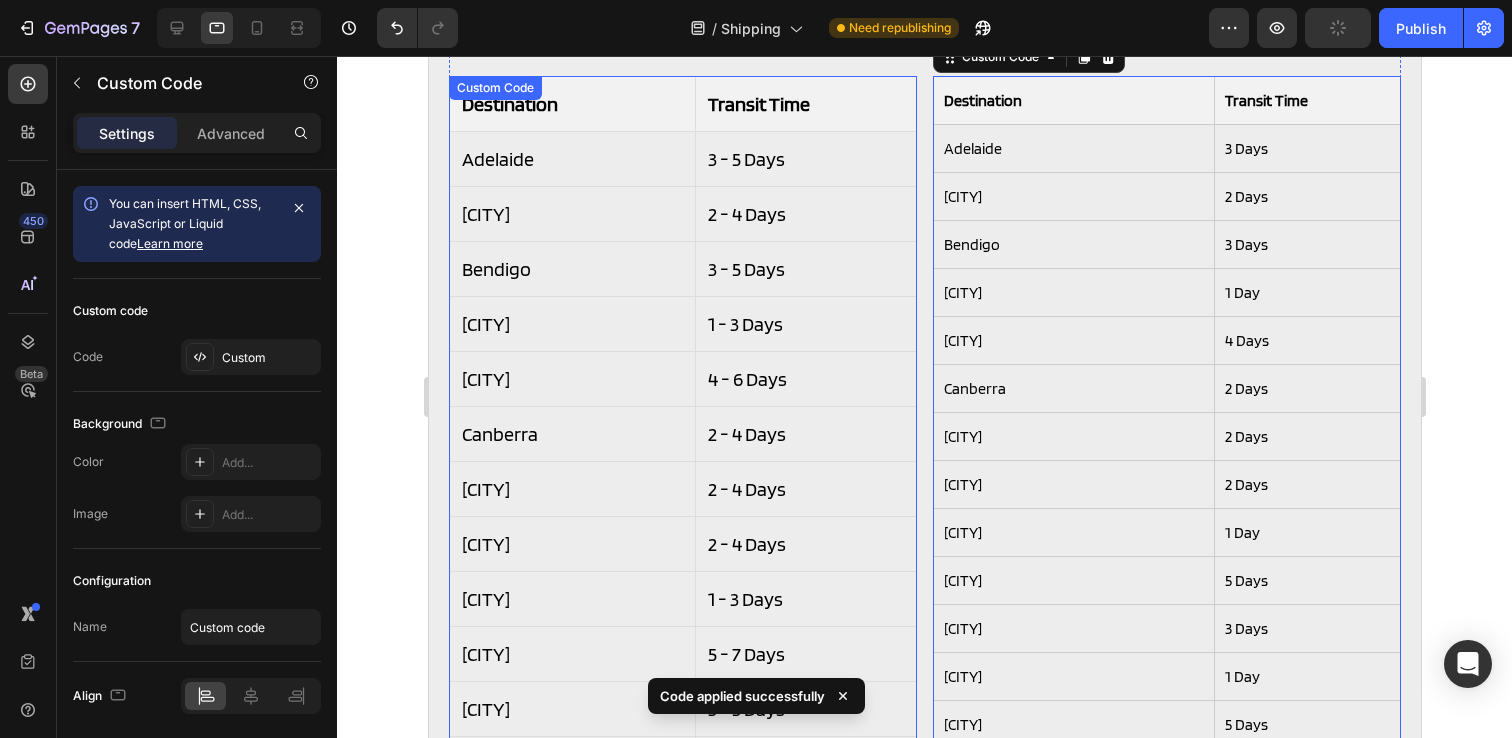 scroll, scrollTop: 416, scrollLeft: 0, axis: vertical 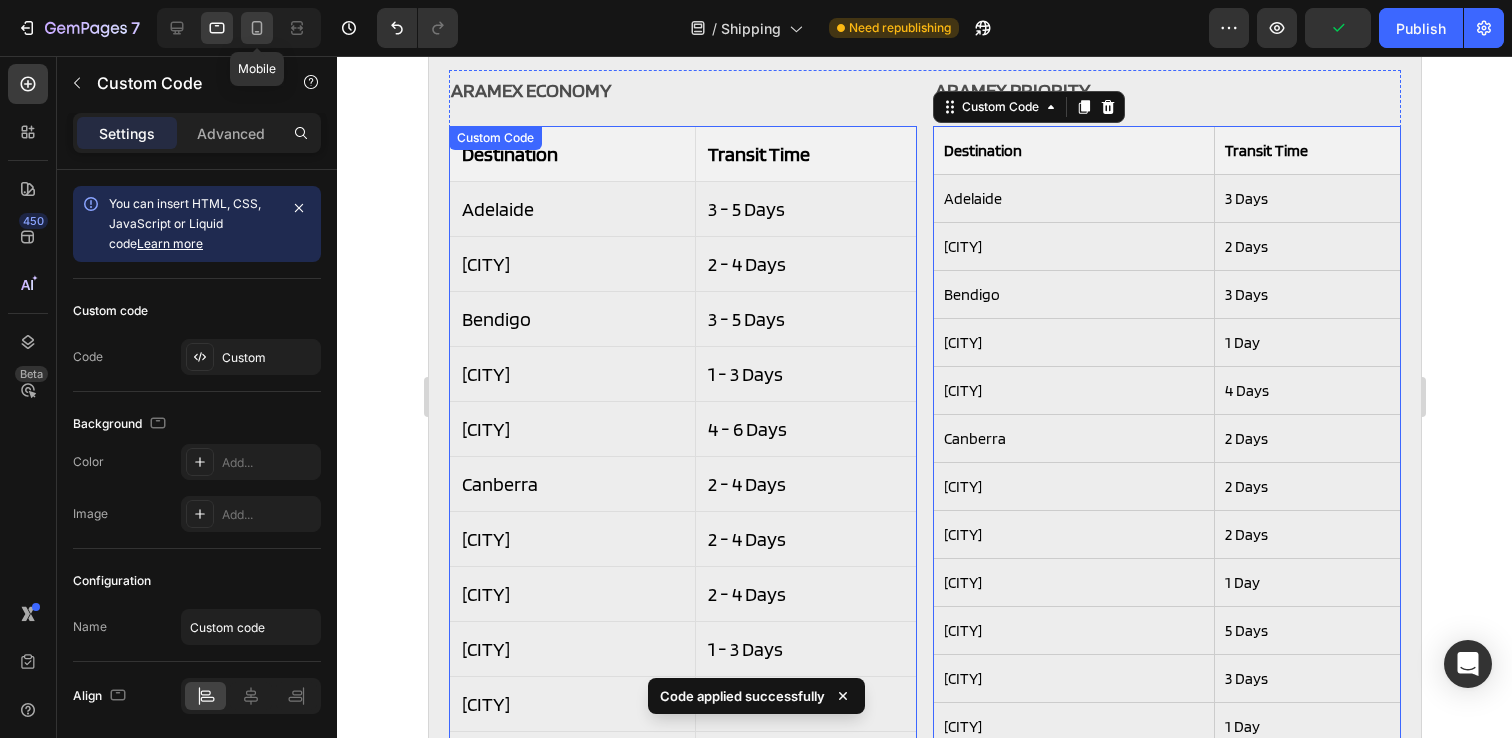 click 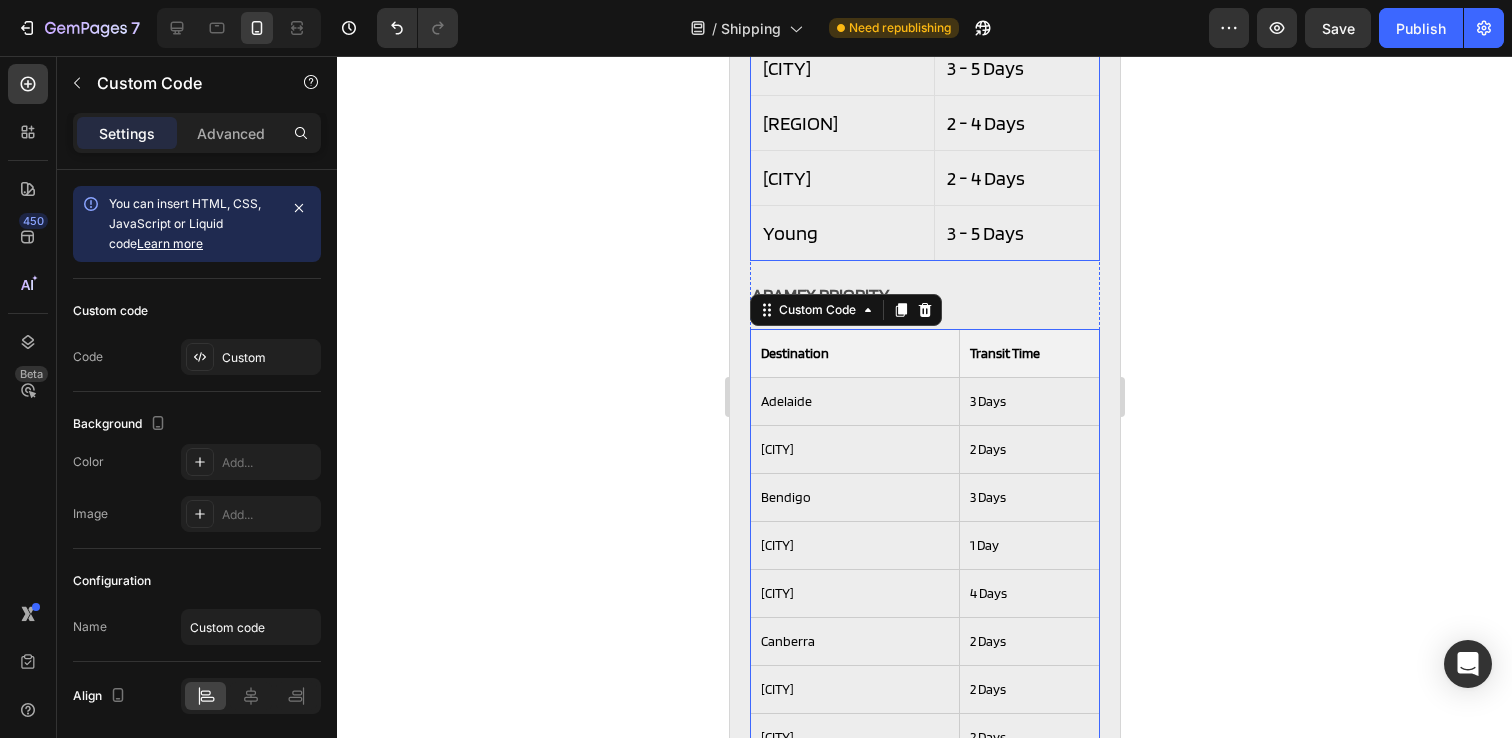 scroll, scrollTop: 1869, scrollLeft: 0, axis: vertical 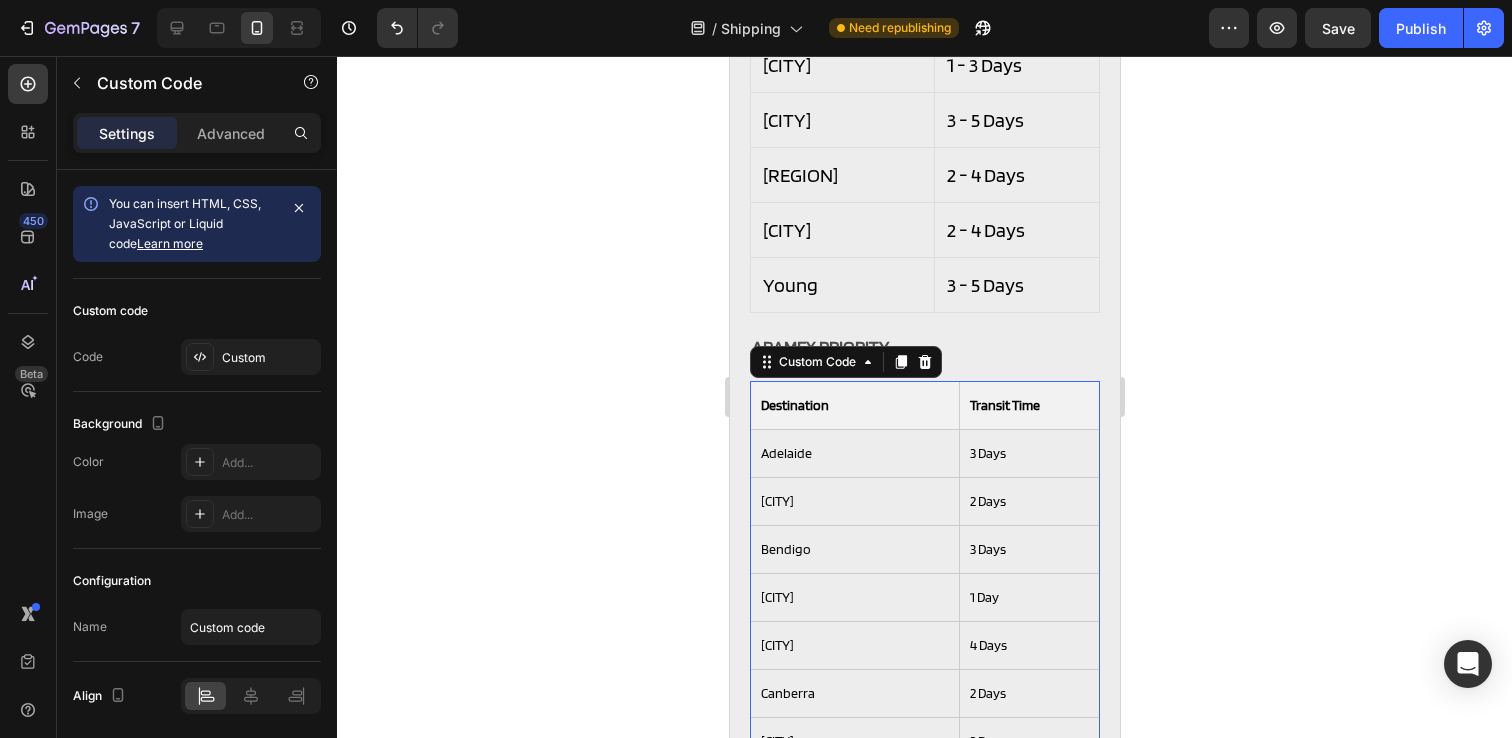 click 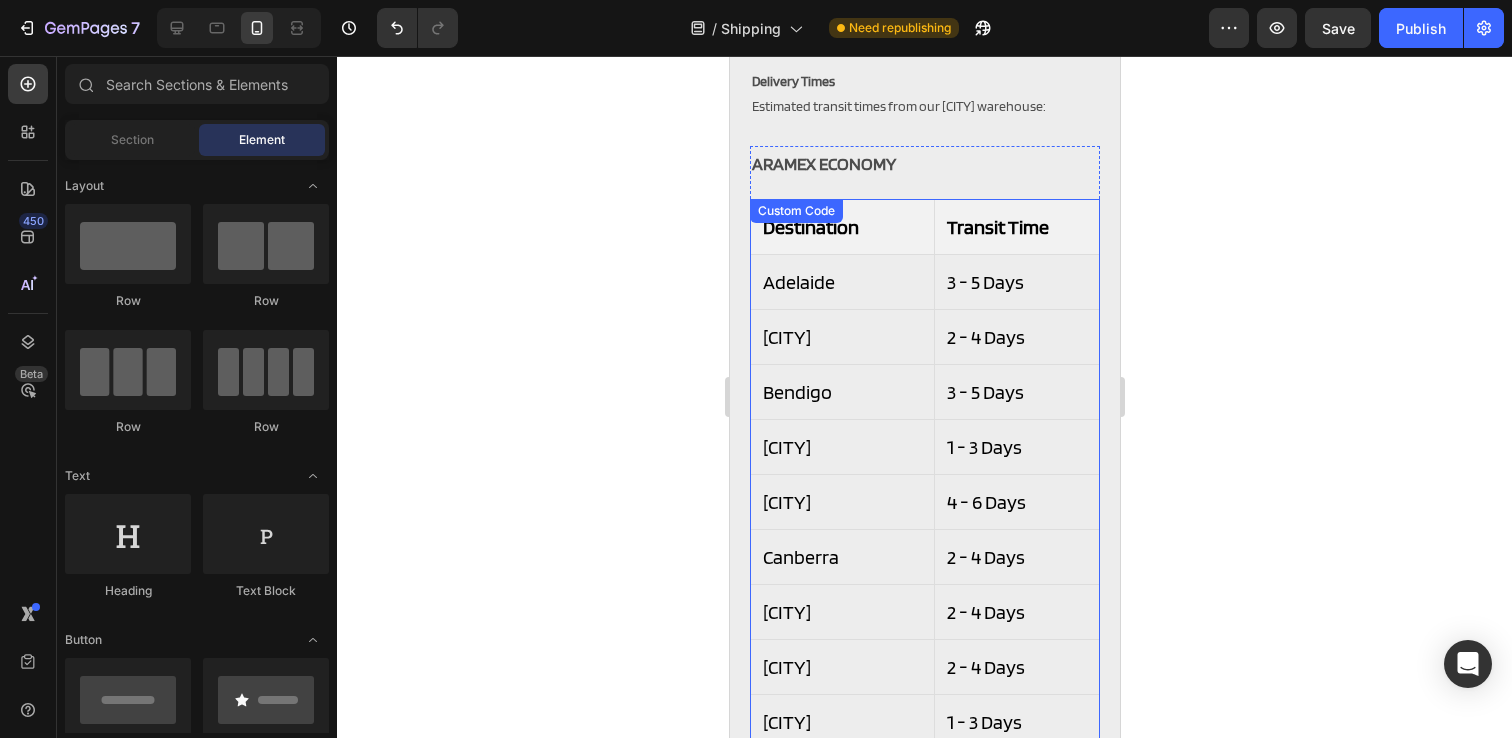 scroll, scrollTop: 271, scrollLeft: 0, axis: vertical 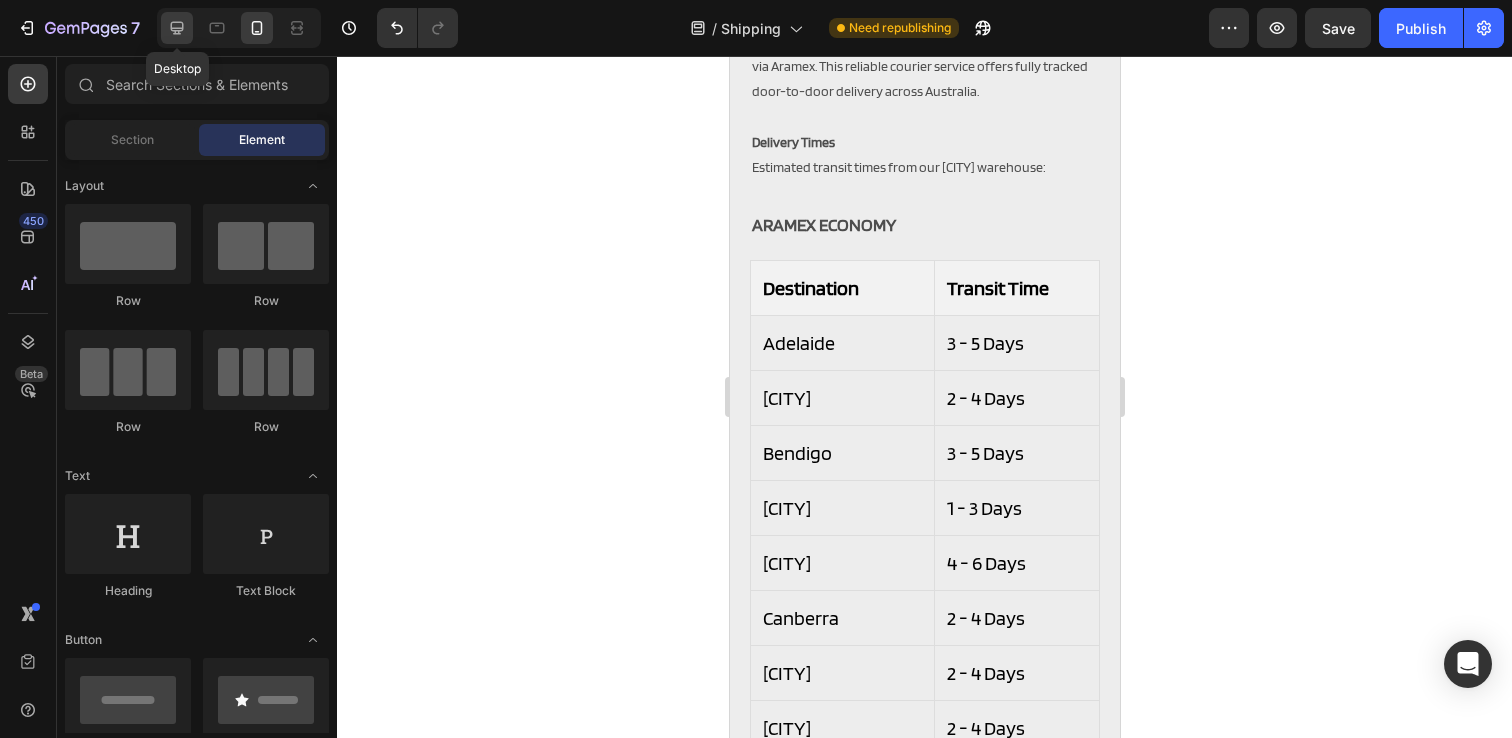 click 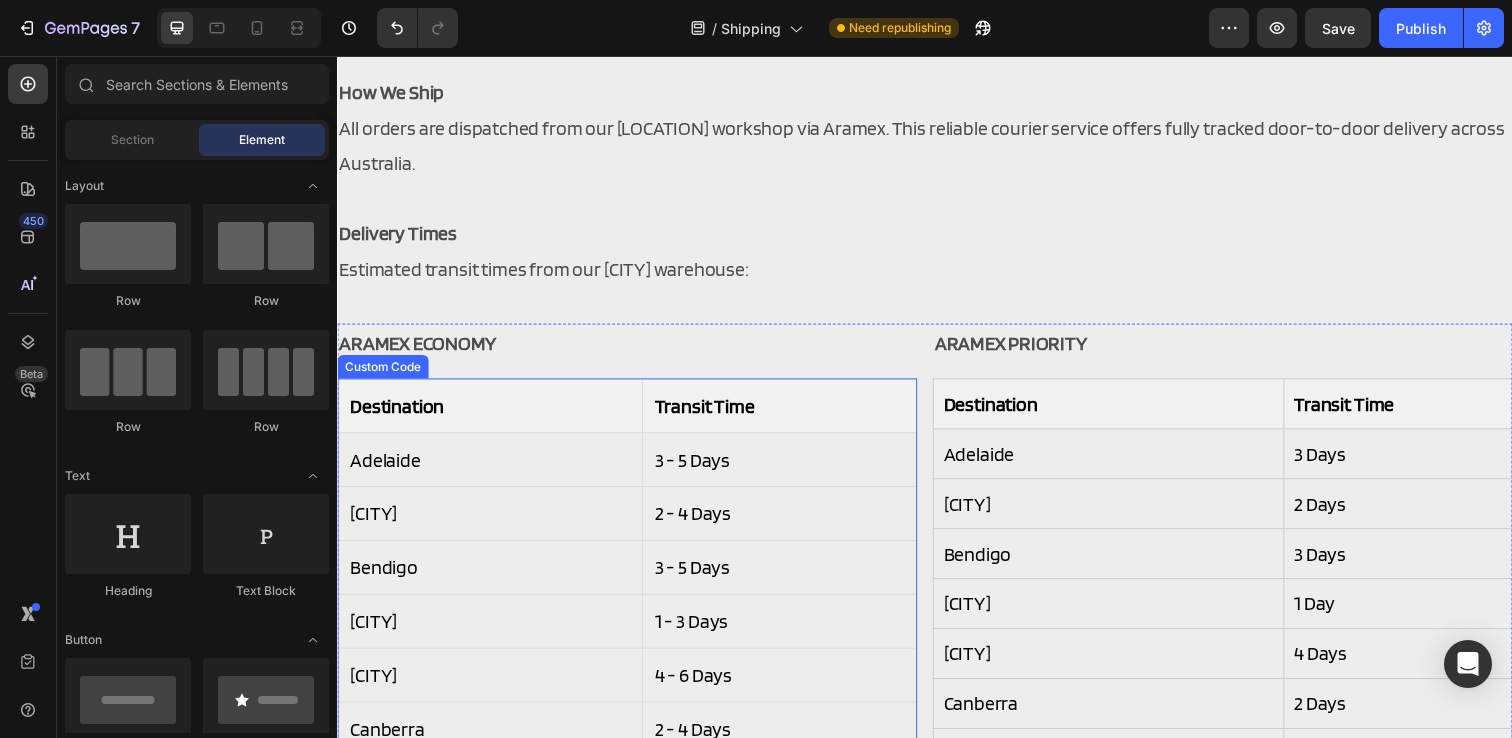 scroll, scrollTop: 202, scrollLeft: 0, axis: vertical 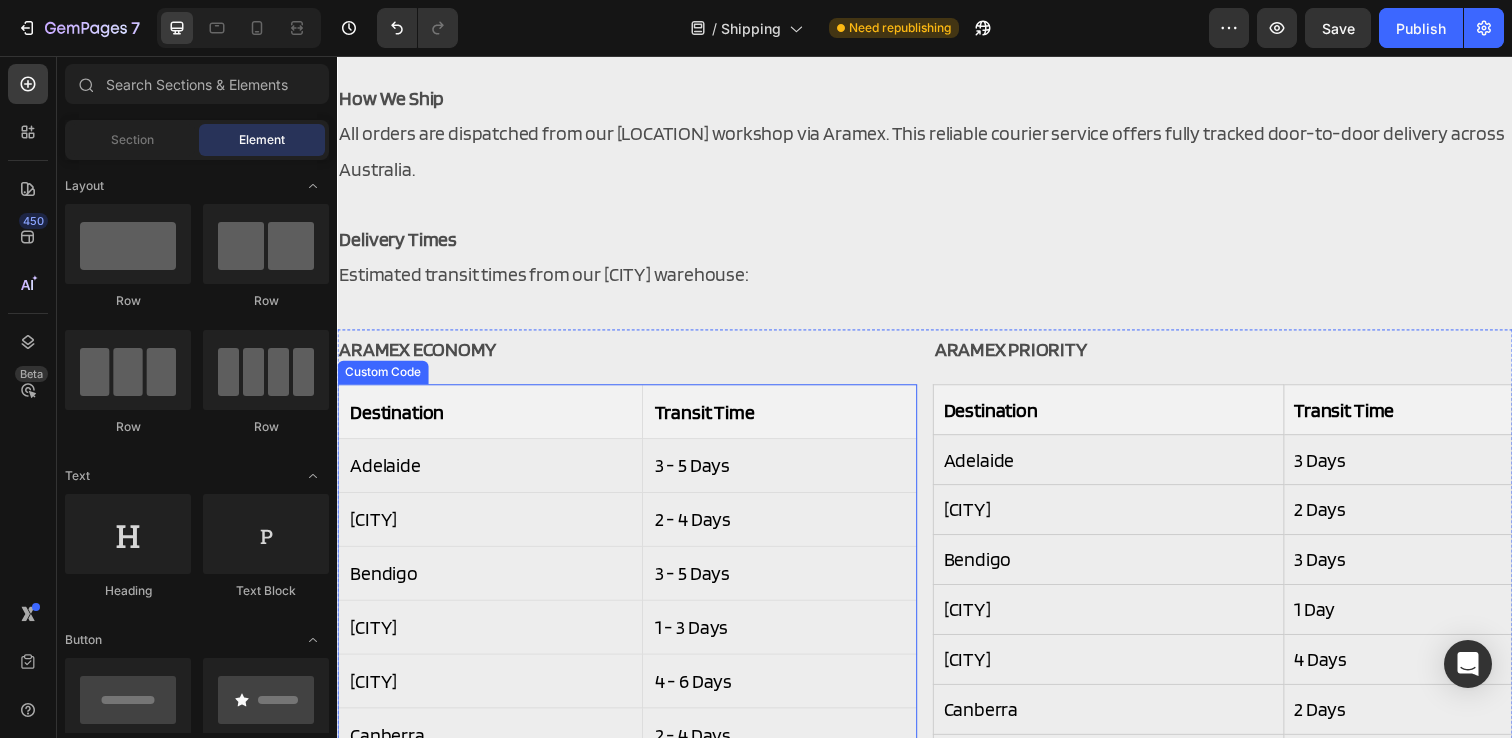 click on "Destination" at bounding box center [493, 418] 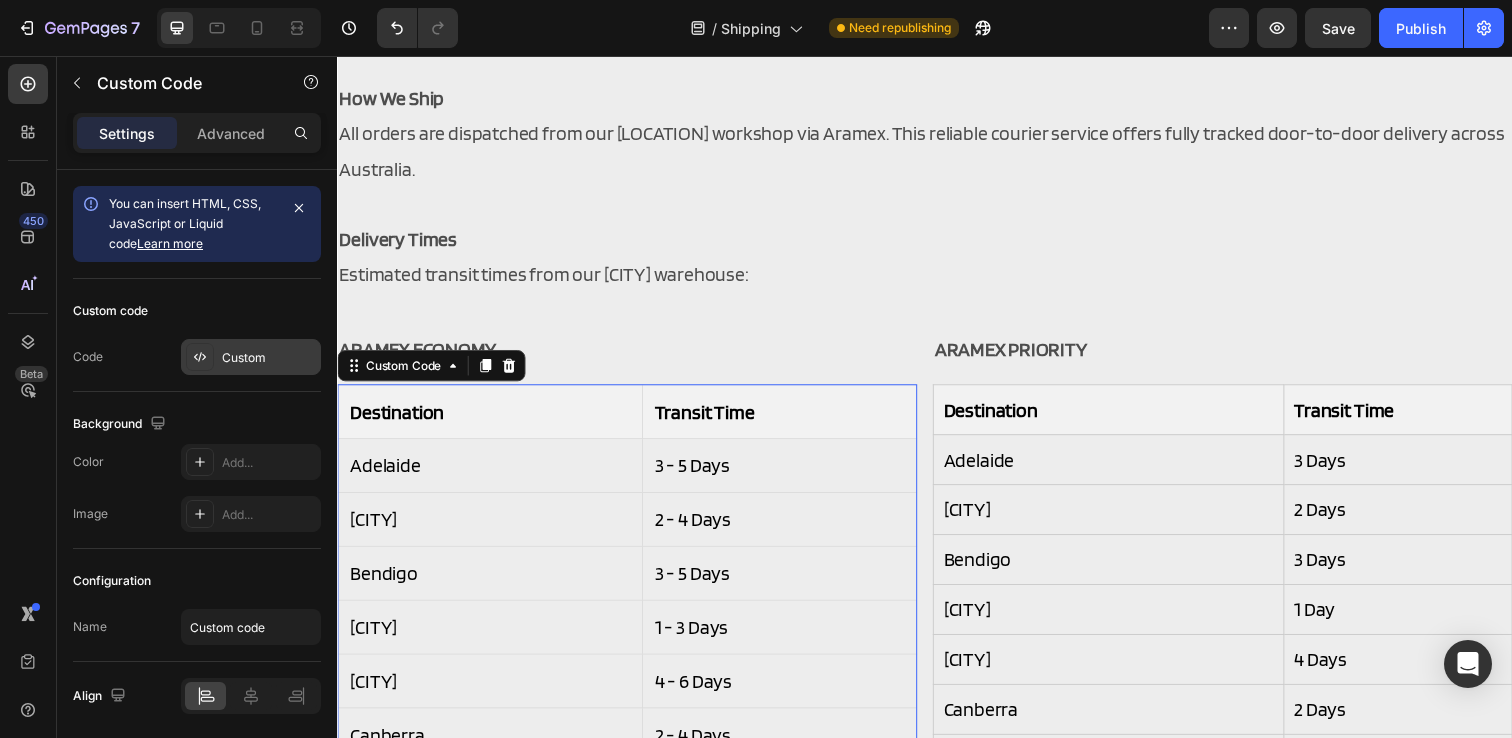 click on "Custom" at bounding box center (269, 358) 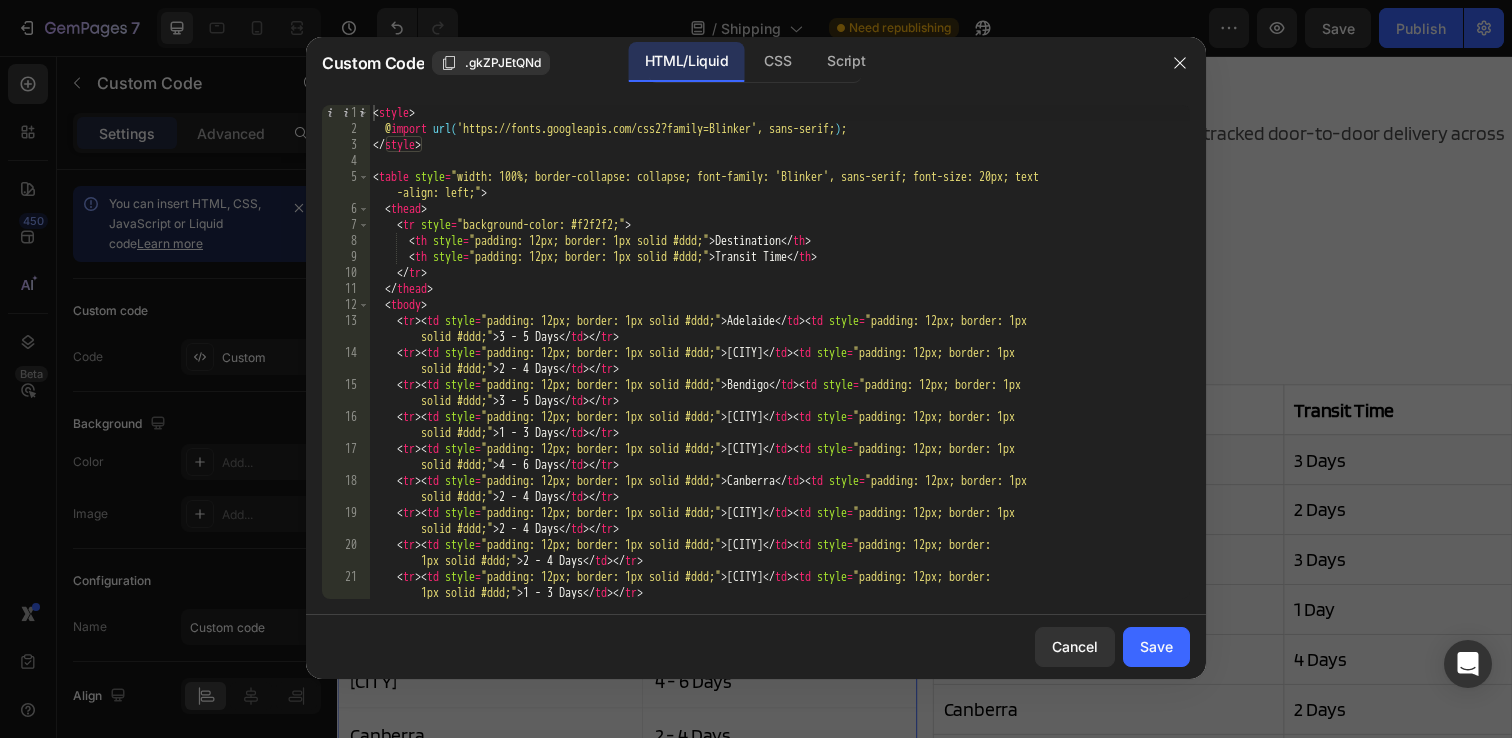 click on "Destination Transit Time Adelaide 3 - 5 Days Albury 2 - 4 Days Bendigo" at bounding box center (779, 376) 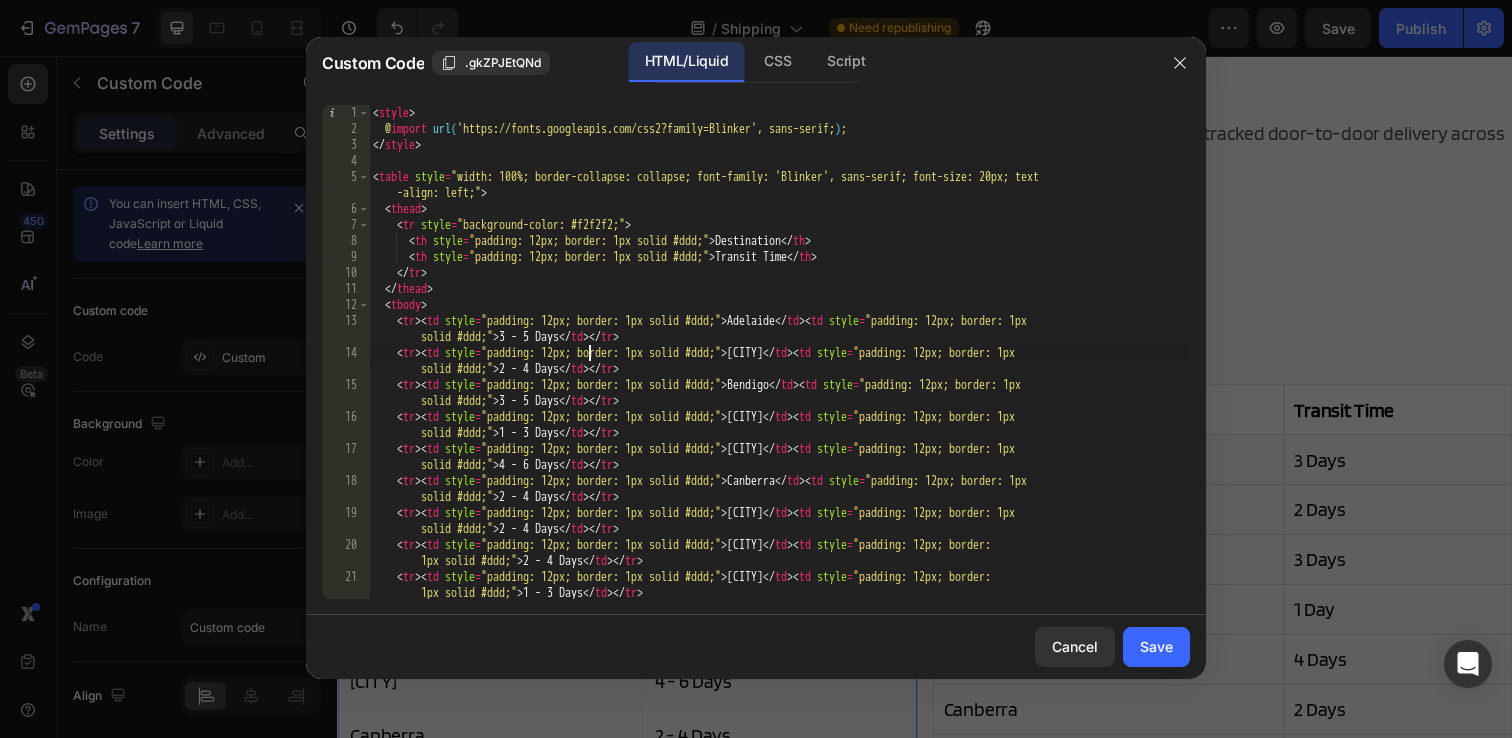 type on "</table>" 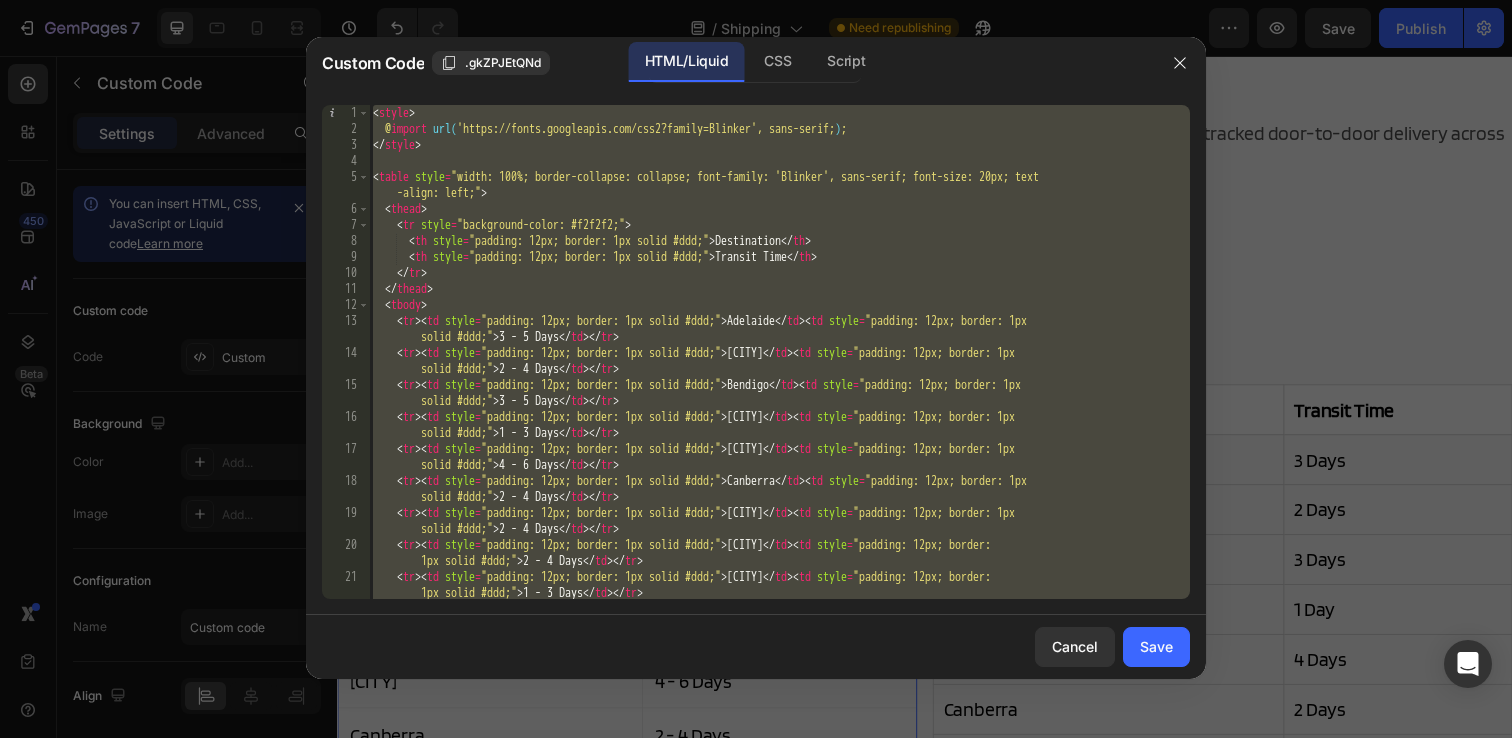 paste 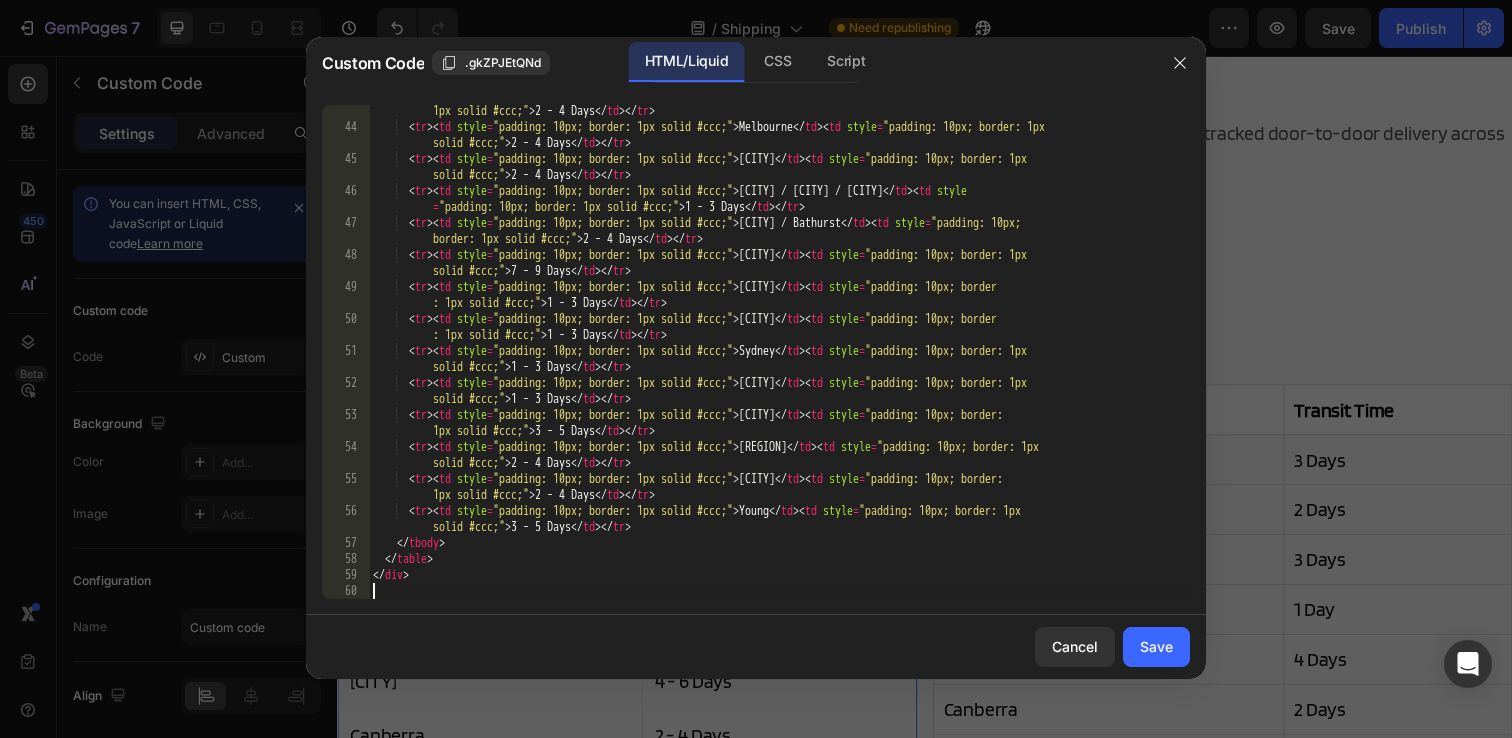 scroll, scrollTop: 930, scrollLeft: 0, axis: vertical 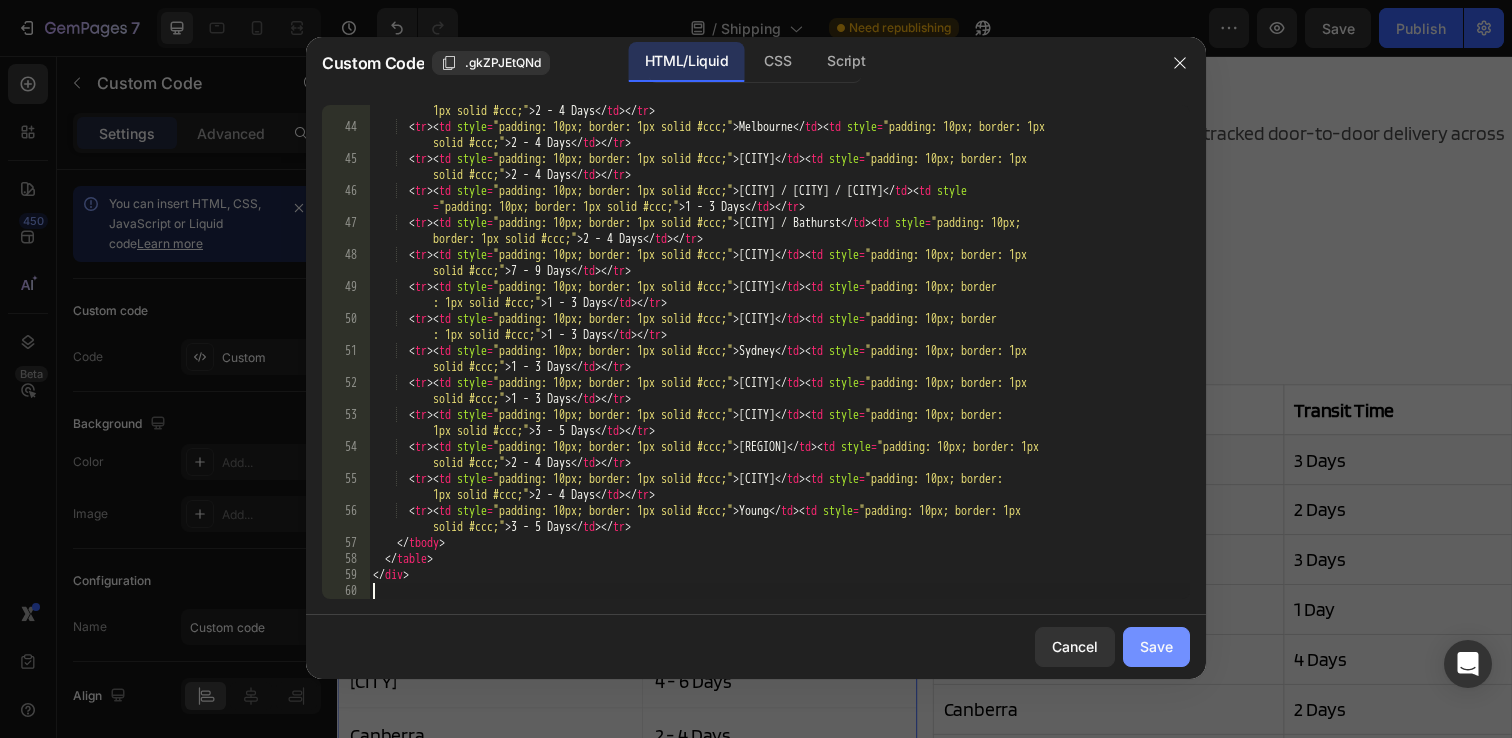 click on "Save" at bounding box center [1156, 646] 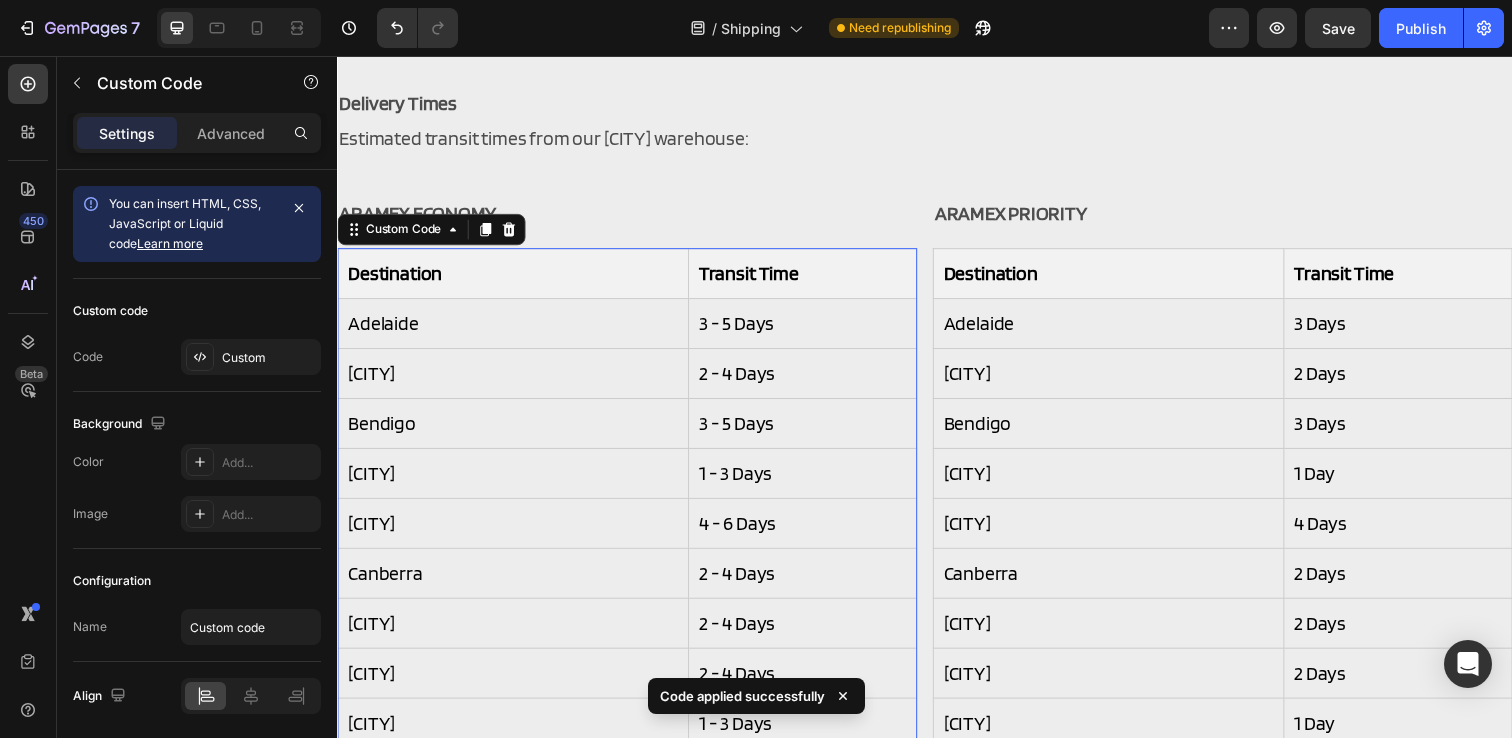 scroll, scrollTop: 250, scrollLeft: 0, axis: vertical 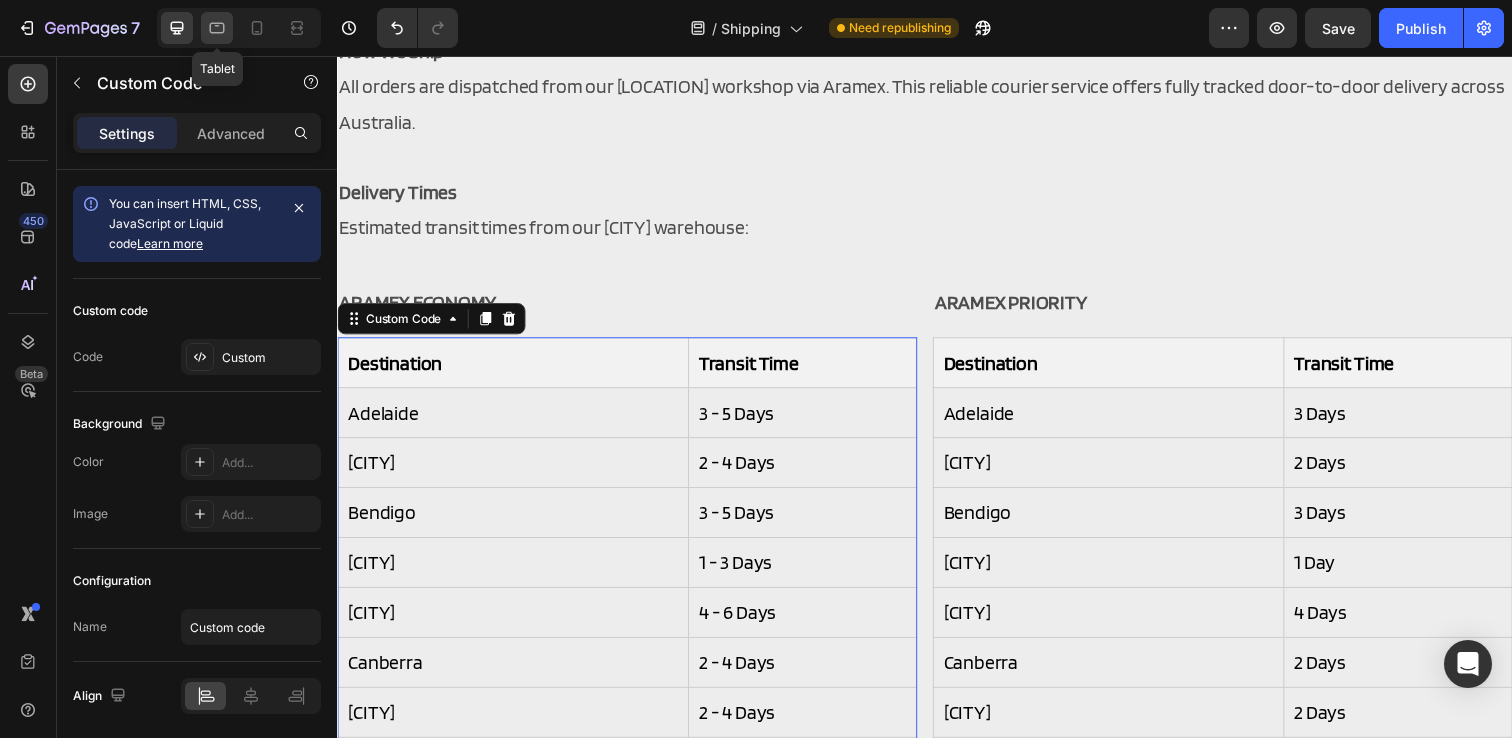 click 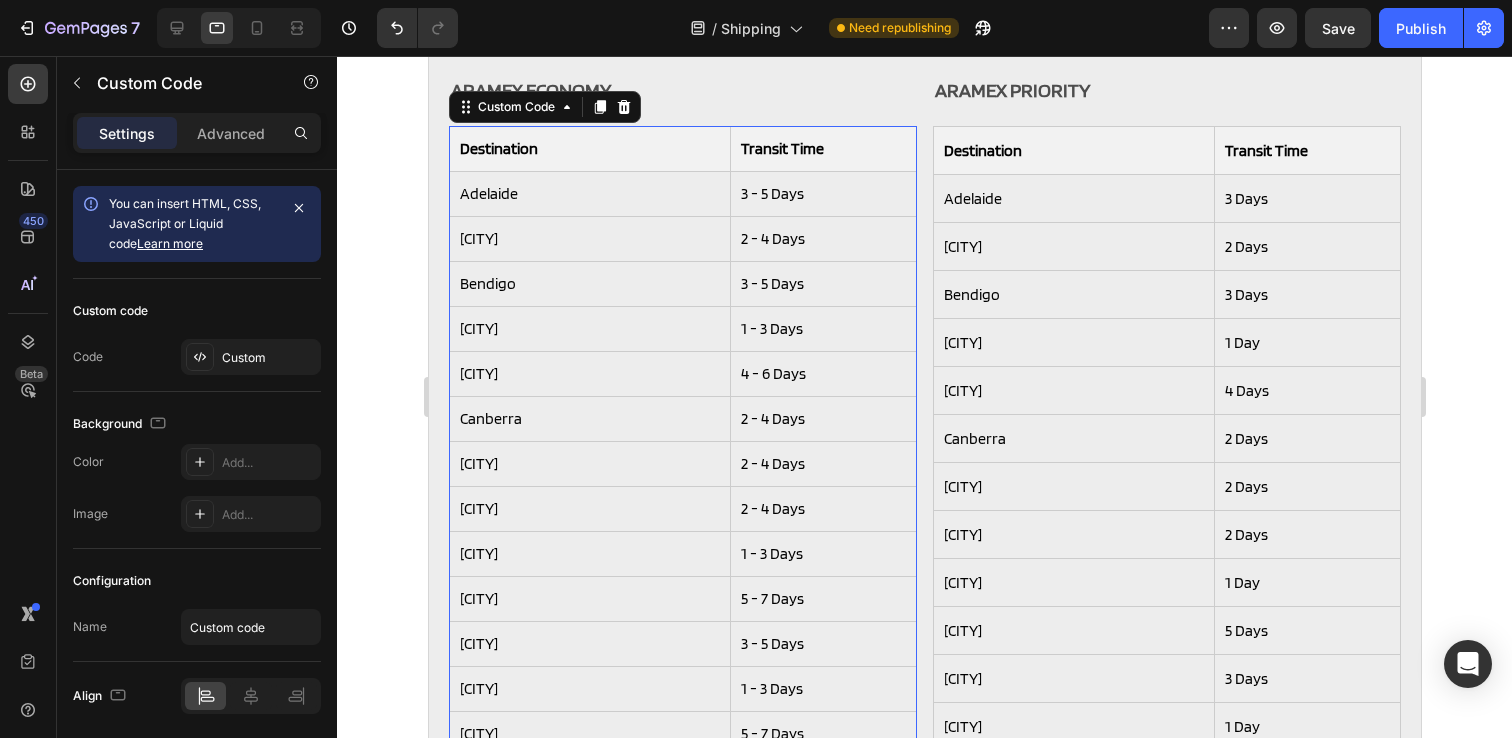 scroll, scrollTop: 392, scrollLeft: 0, axis: vertical 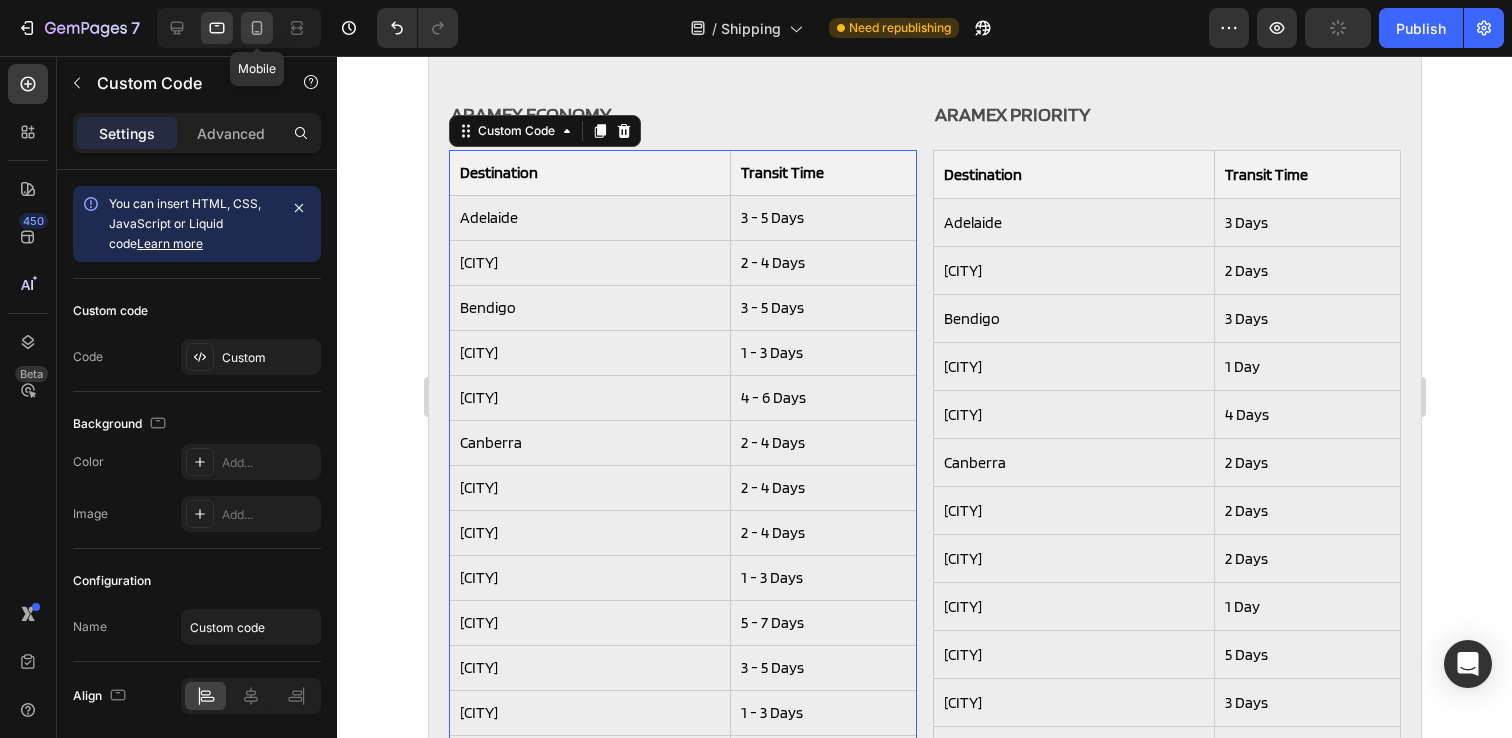 click 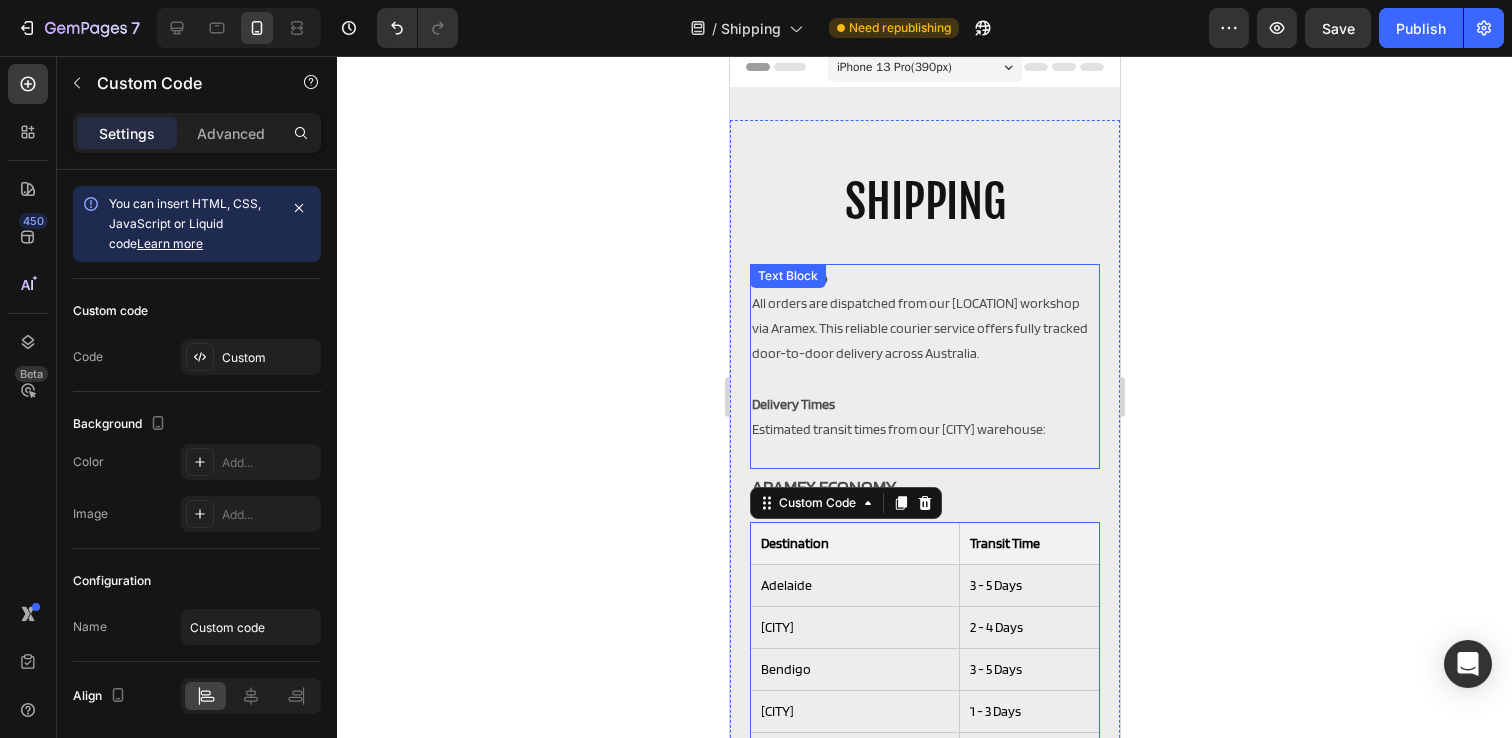 scroll, scrollTop: 0, scrollLeft: 0, axis: both 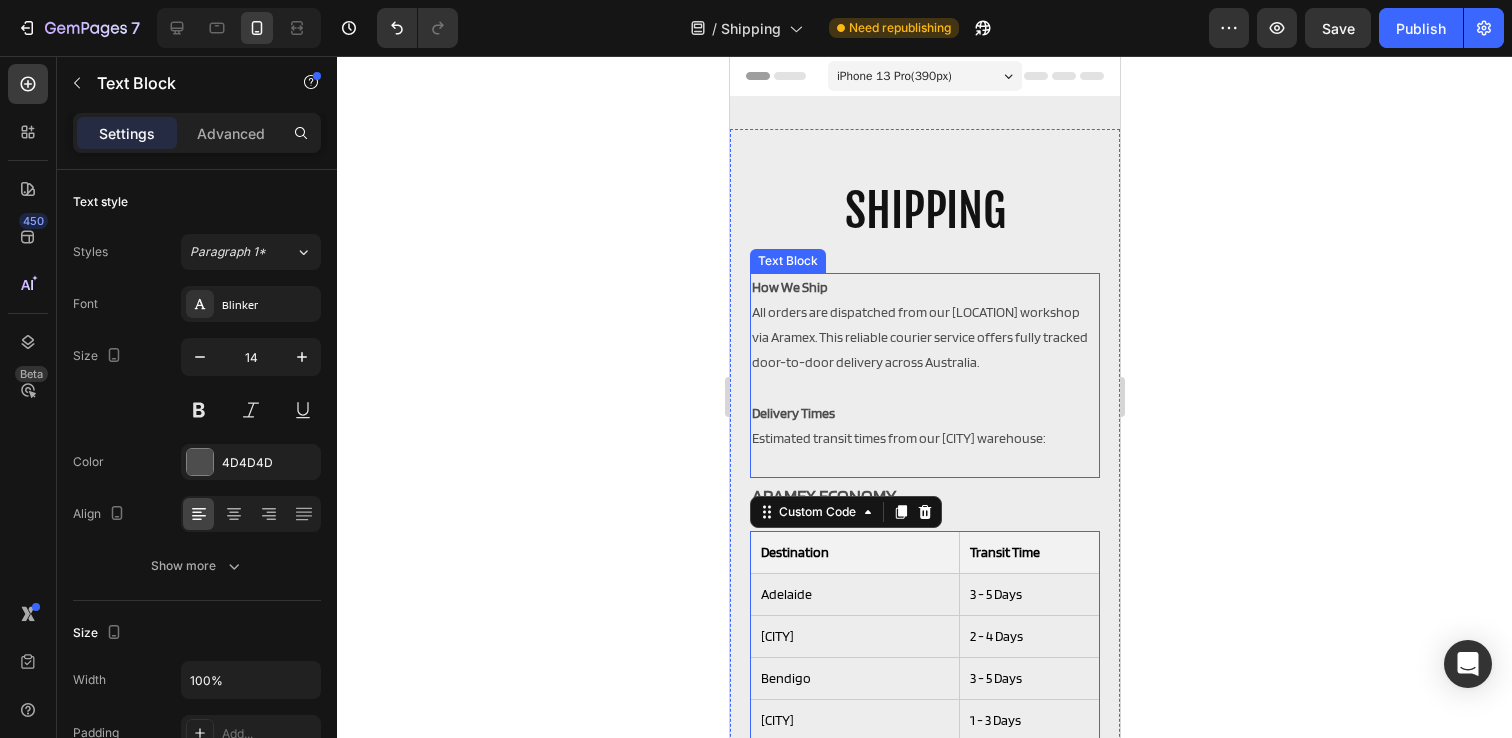 click on "All orders are dispatched from our [LOCATION] workshop via Aramex. This reliable courier service offers fully tracked door-to-door delivery across Australia." at bounding box center (924, 338) 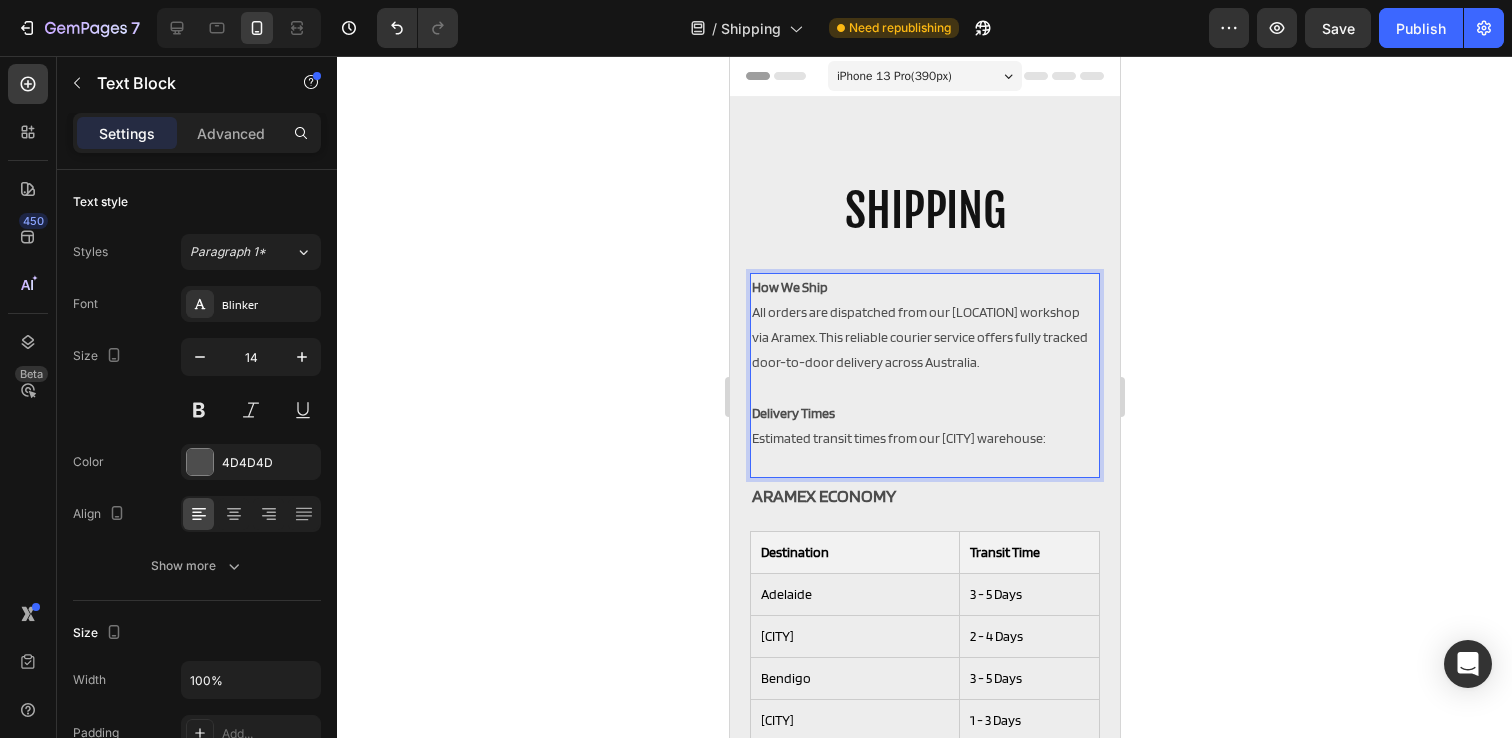 click on "All orders are dispatched from our [LOCATION] workshop via Aramex. This reliable courier service offers fully tracked door-to-door delivery across Australia." at bounding box center [924, 338] 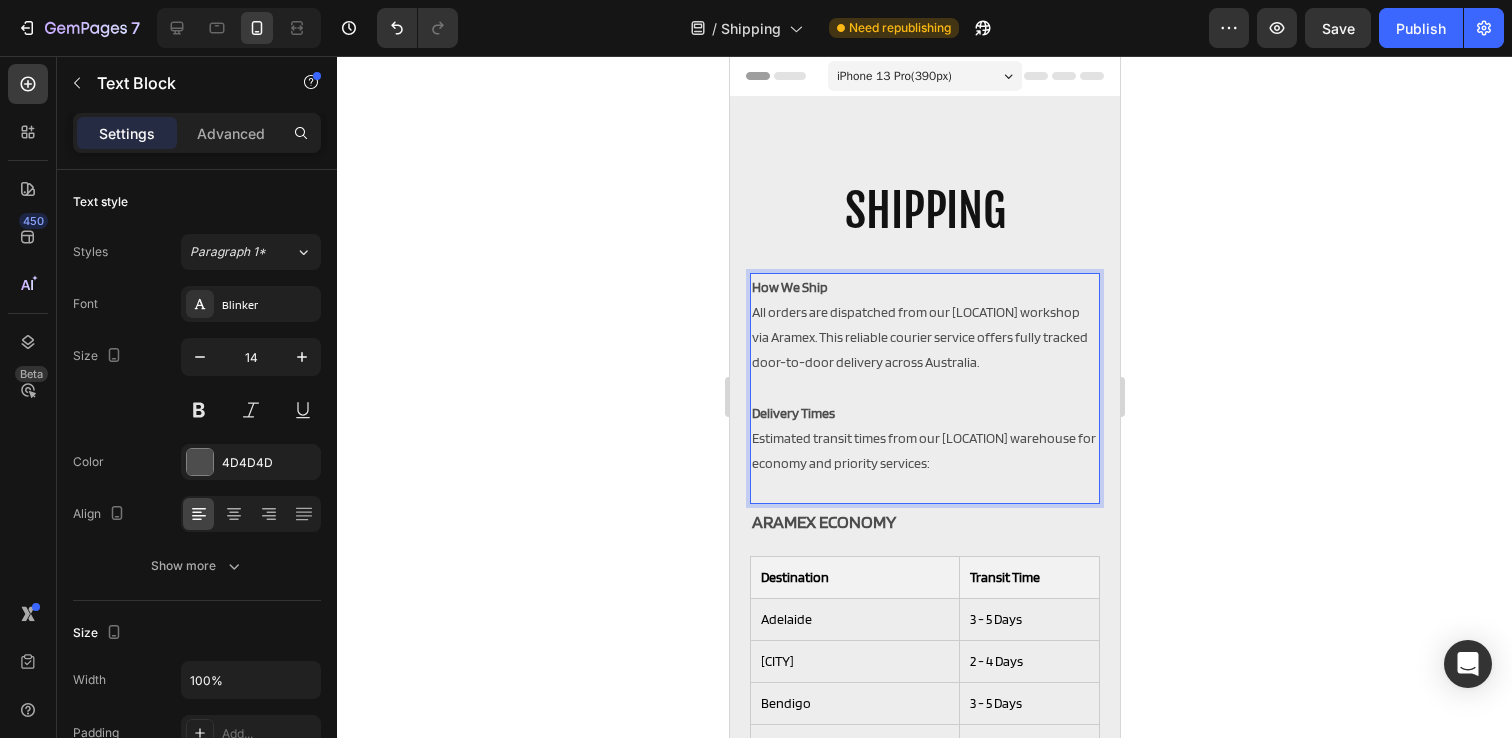click on "Estimated transit times from our [LOCATION] warehouse for economy and priority services:" at bounding box center [924, 451] 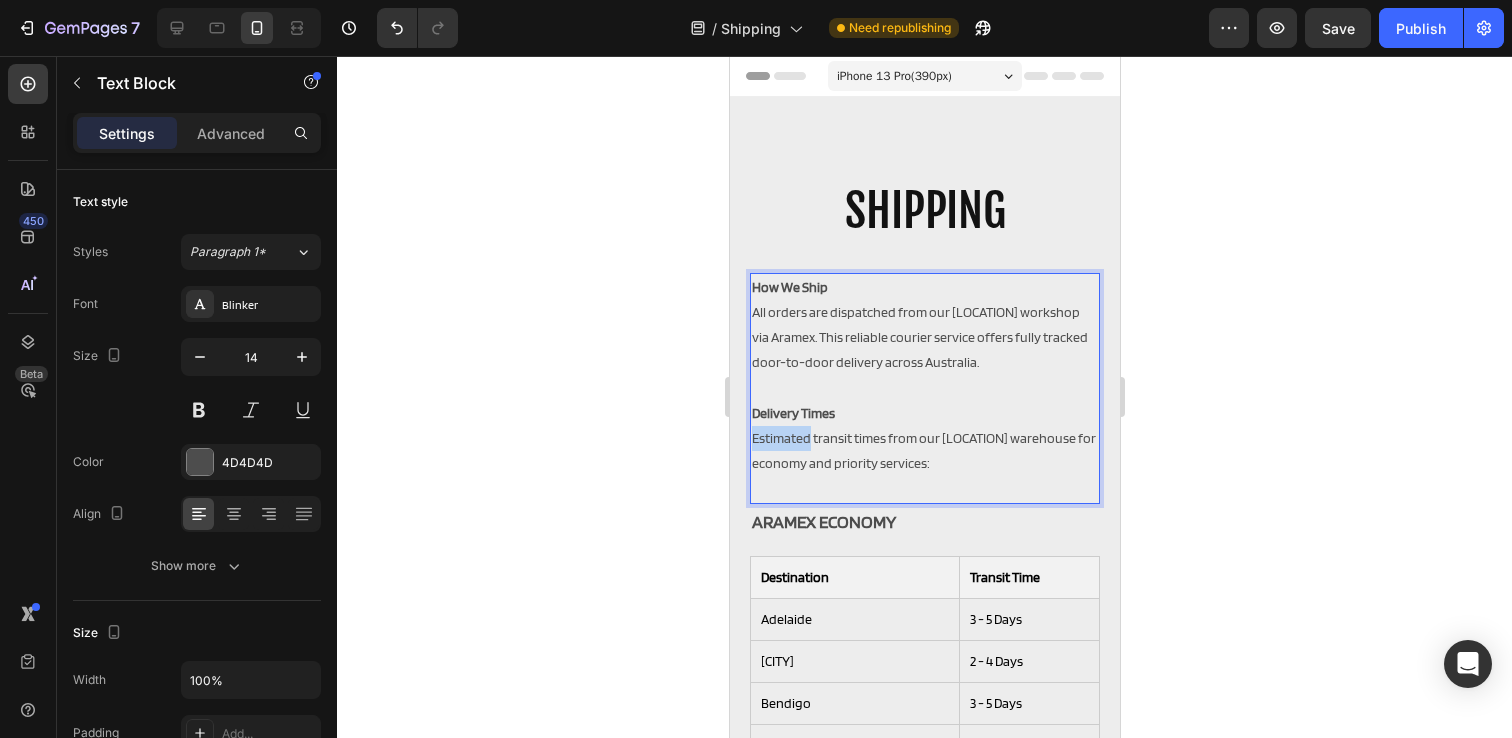 click on "Estimated transit times from our [LOCATION] warehouse for economy and priority services:" at bounding box center (924, 451) 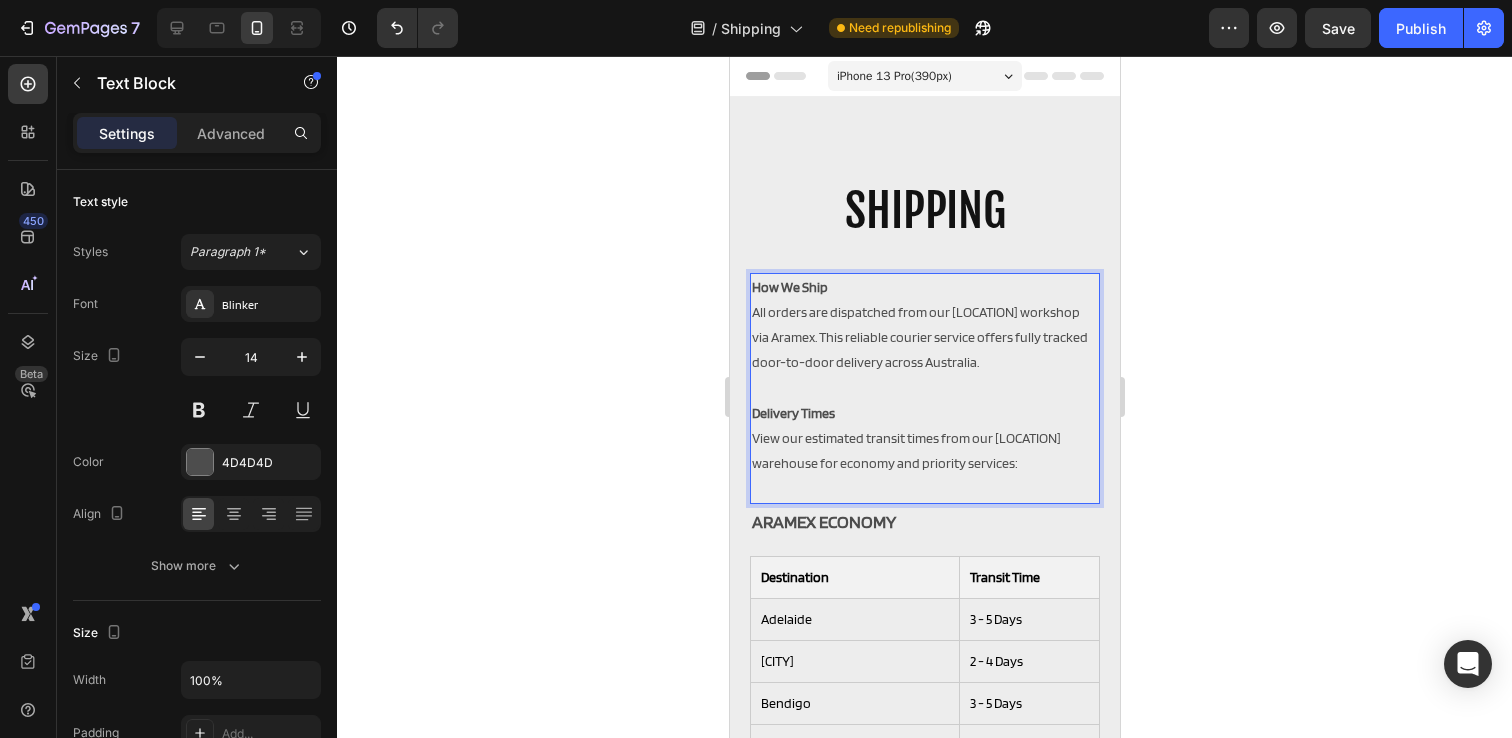 click on "View our estimated transit times from our [LOCATION] warehouse for economy and priority services:" at bounding box center [924, 451] 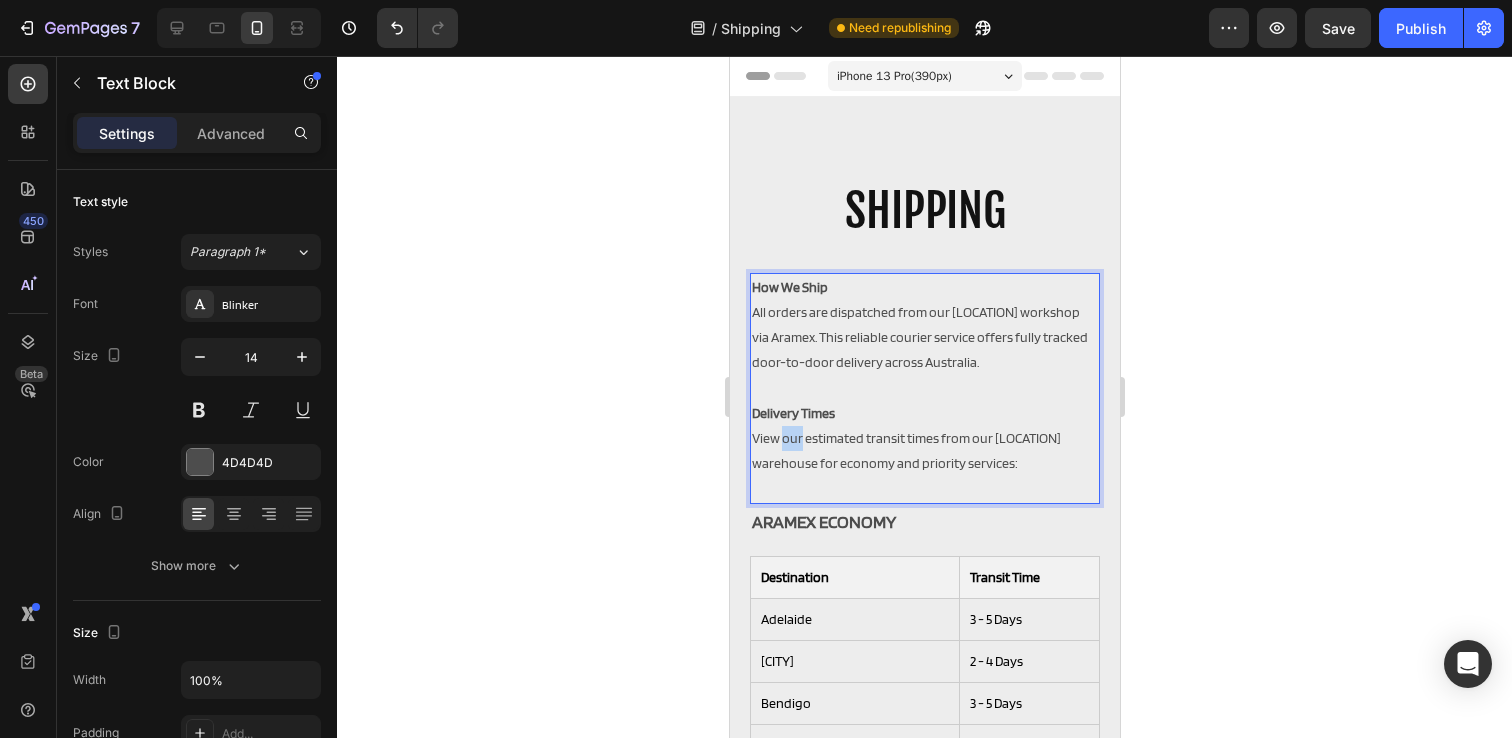 click on "View our estimated transit times from our [LOCATION] warehouse for economy and priority services:" at bounding box center [924, 451] 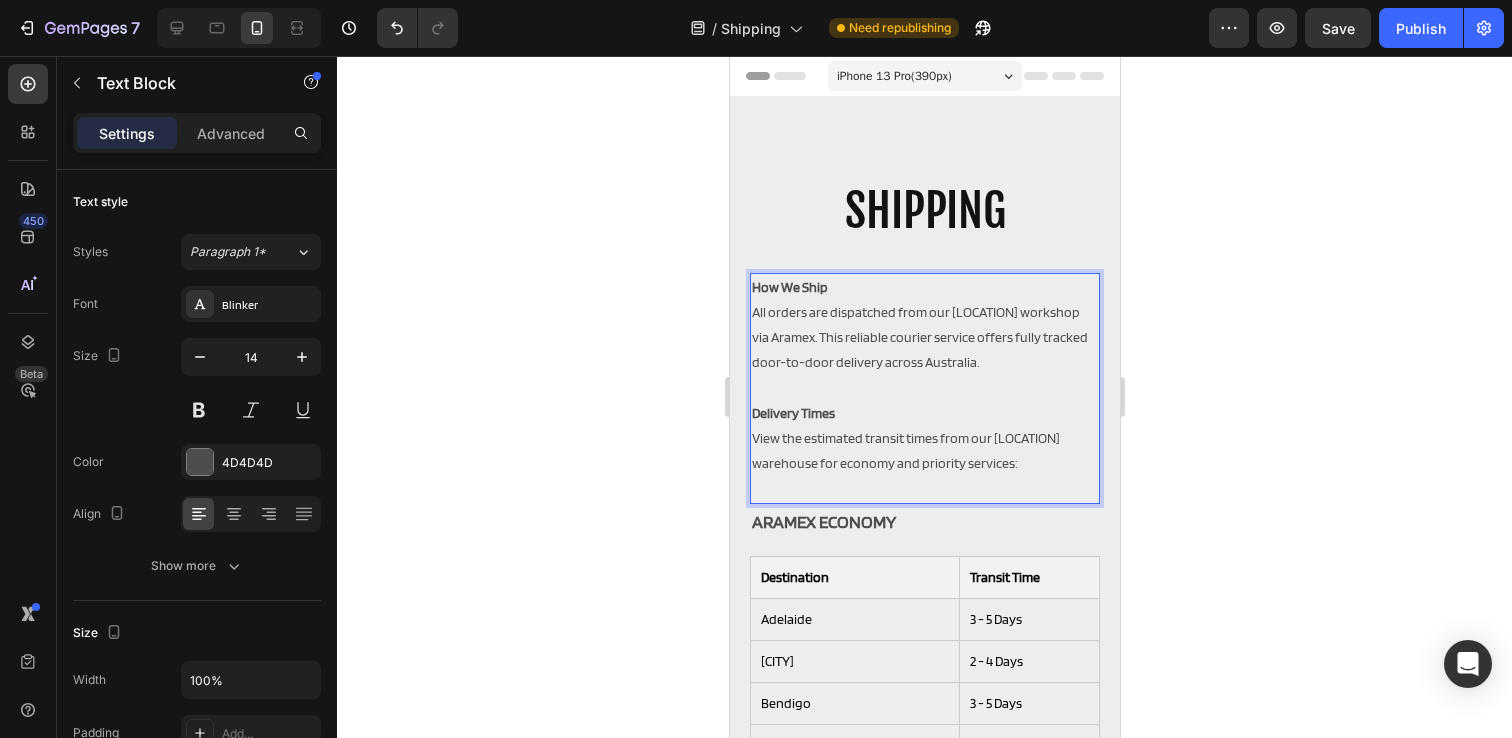 click on "View the estimated transit times from our [LOCATION] warehouse for economy and priority services:" at bounding box center (924, 451) 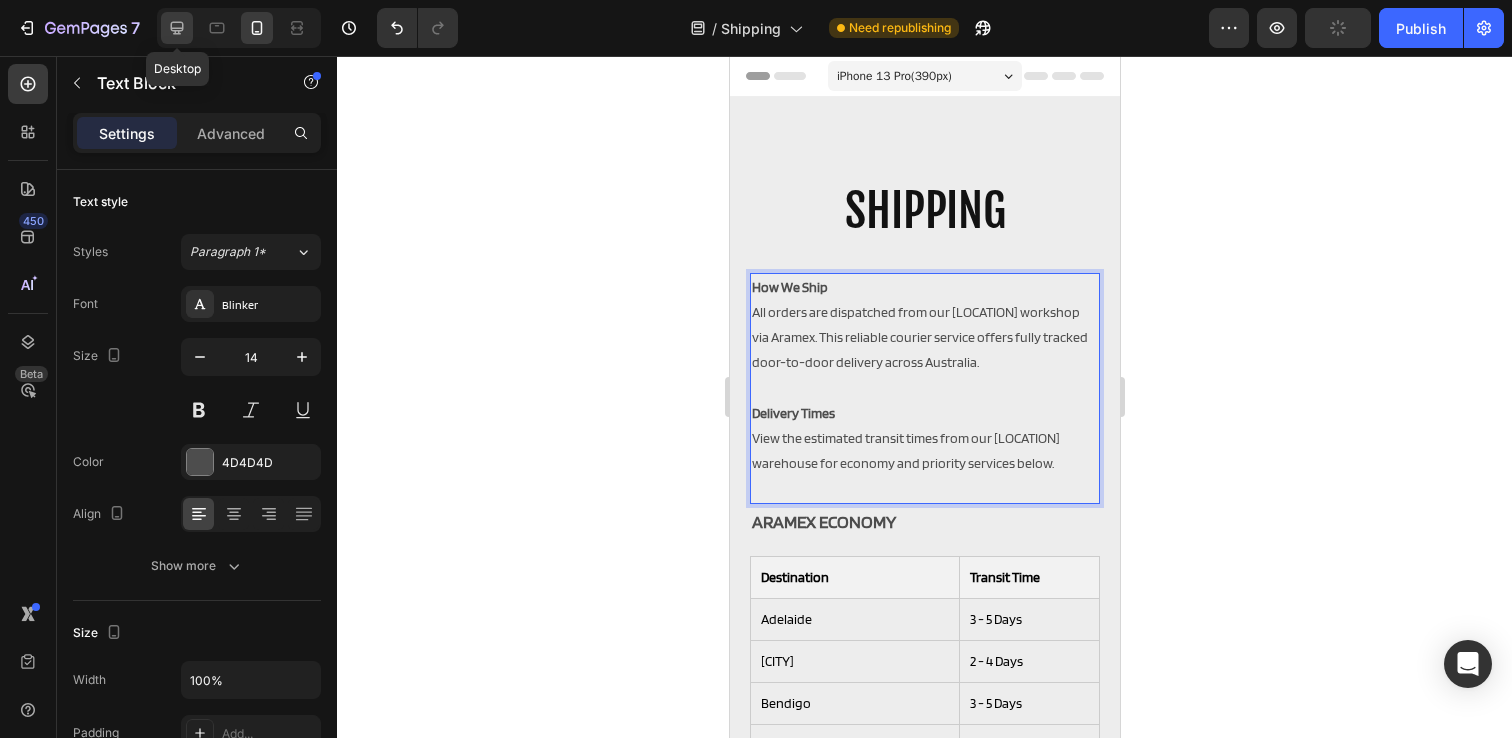 click 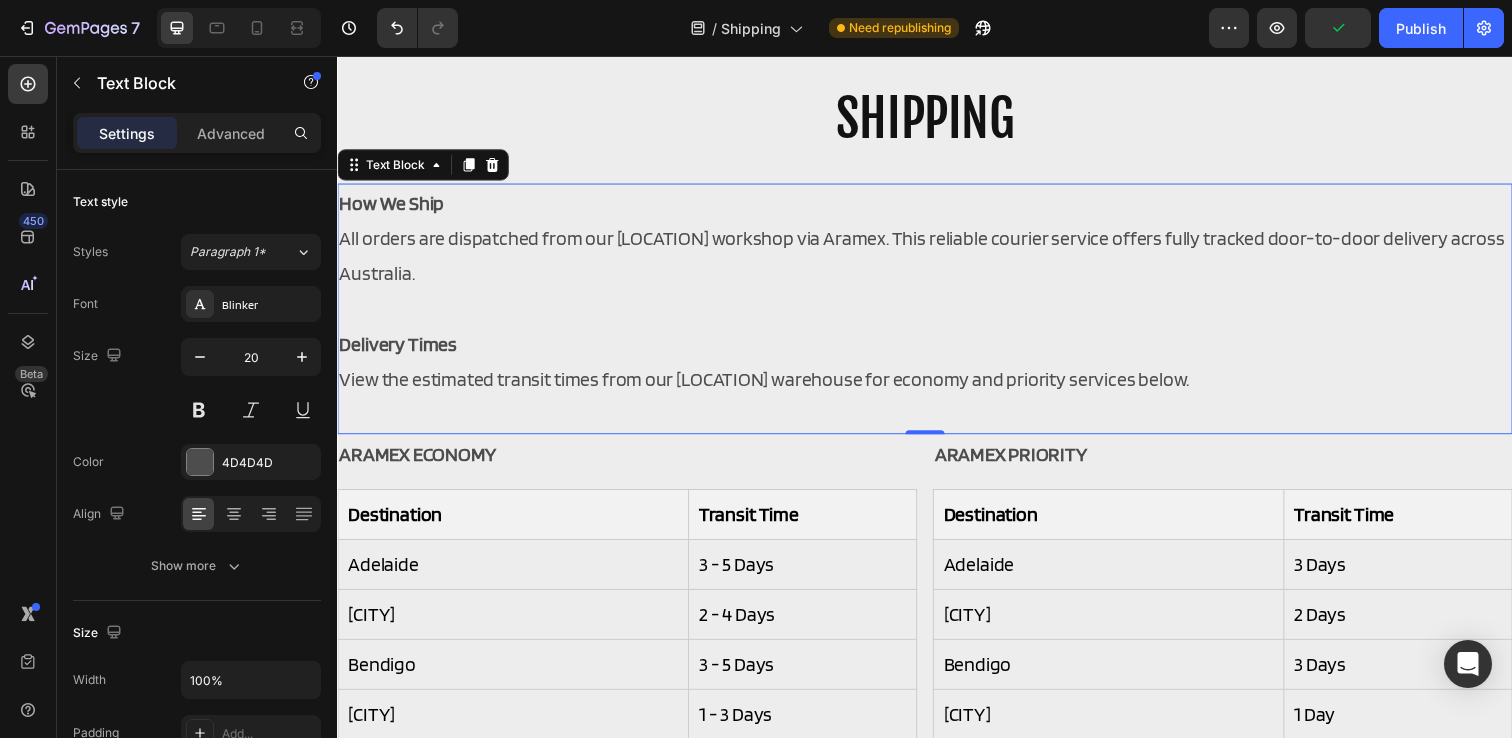scroll, scrollTop: 154, scrollLeft: 0, axis: vertical 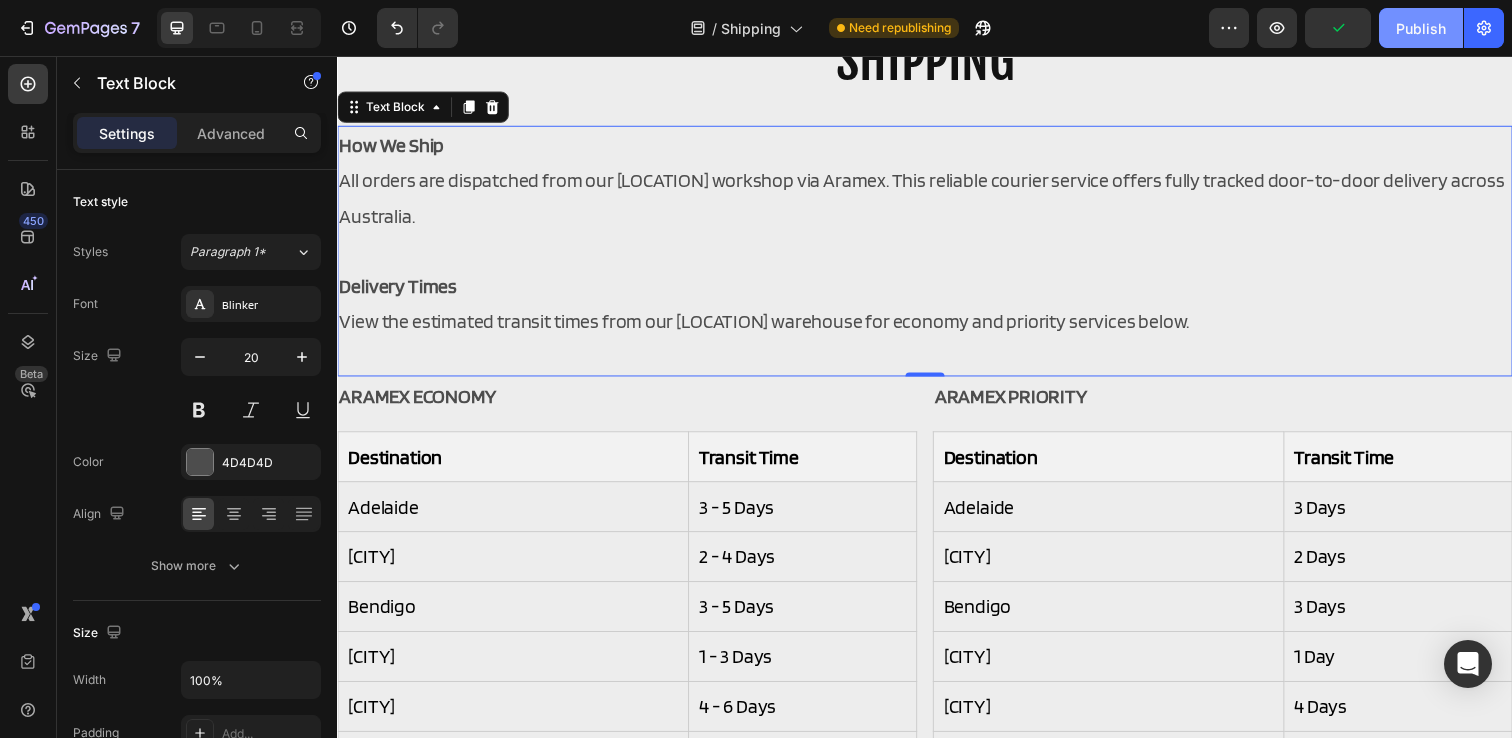 click on "Publish" at bounding box center [1421, 28] 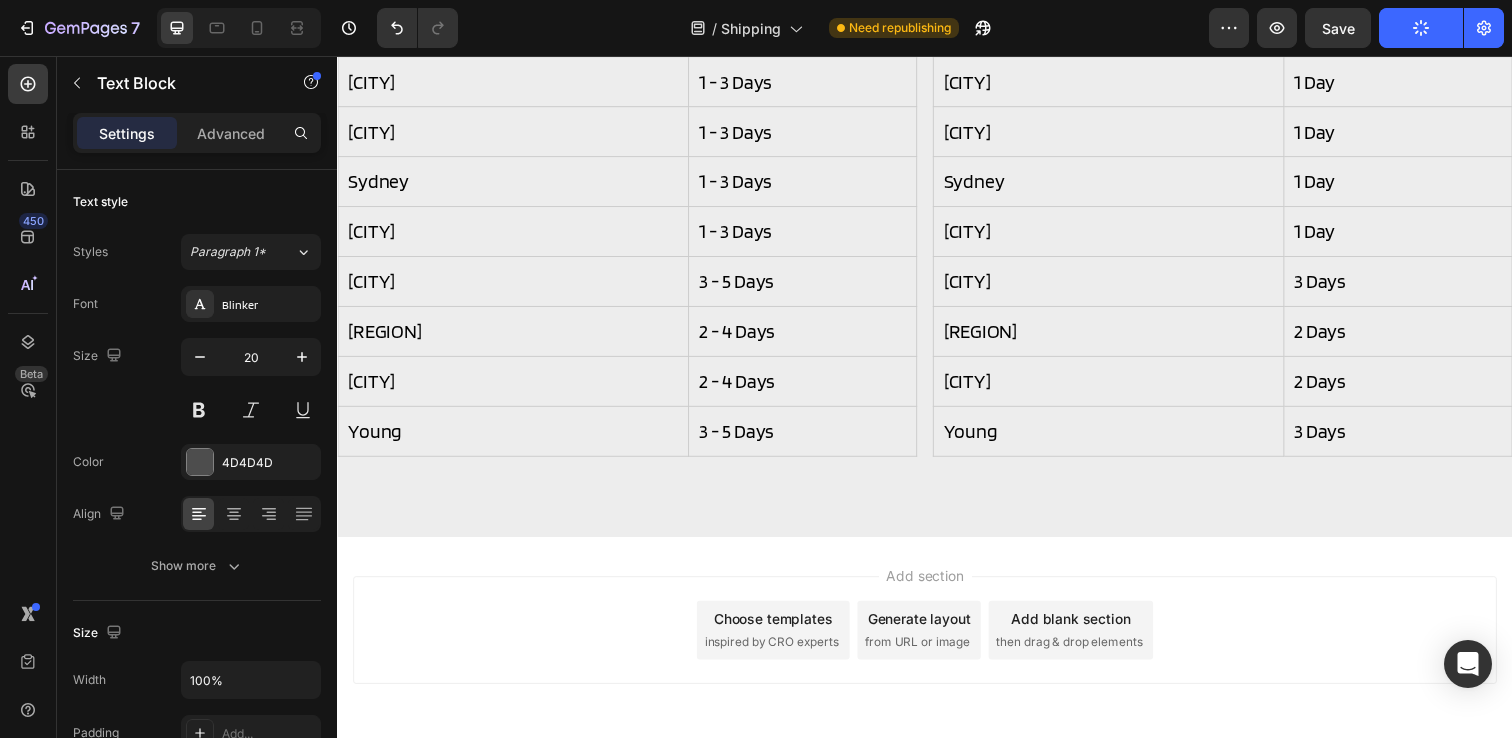 scroll, scrollTop: 1663, scrollLeft: 0, axis: vertical 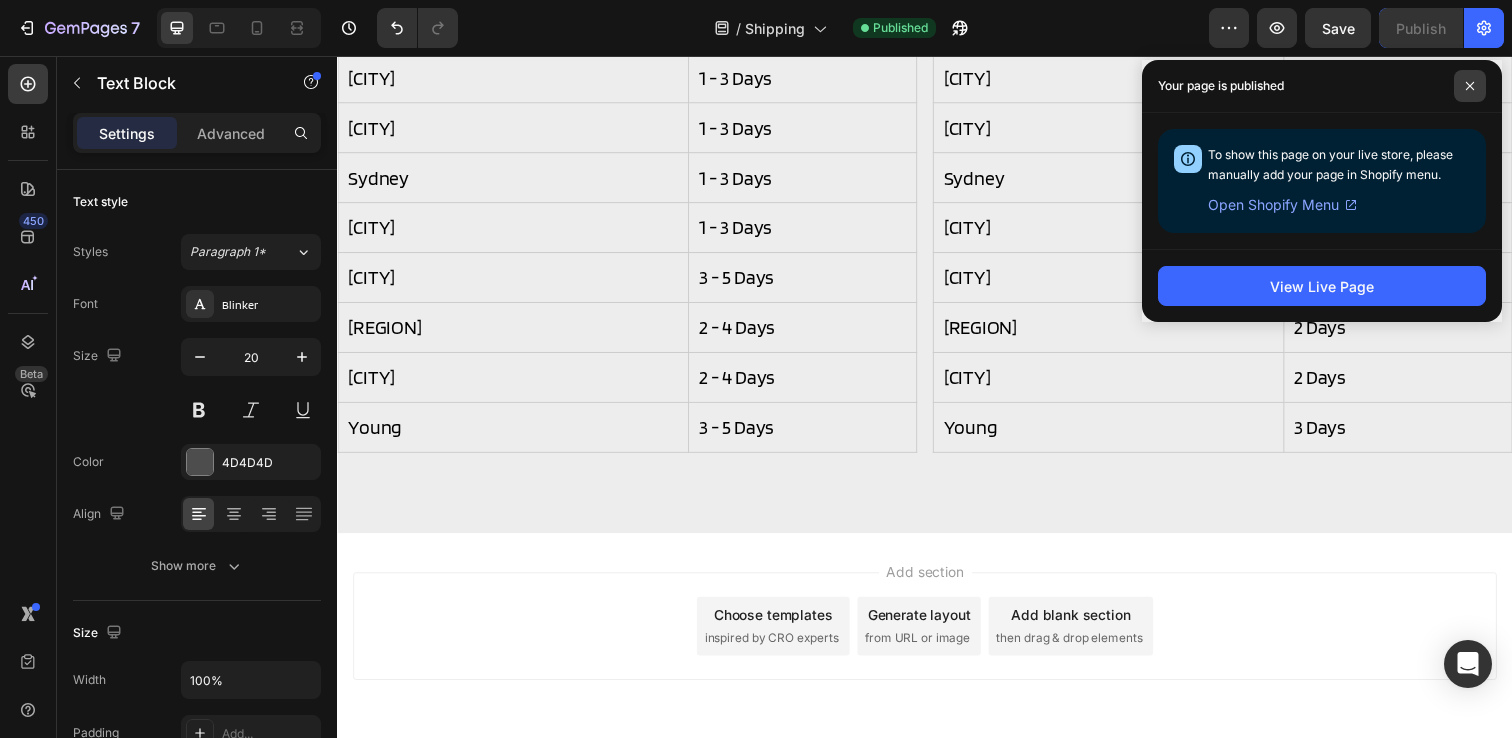 click 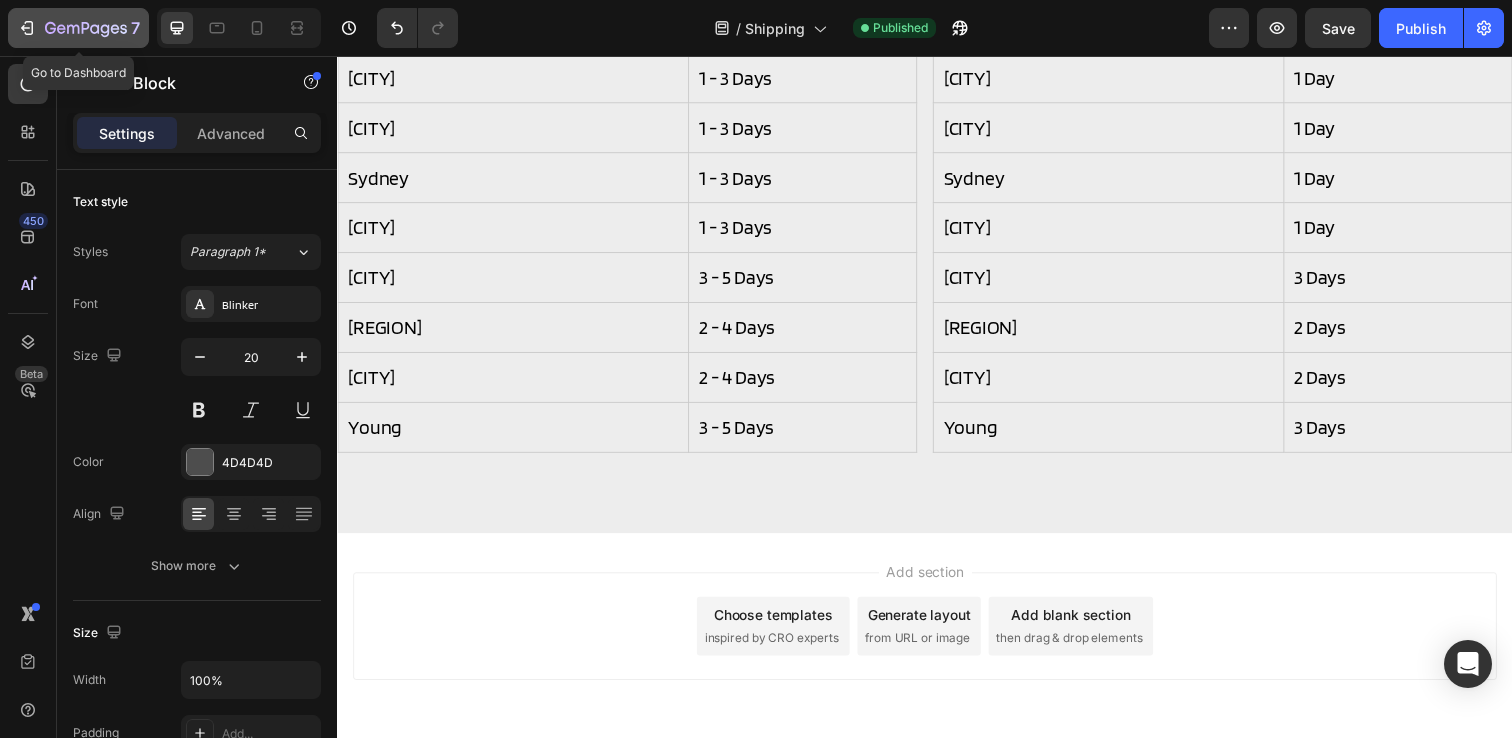 click on "7" 